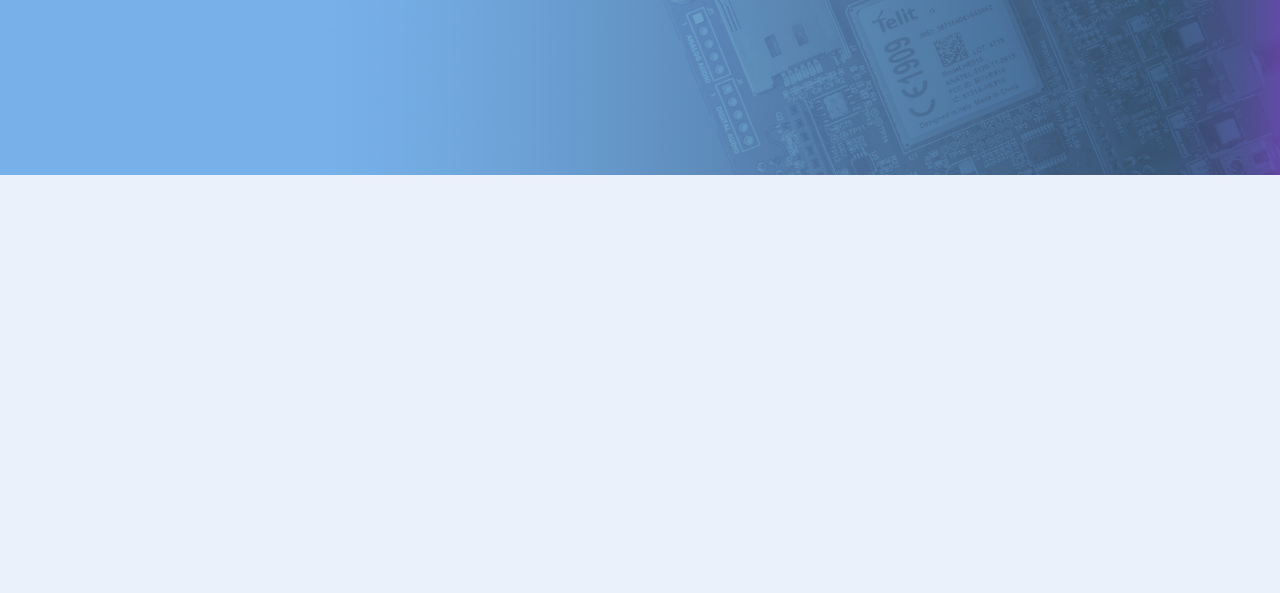 scroll, scrollTop: 0, scrollLeft: 0, axis: both 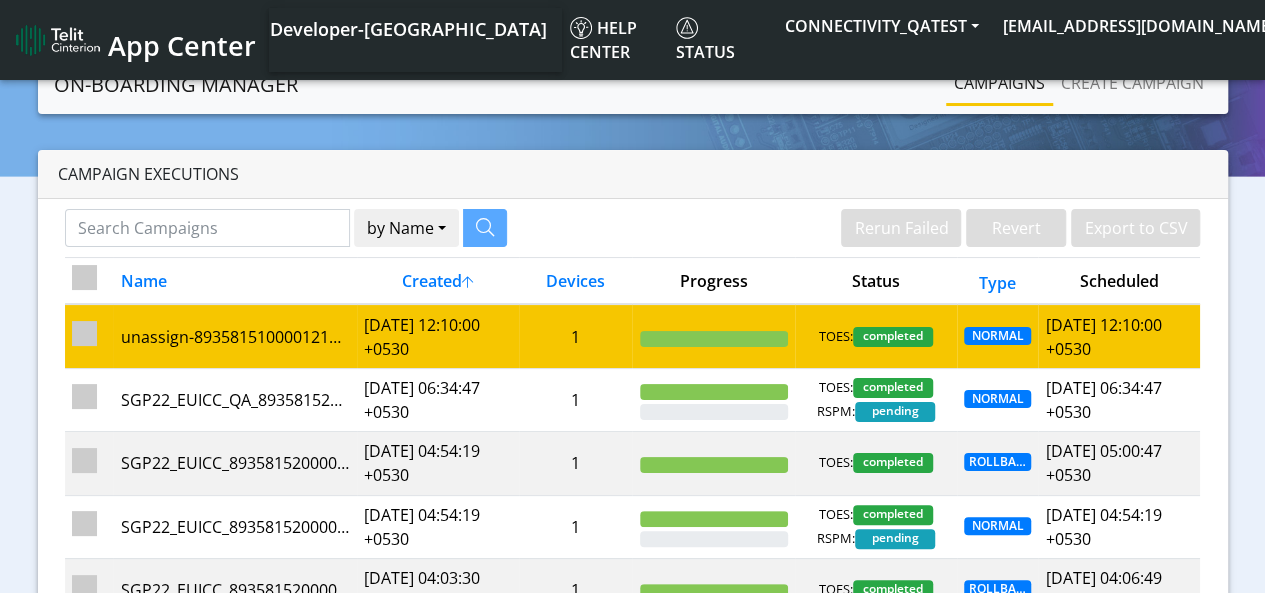 click on "[DATE] 12:10:00 +0530" at bounding box center (438, 336) 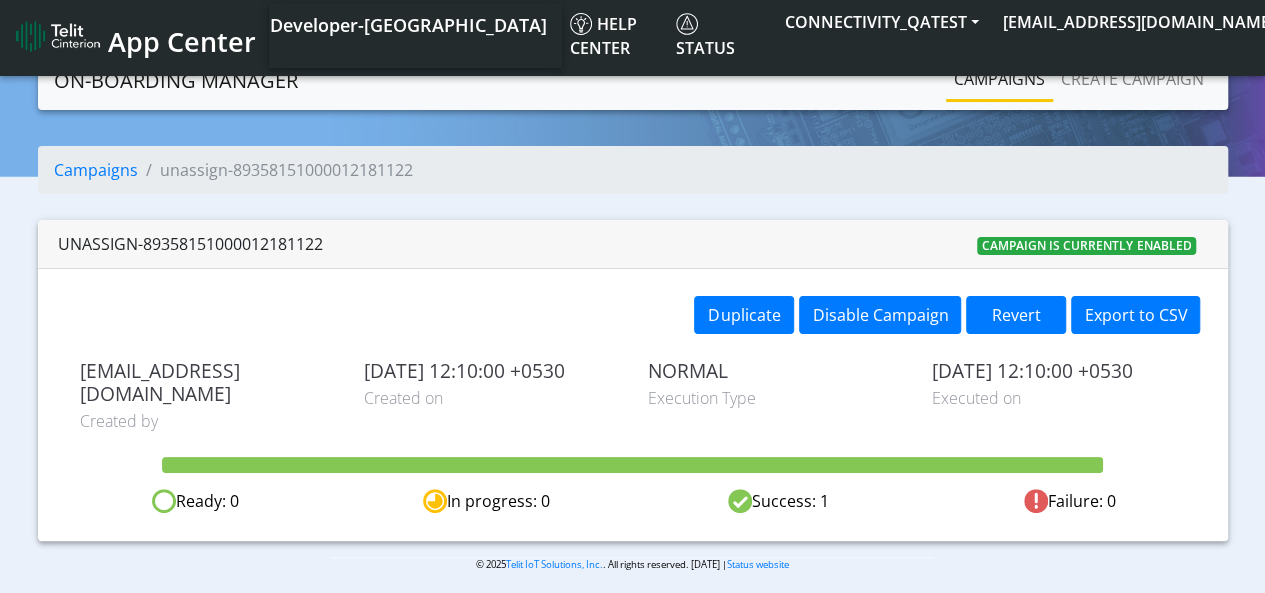 scroll, scrollTop: 7, scrollLeft: 0, axis: vertical 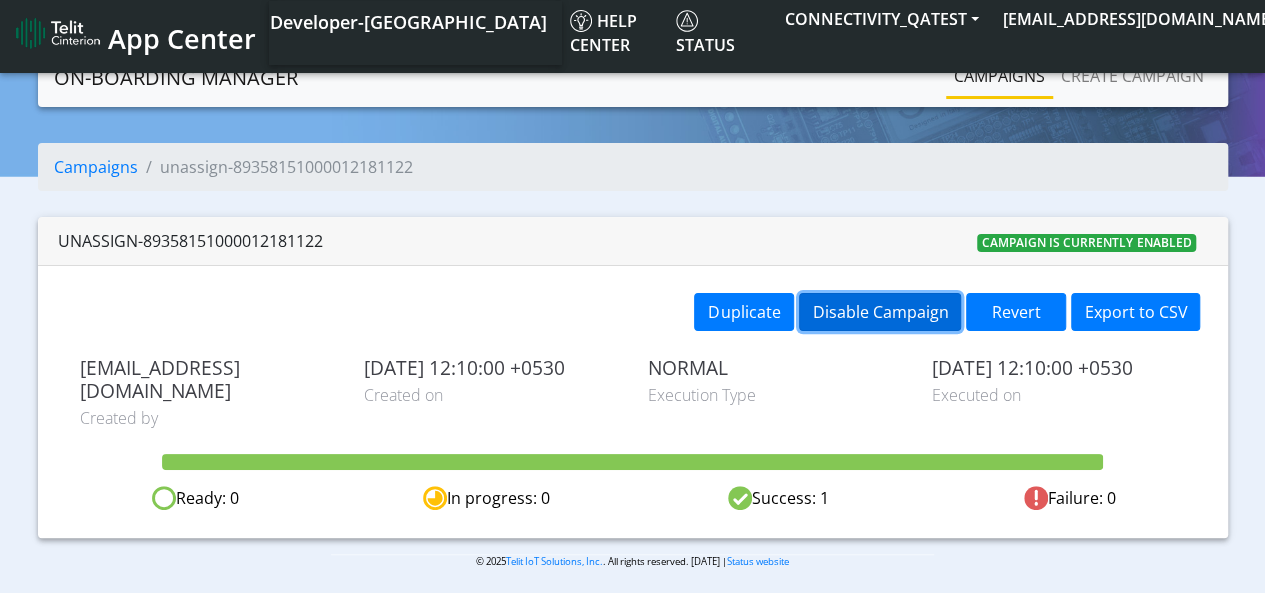click on "Disable Campaign" 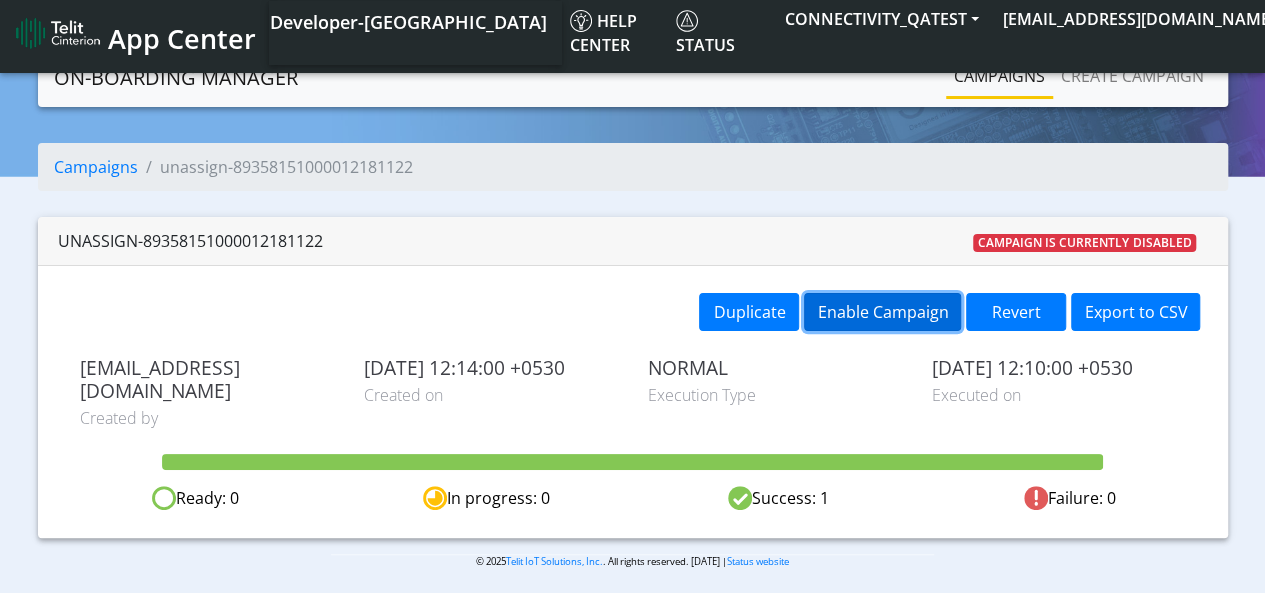 click on "Enable Campaign" 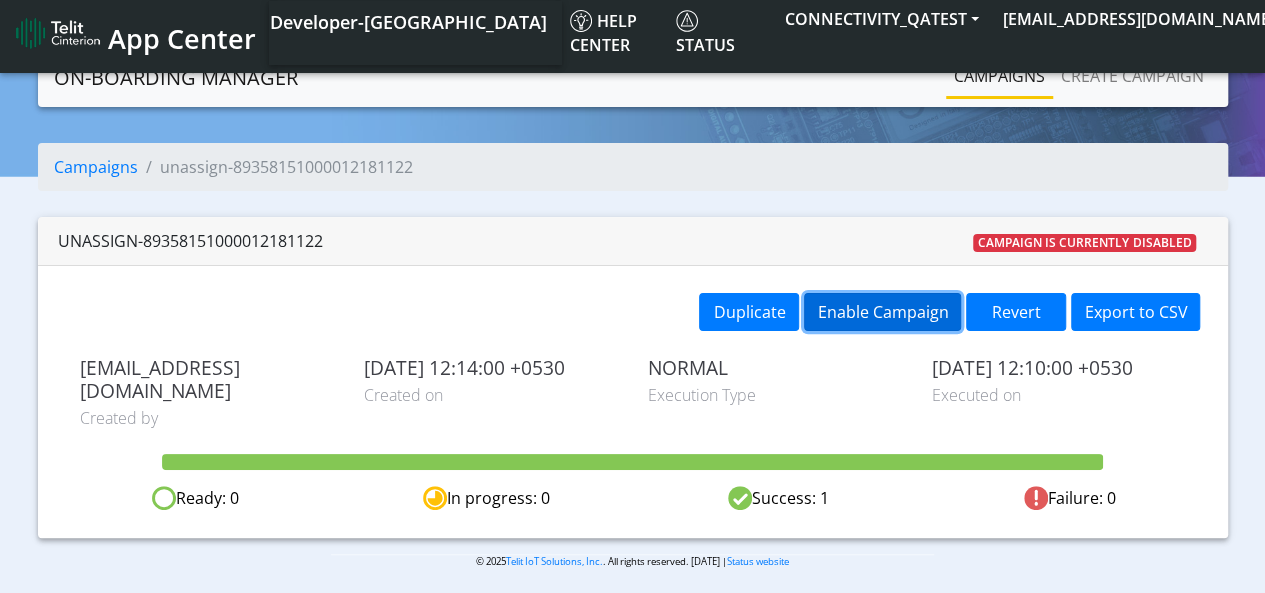 click on "Enable Campaign" 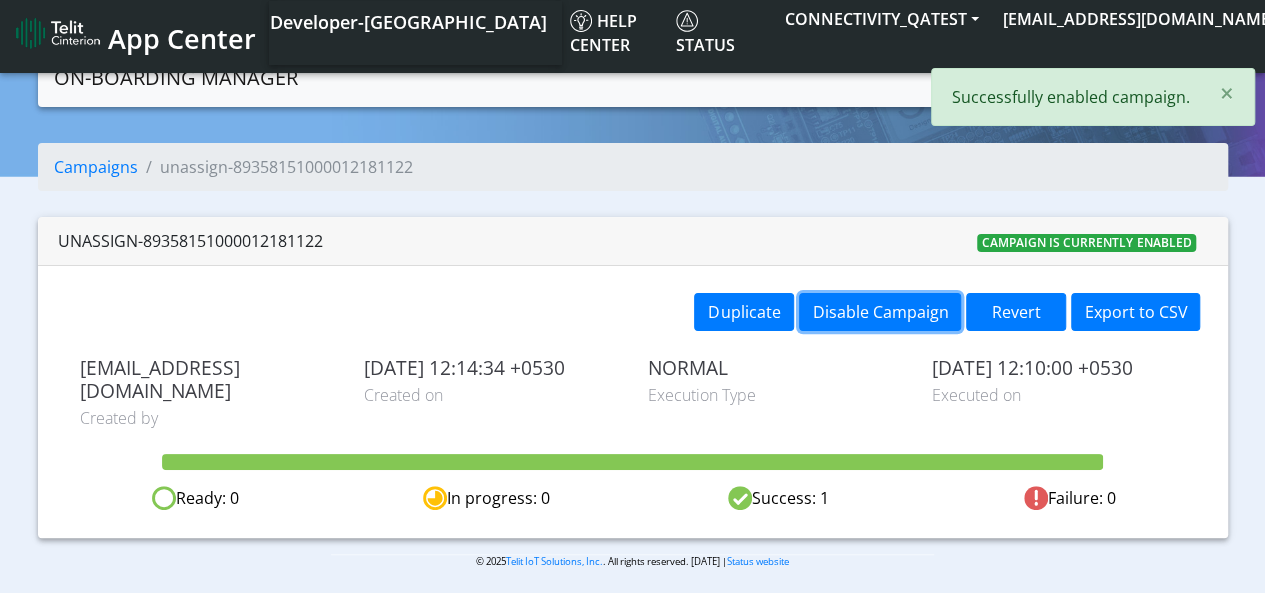 type 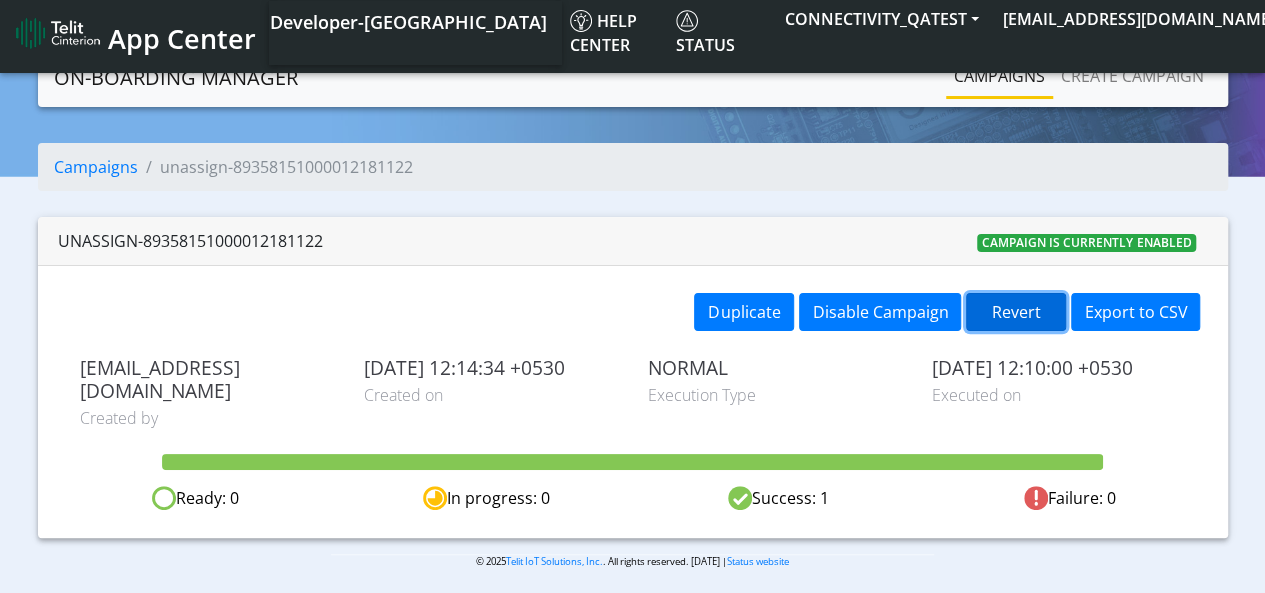 click on "Revert" at bounding box center (1016, 312) 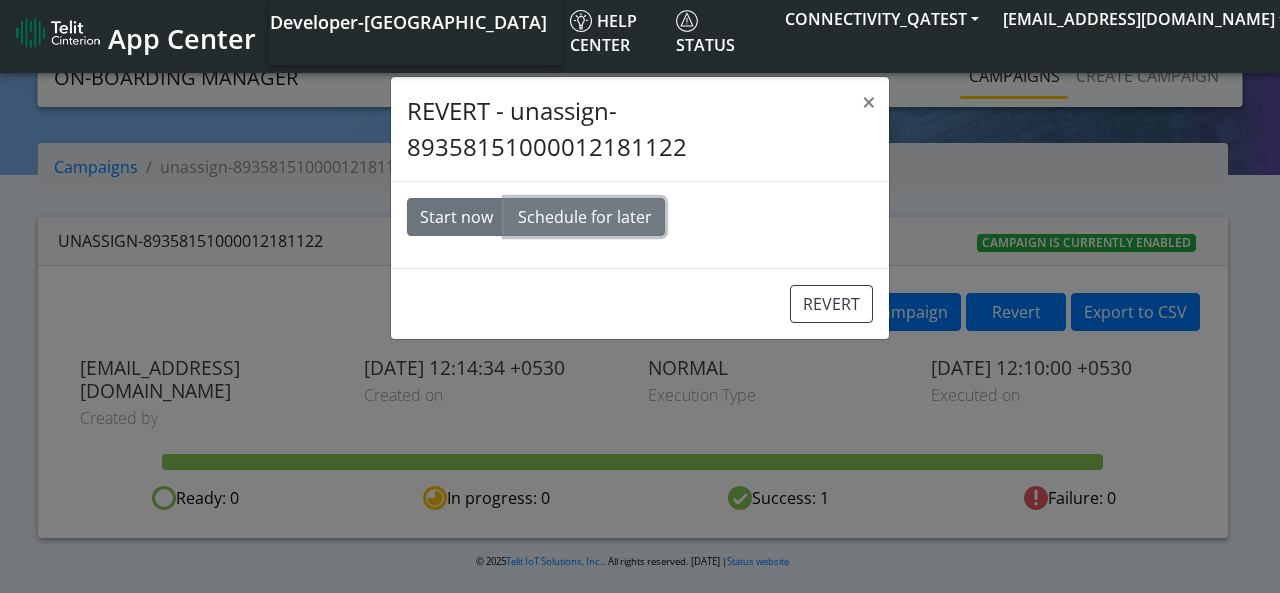 click on "Schedule for later" 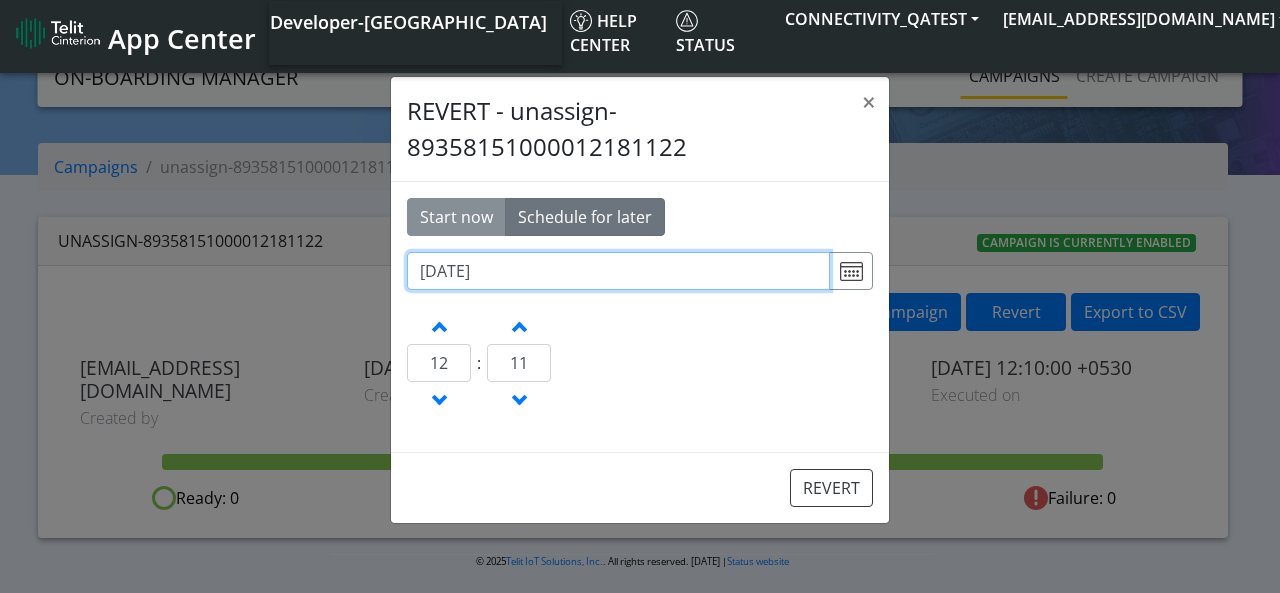 click on "2025-07-25" 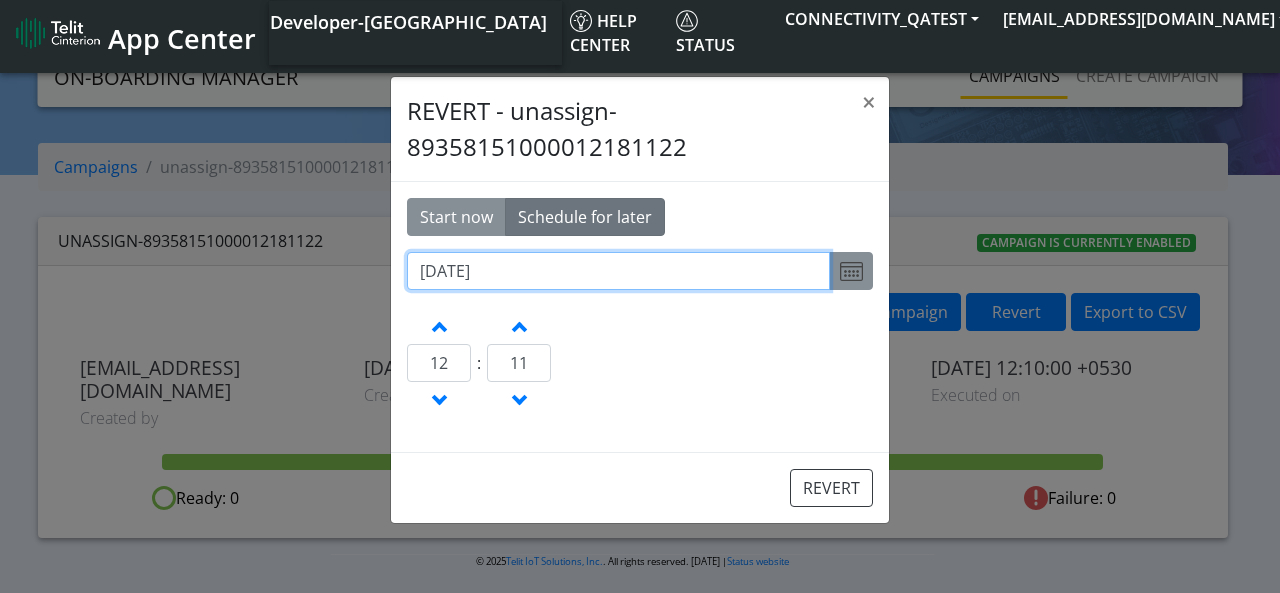 type on "2025-07-24" 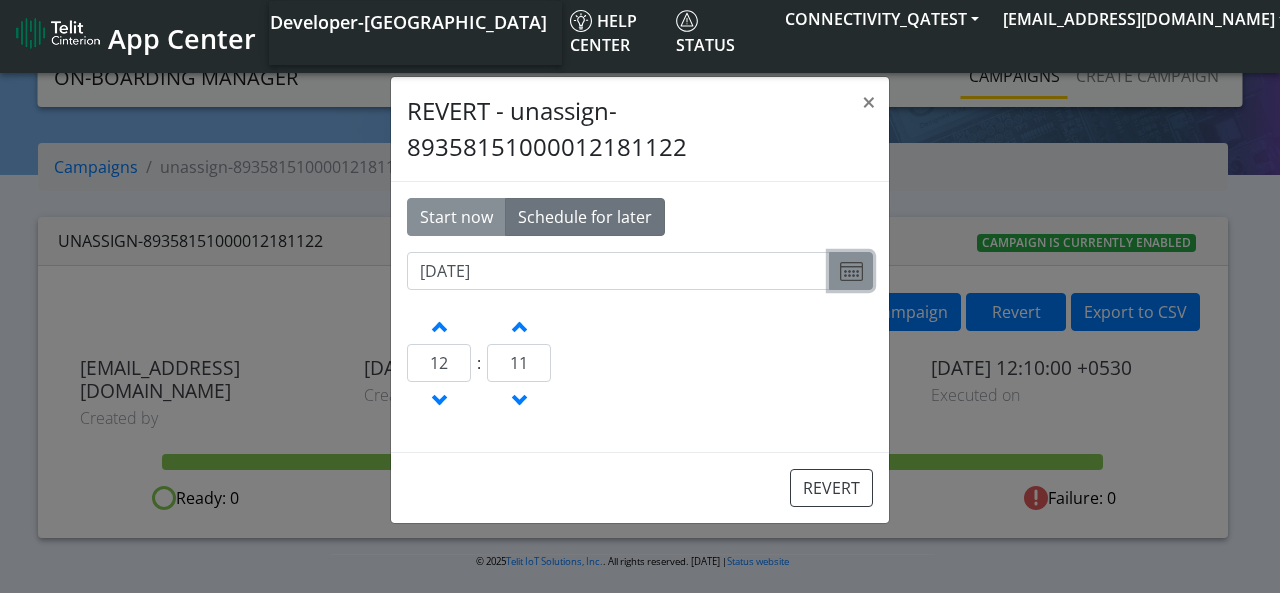 click 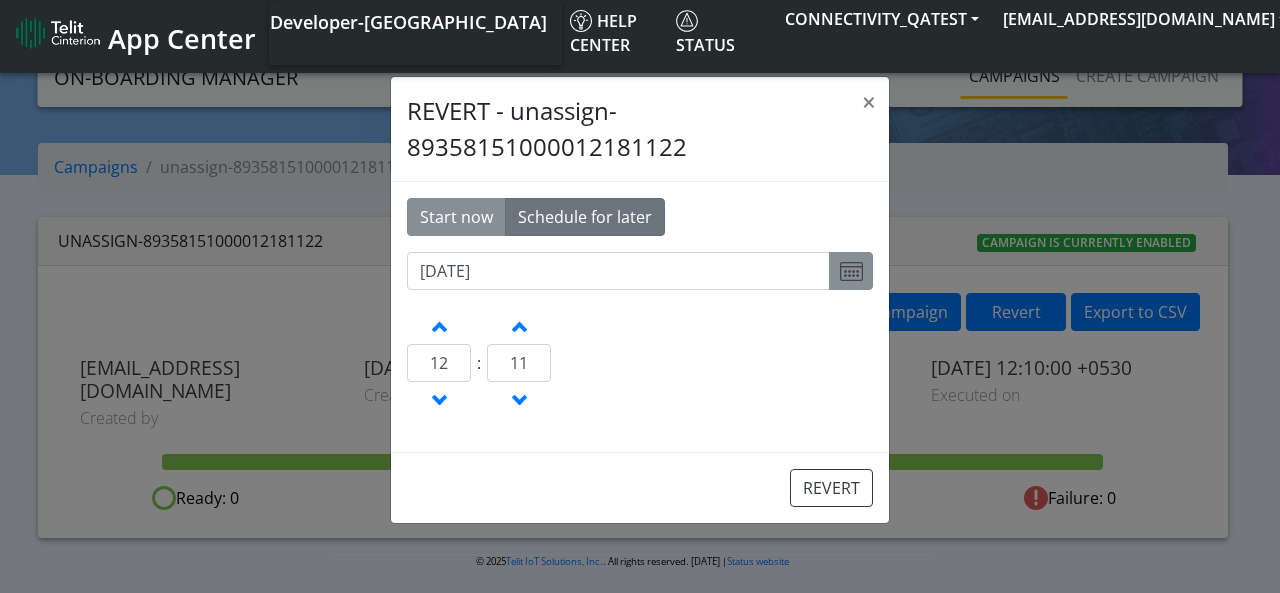 select on "7" 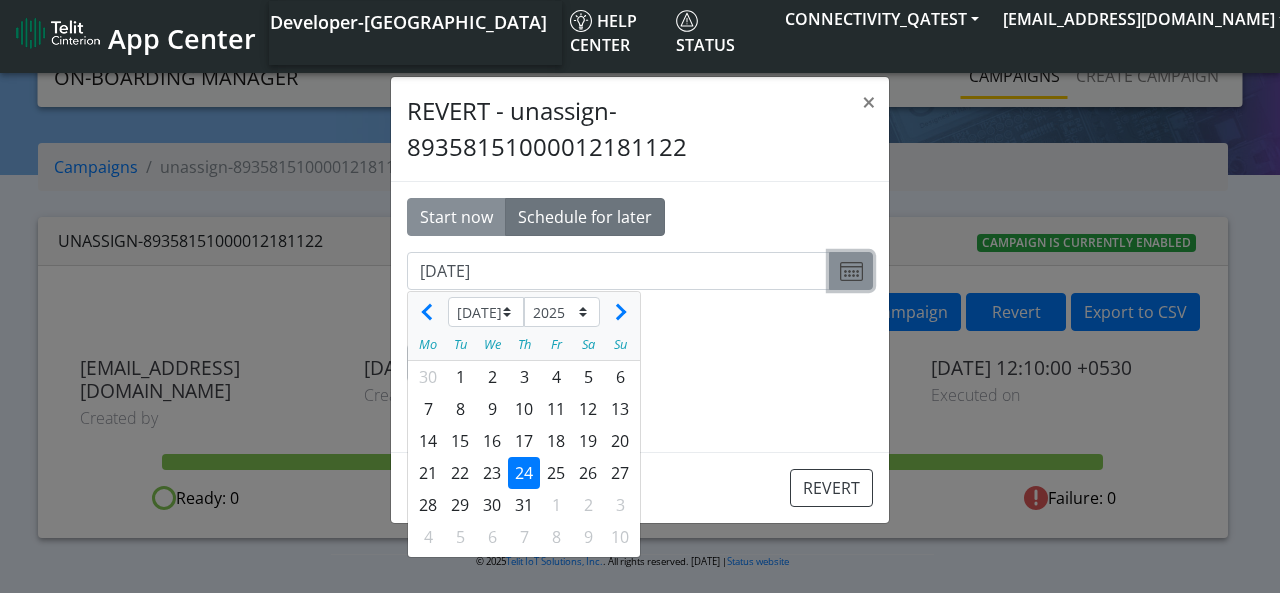 click 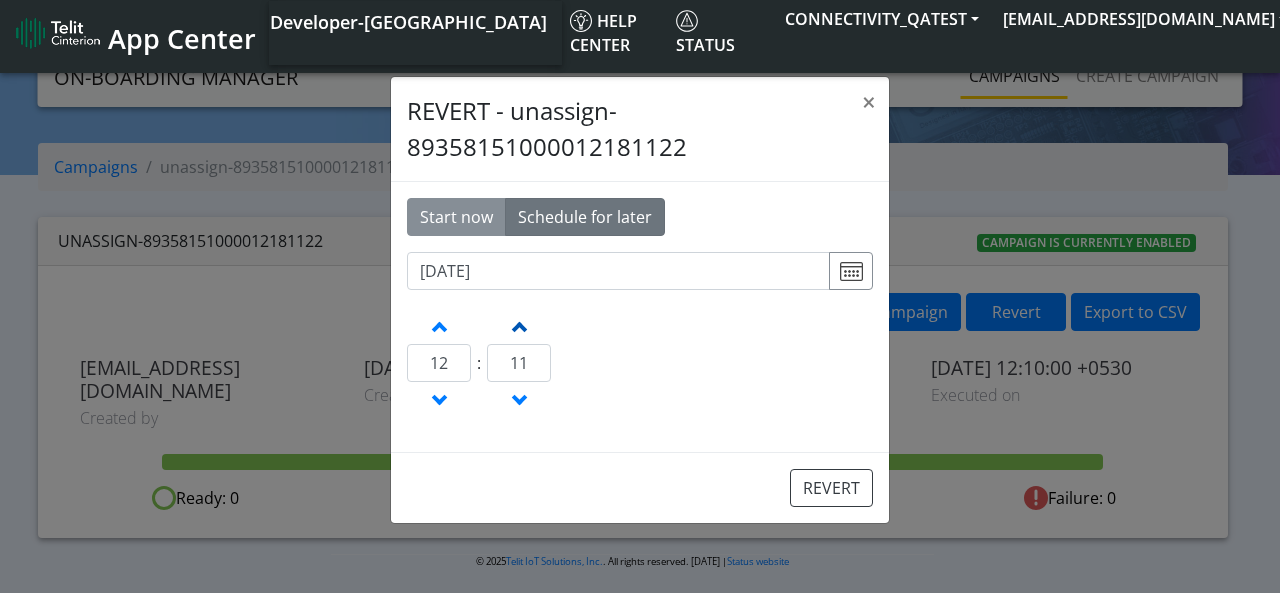 click 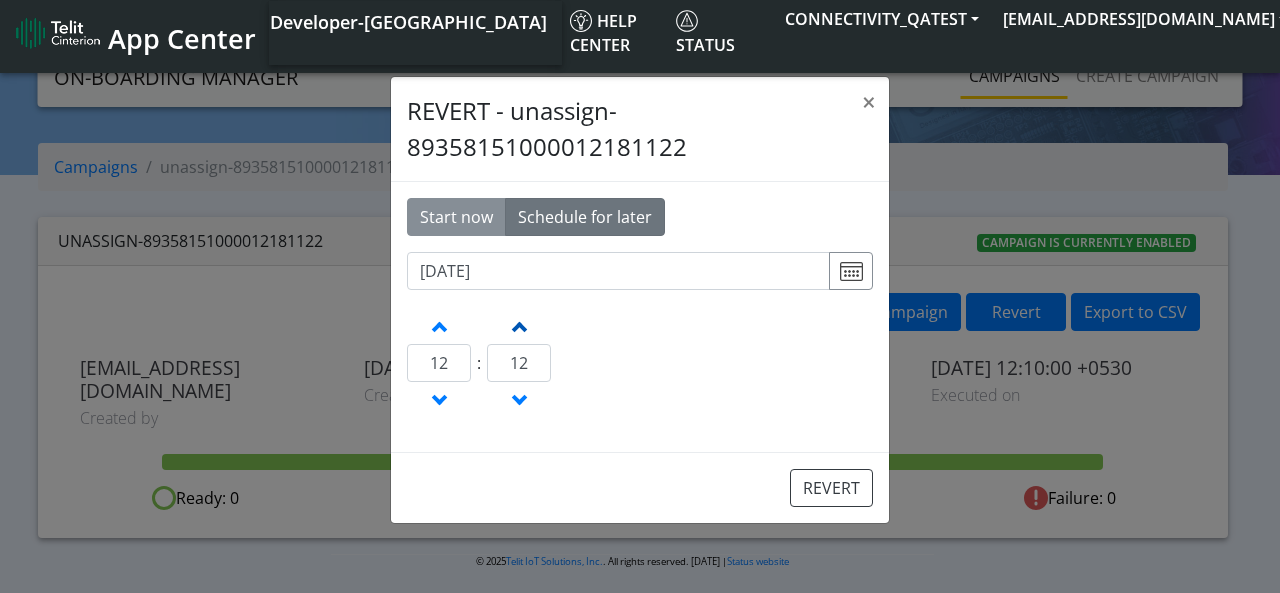 click 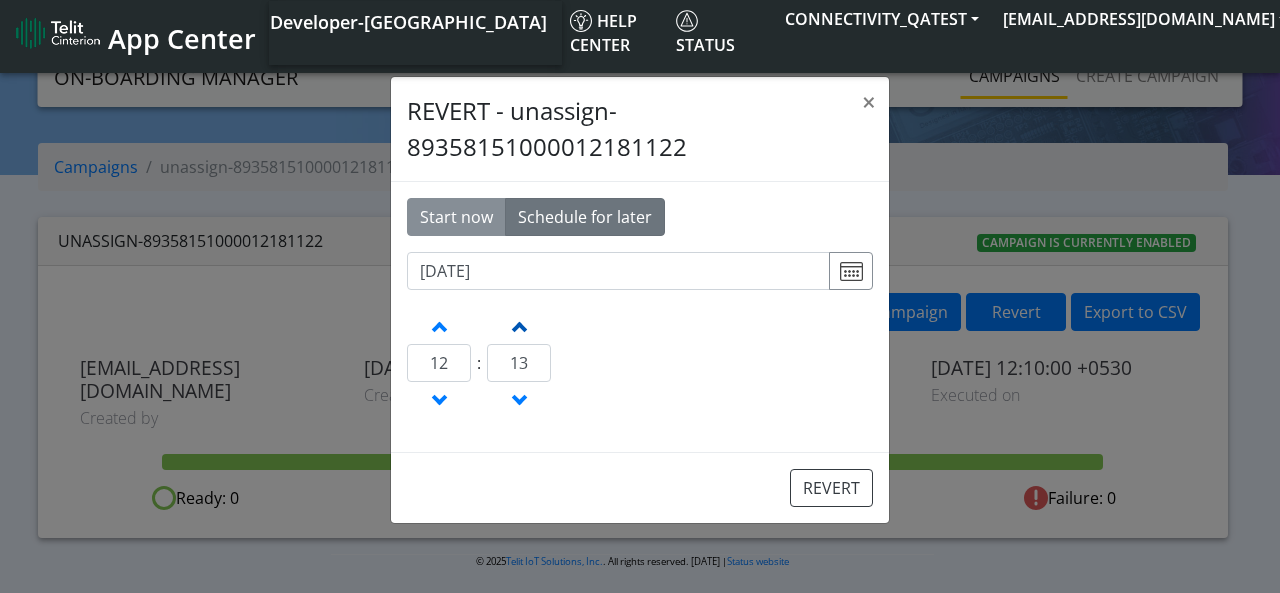 click 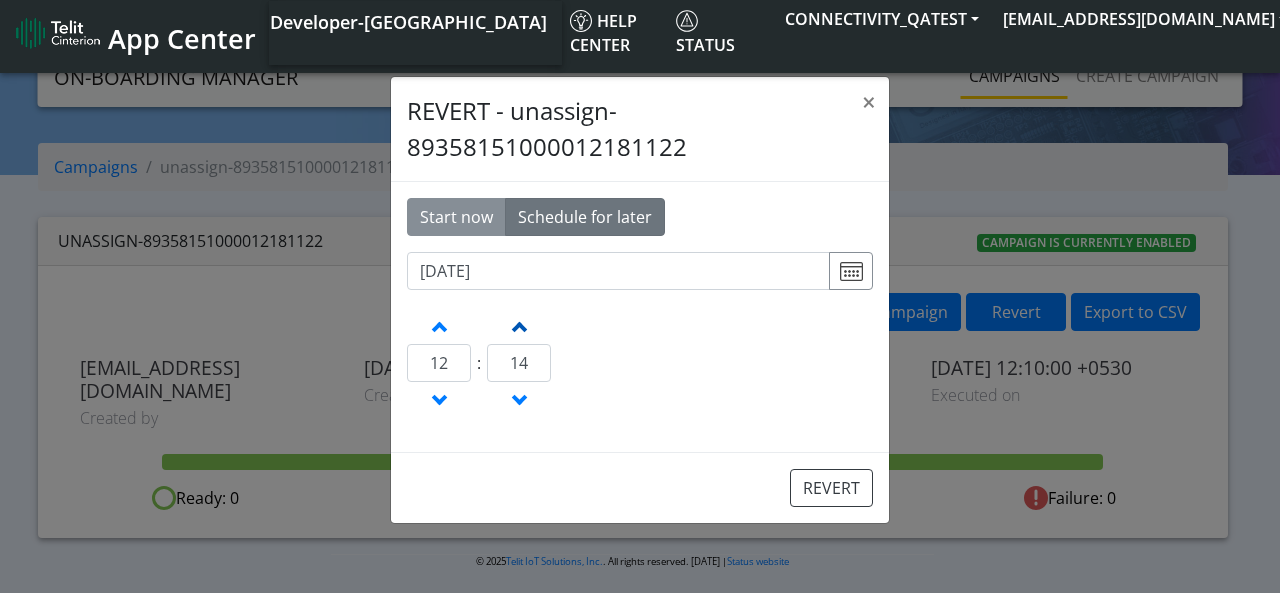 click 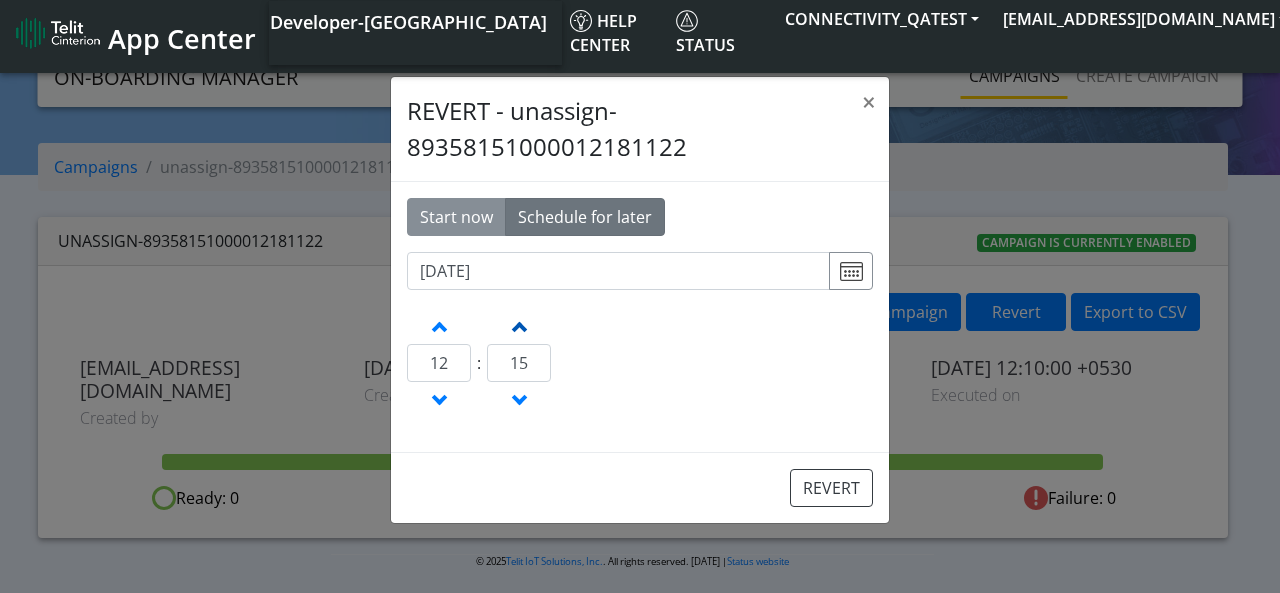 click 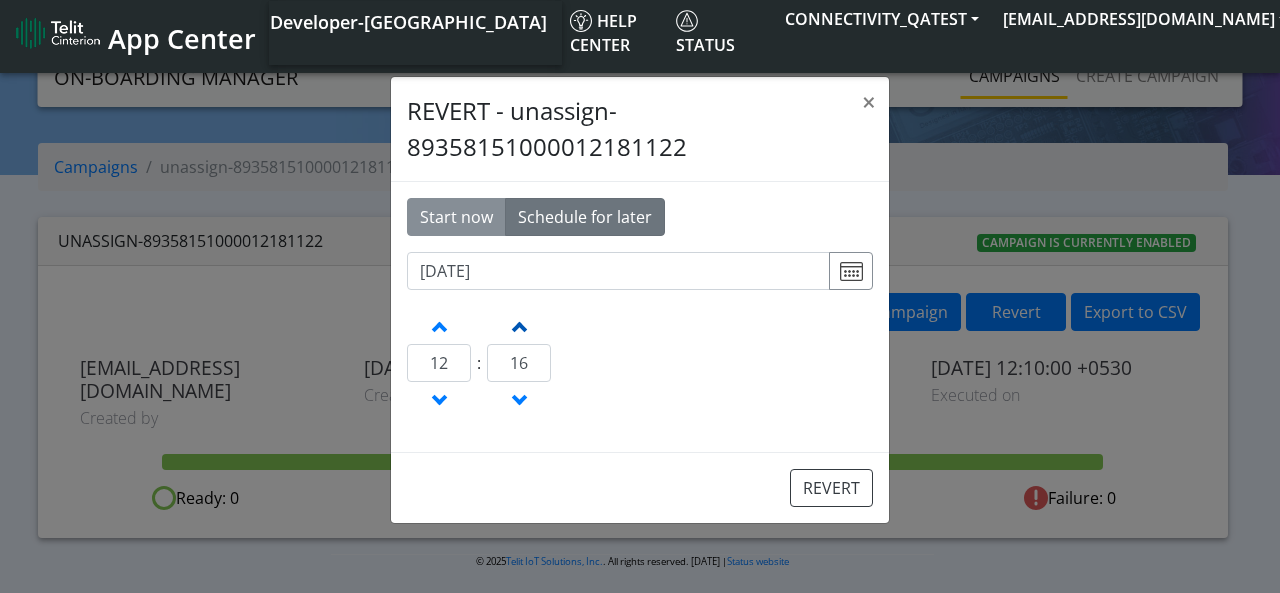 click 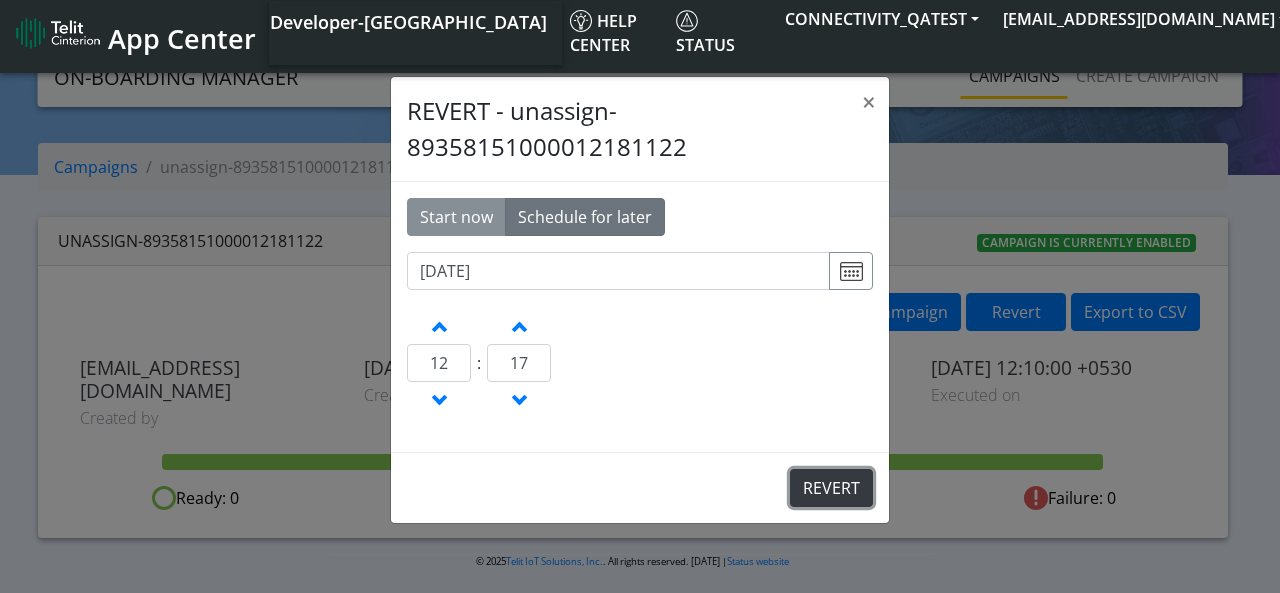 click on "REVERT" 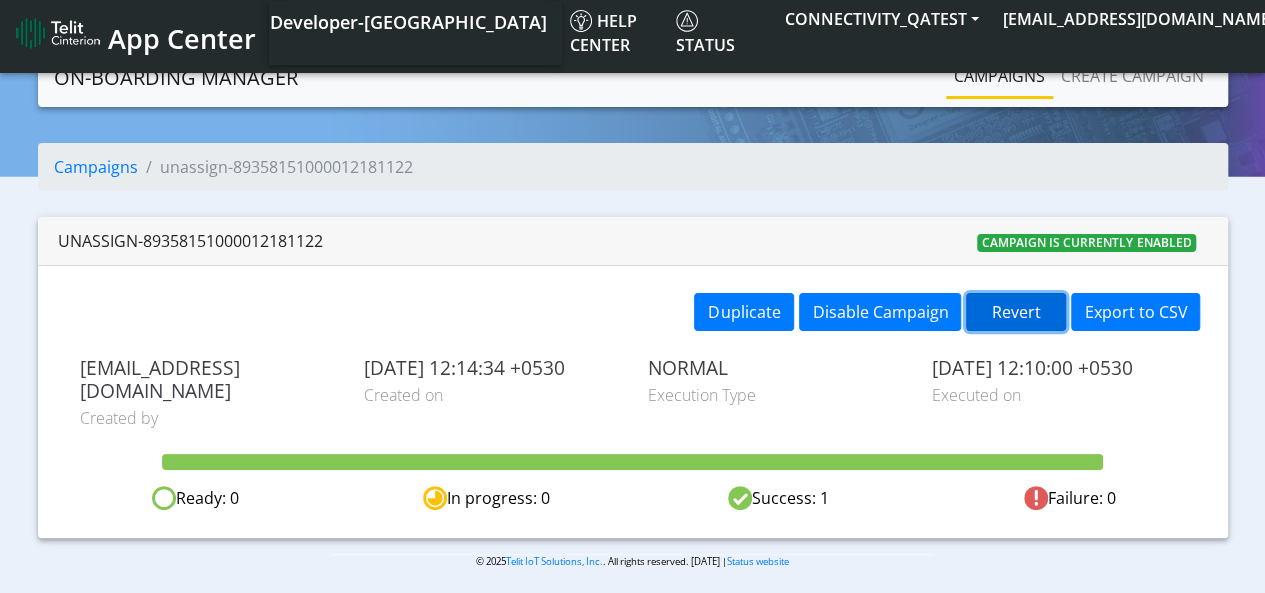 click on "Revert" at bounding box center (1016, 312) 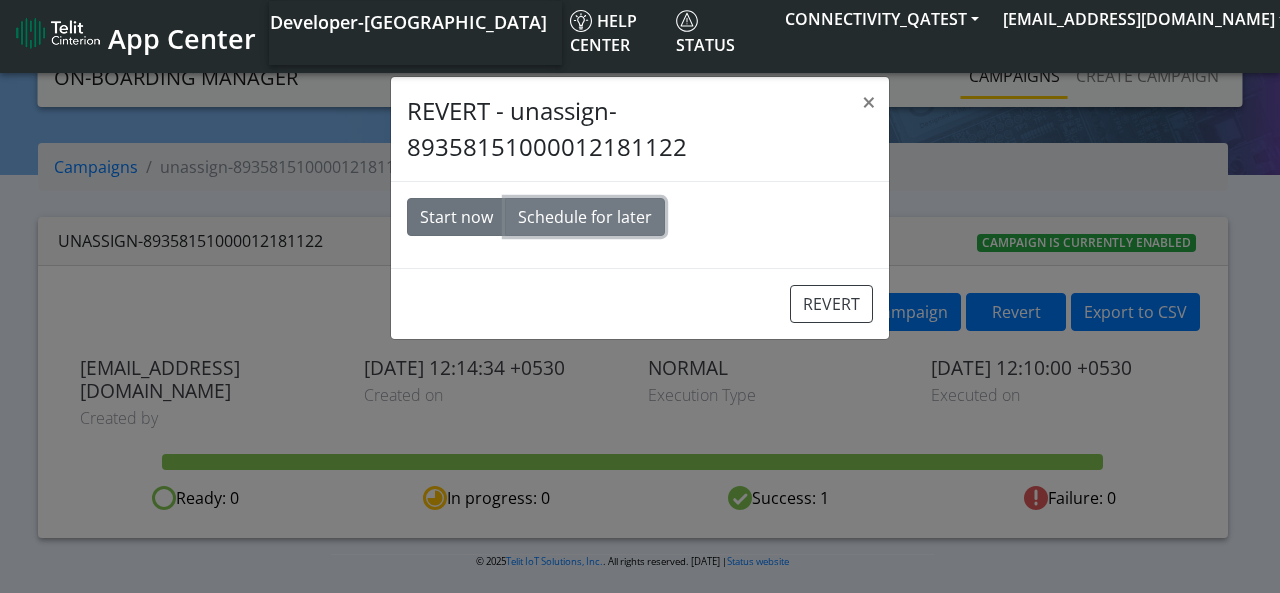 click on "Schedule for later" 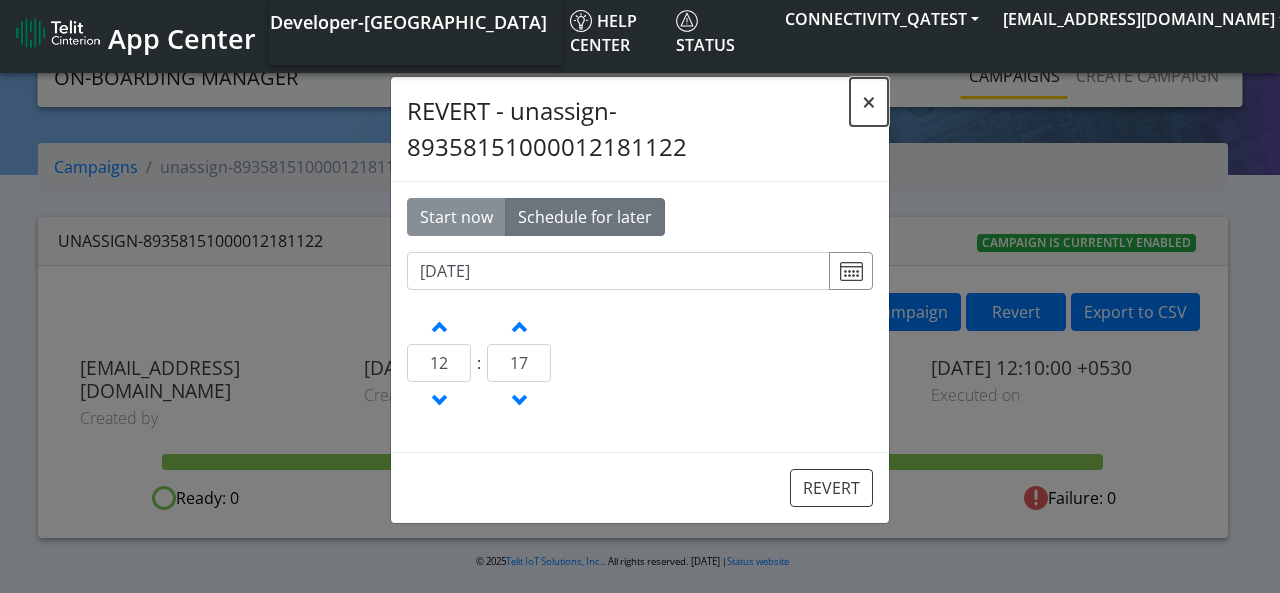 click on "×" 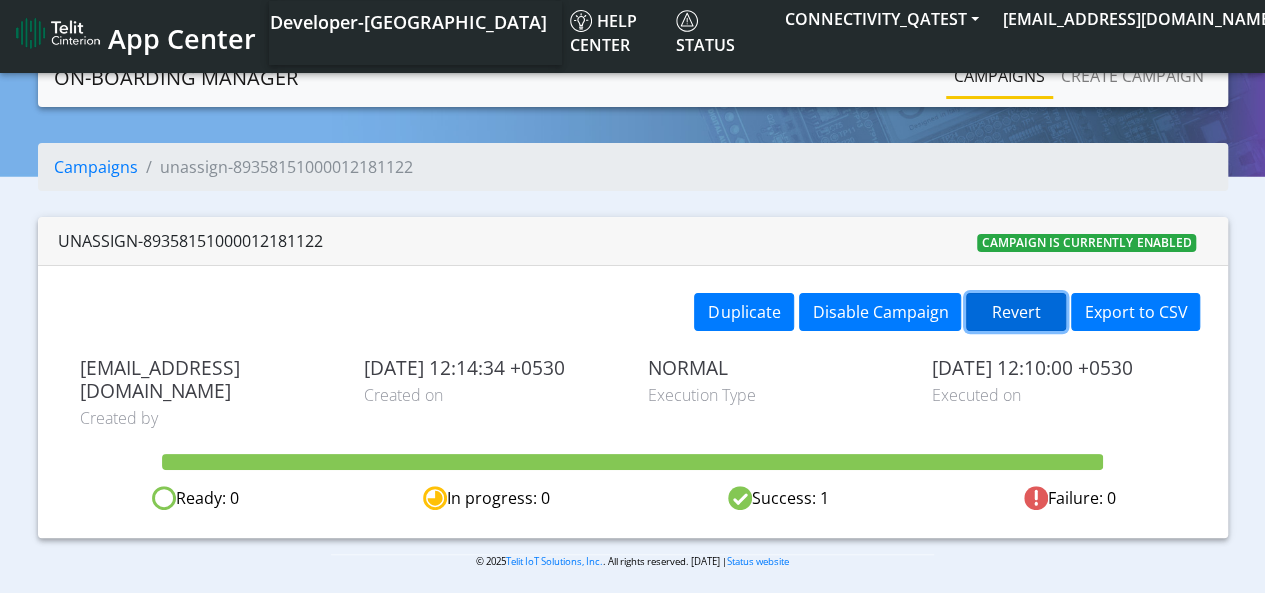 click on "Revert" at bounding box center (1016, 312) 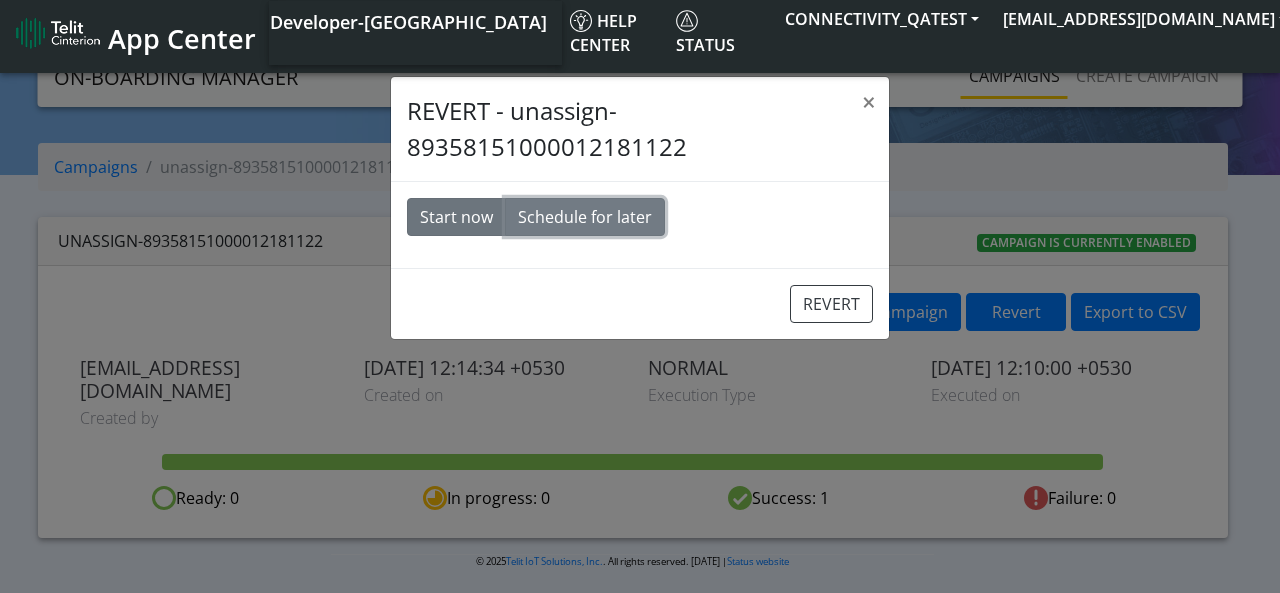click on "Schedule for later" 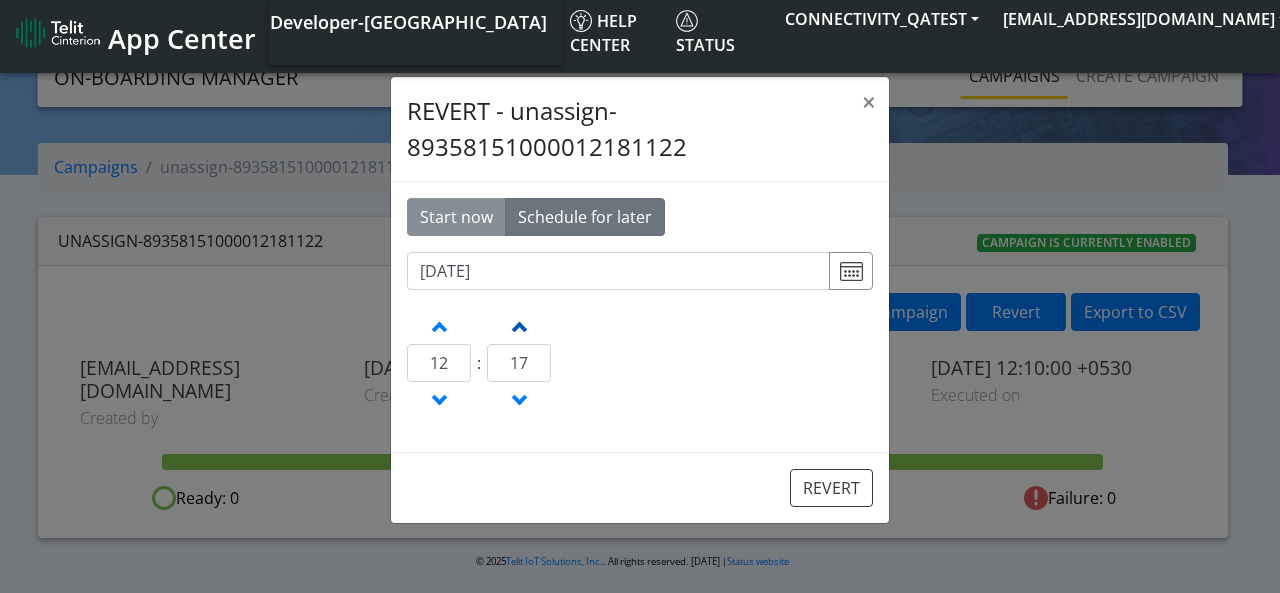 click 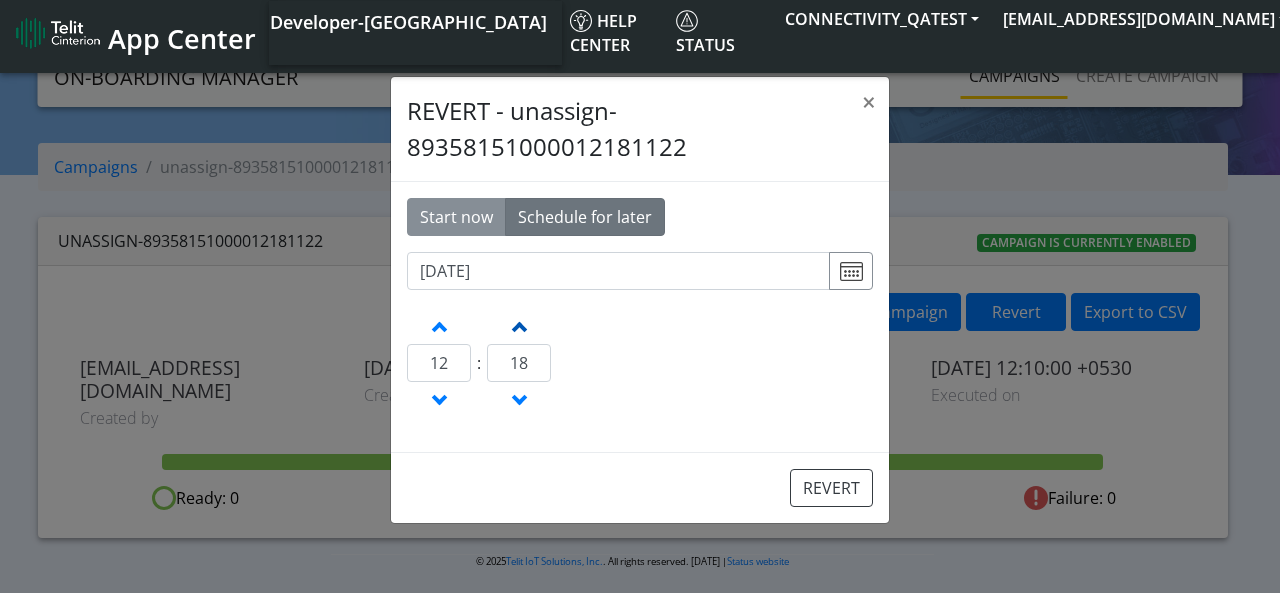 click 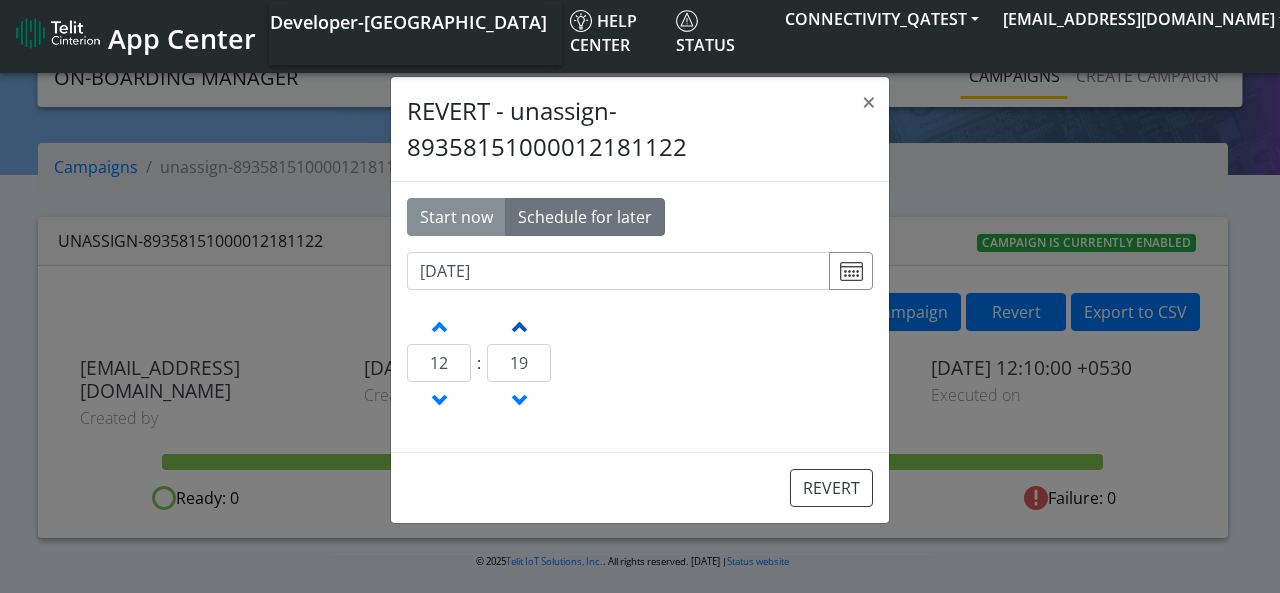 click 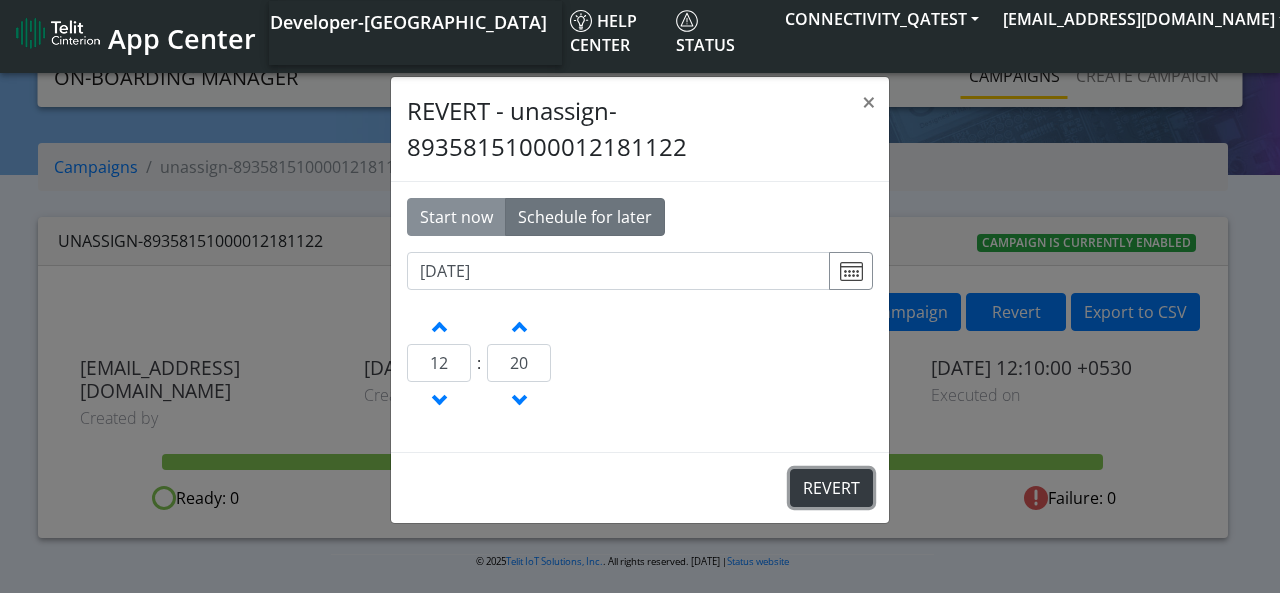 click on "REVERT" 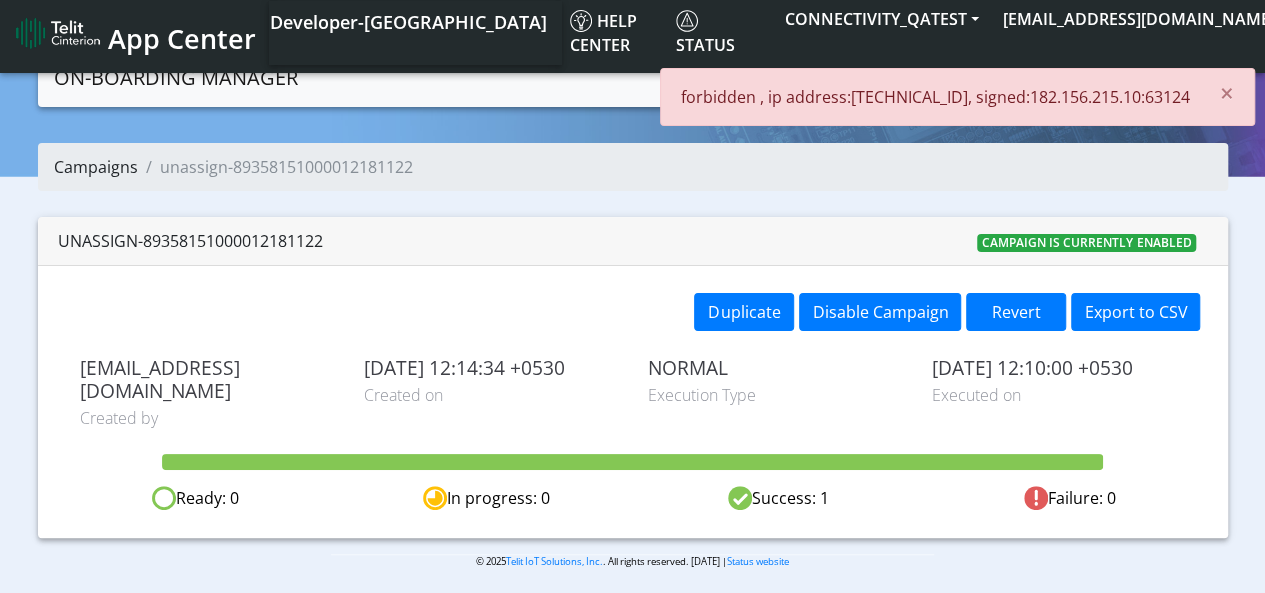 click on "Campaigns" 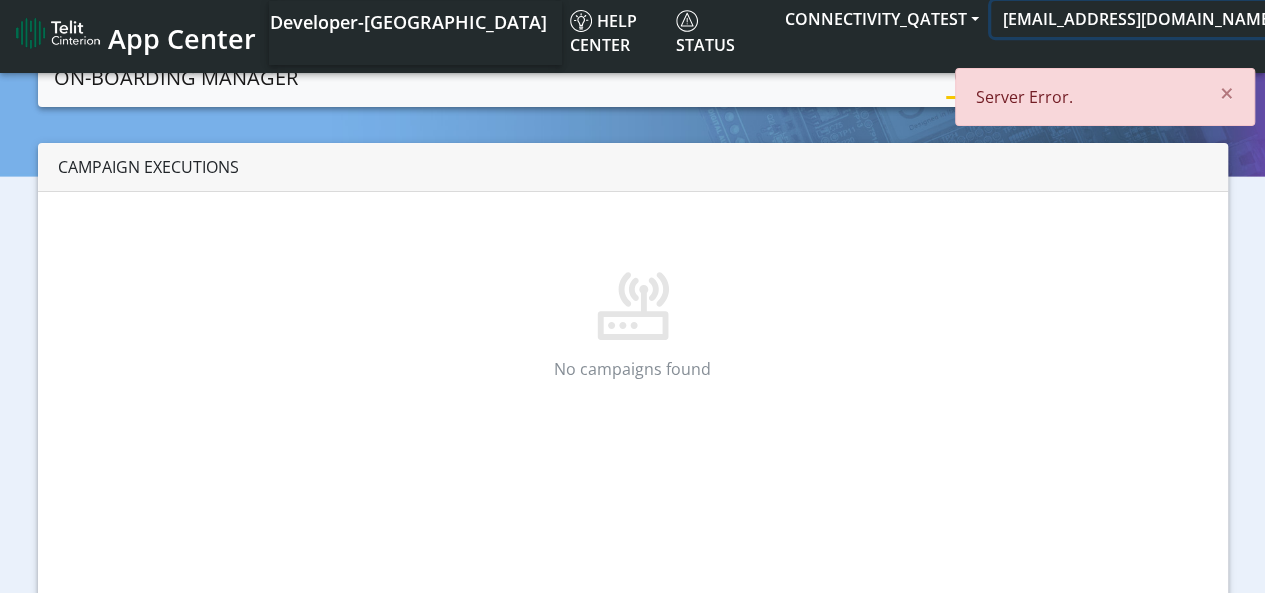 click on "[EMAIL_ADDRESS][DOMAIN_NAME]" at bounding box center [1145, 19] 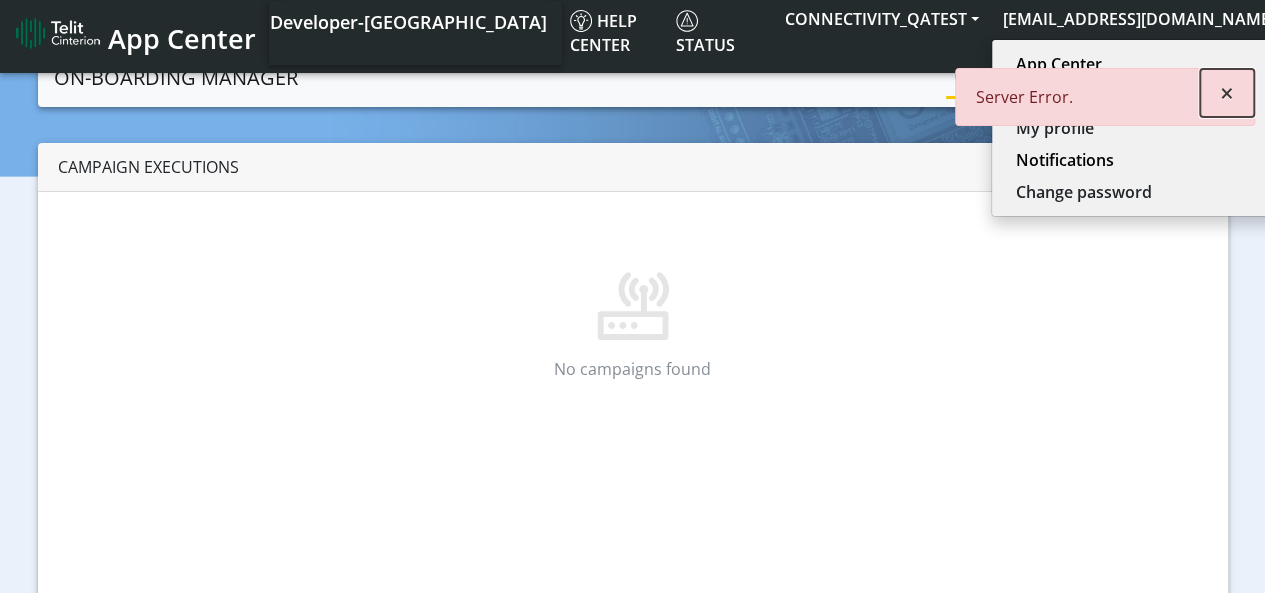 click on "×" at bounding box center [1227, 92] 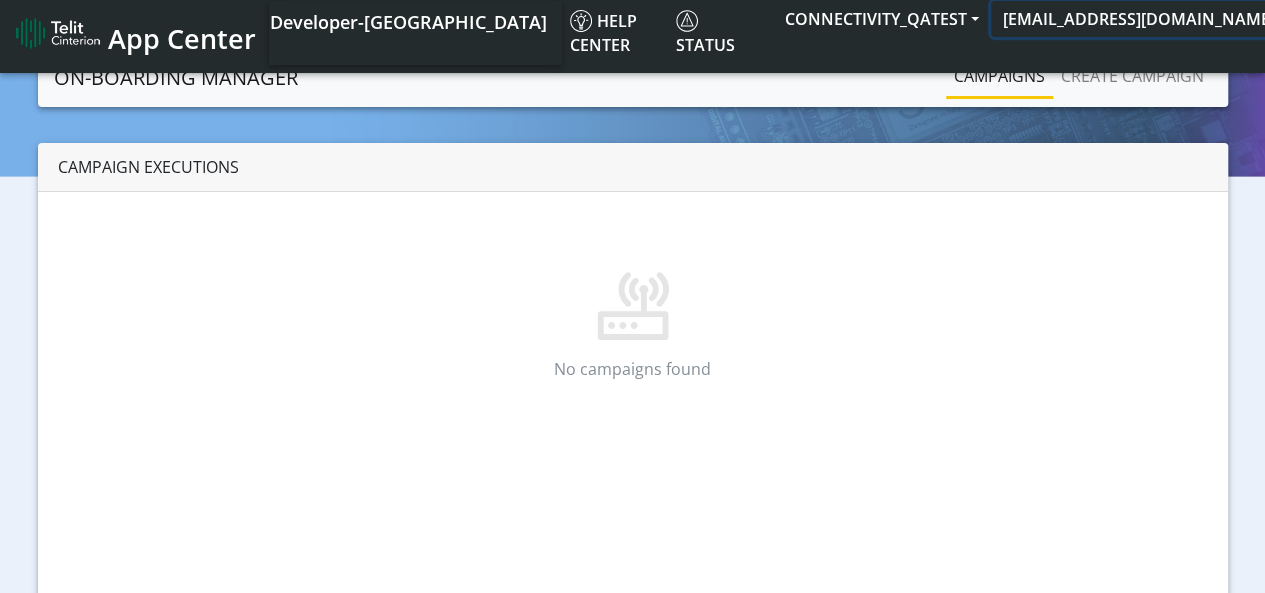 click on "[EMAIL_ADDRESS][DOMAIN_NAME]" at bounding box center (1145, 19) 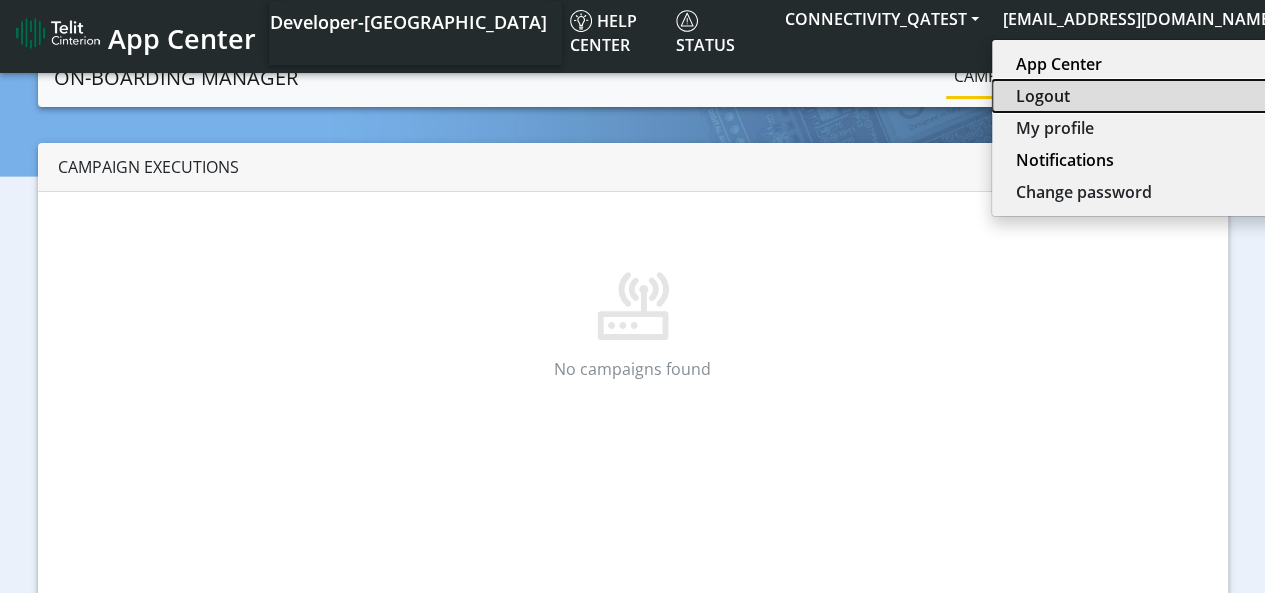 click on "Logout" at bounding box center (1141, 96) 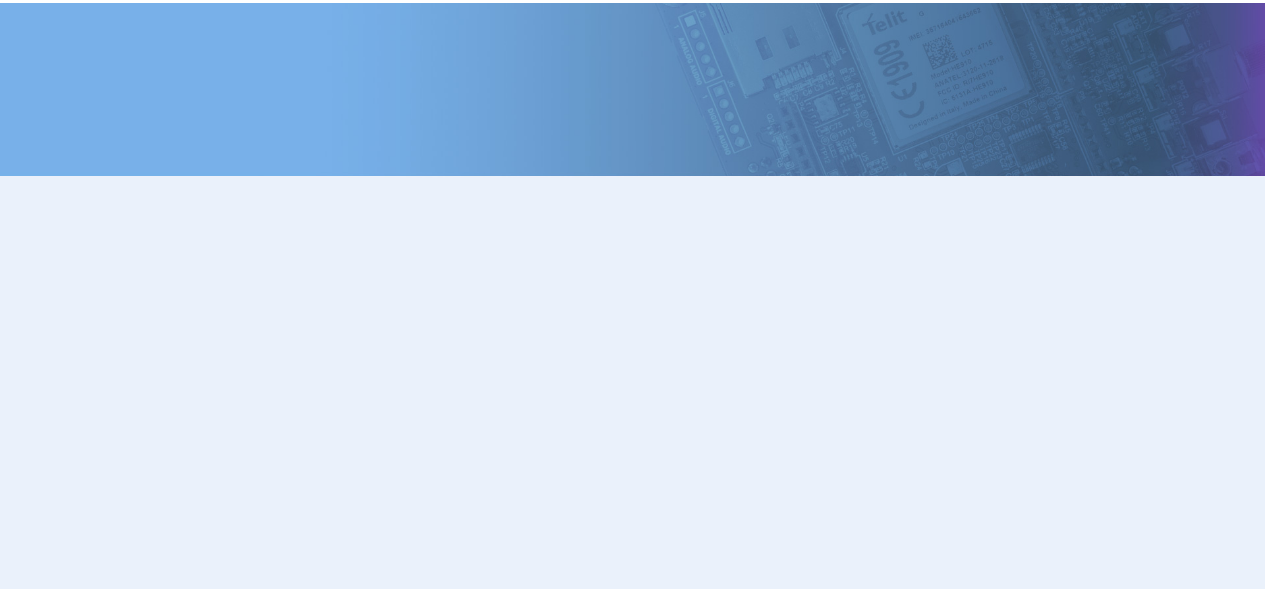 scroll, scrollTop: 0, scrollLeft: 0, axis: both 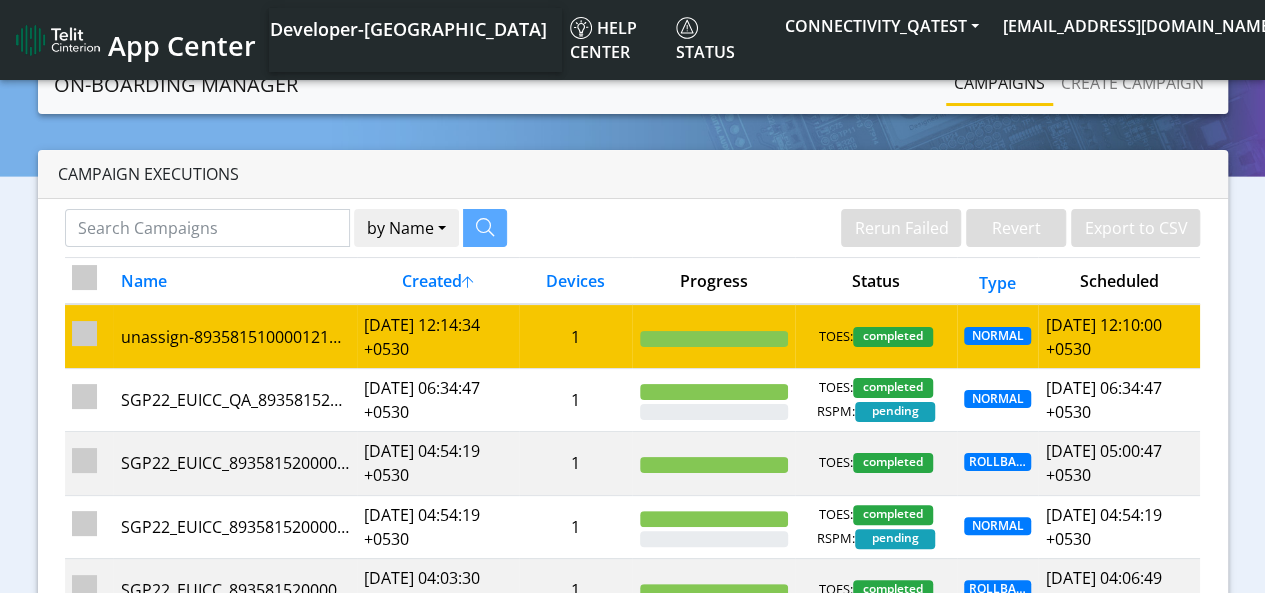 click on "1" at bounding box center (576, 336) 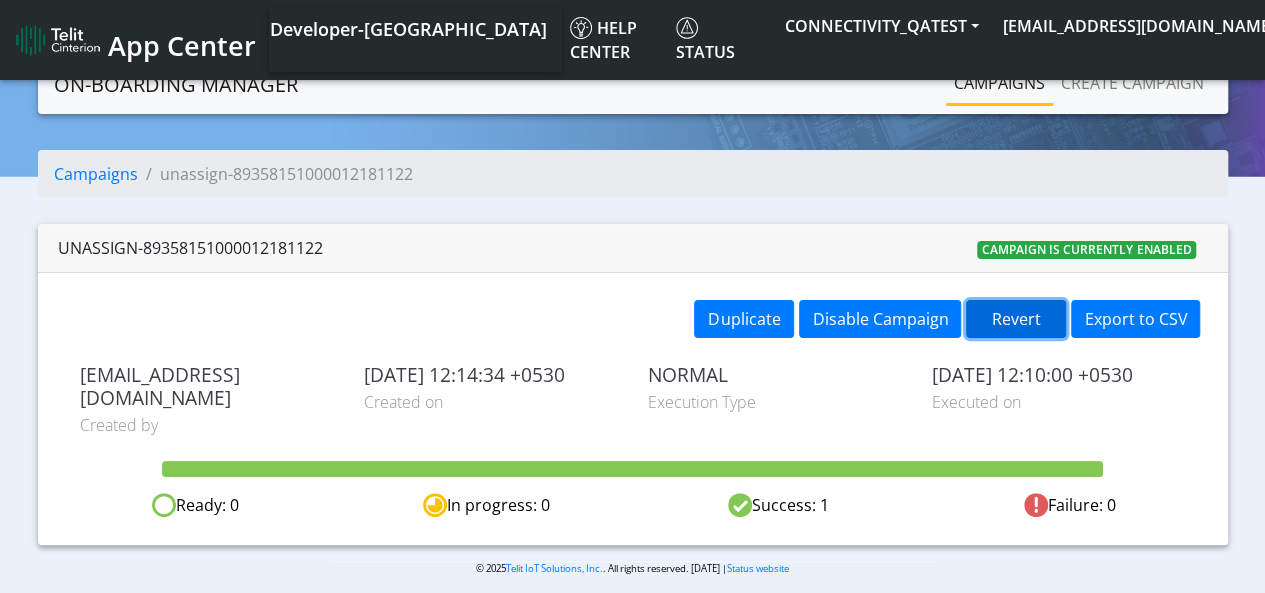 click on "Revert" at bounding box center (1016, 319) 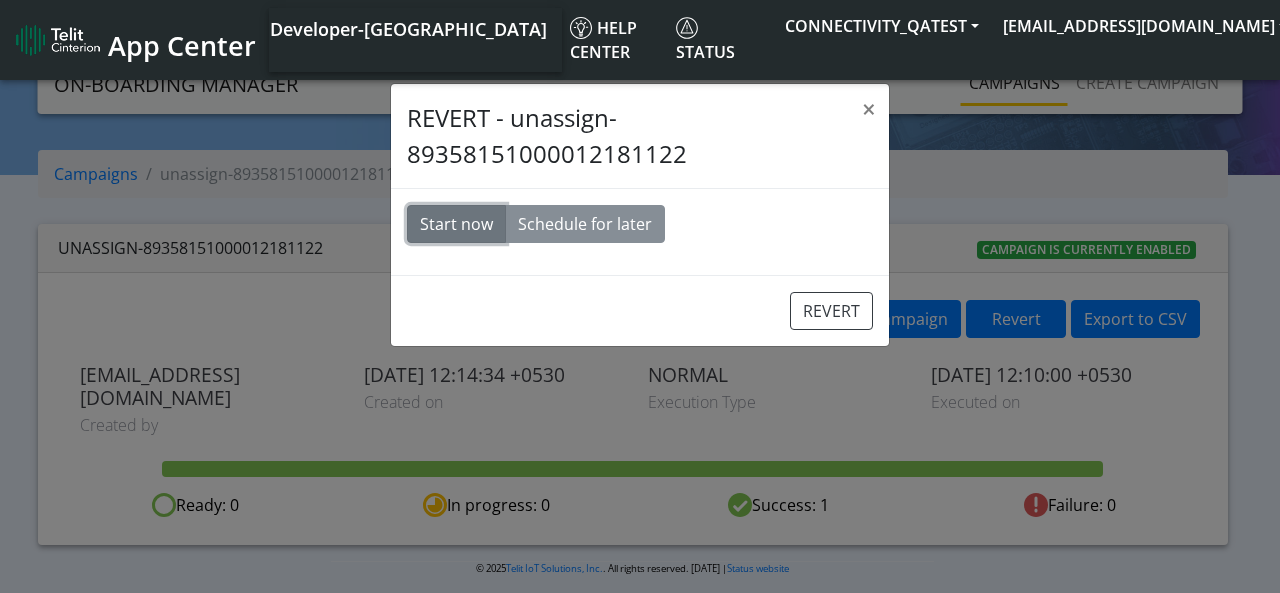 click on "Start now" 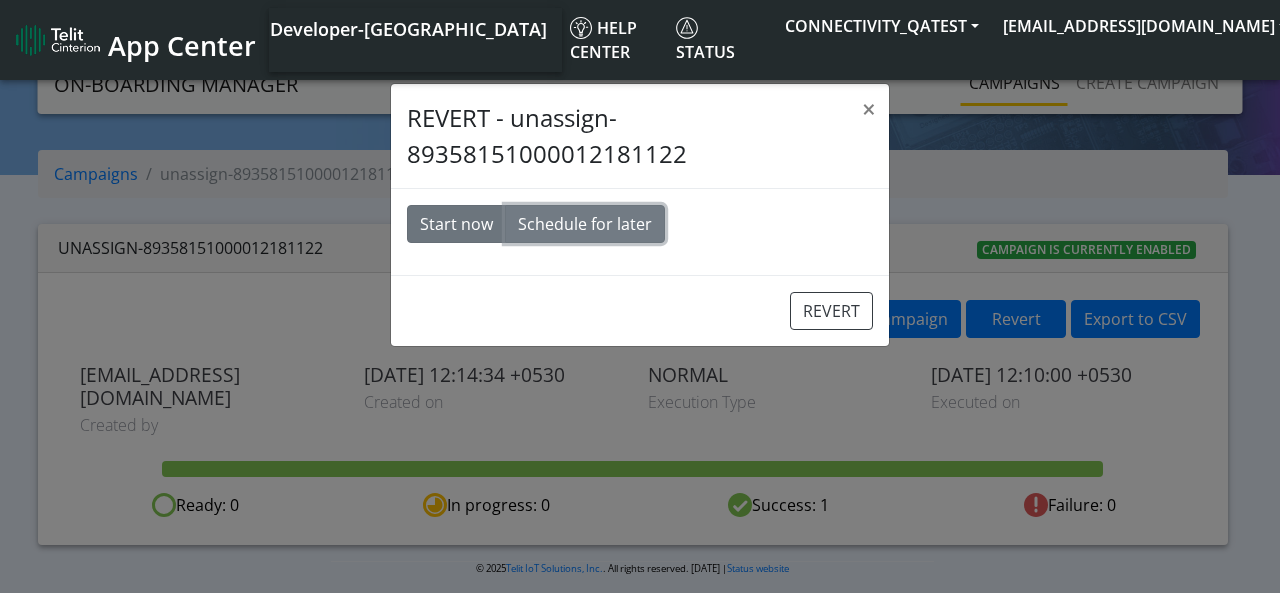 click on "Schedule for later" 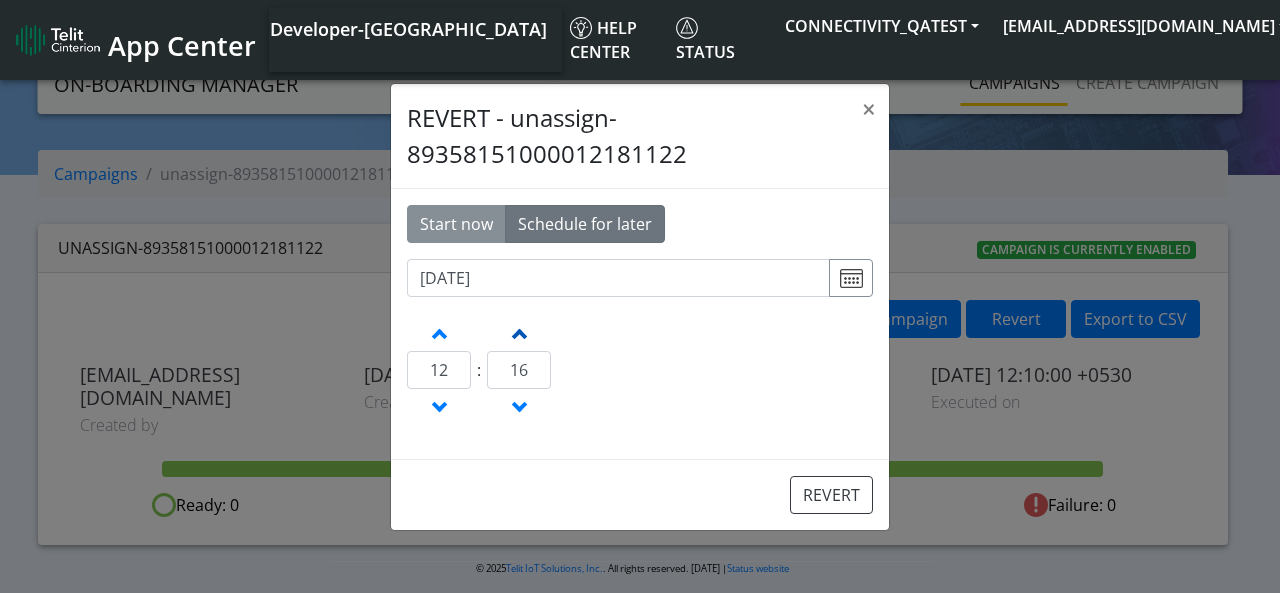 click 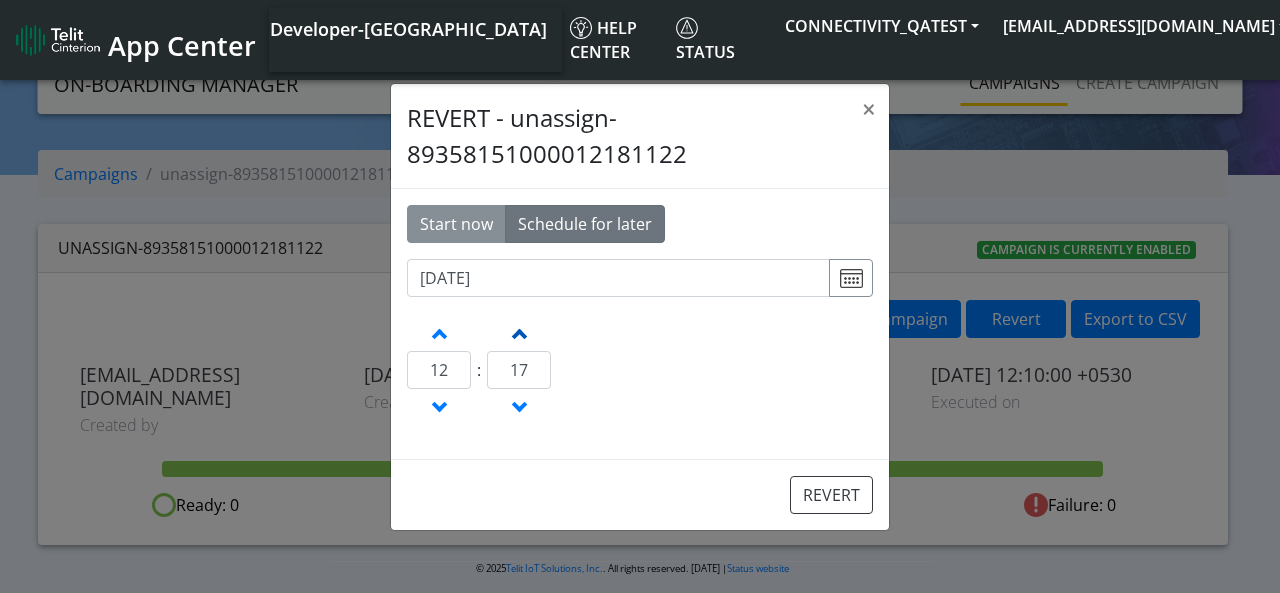 click 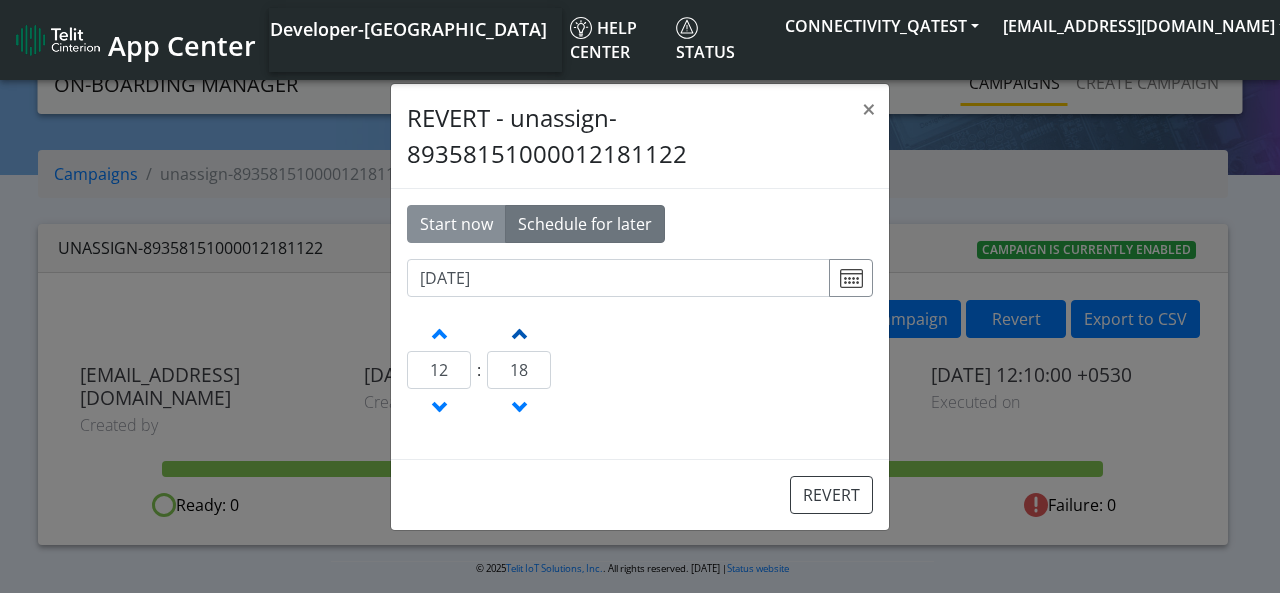 click 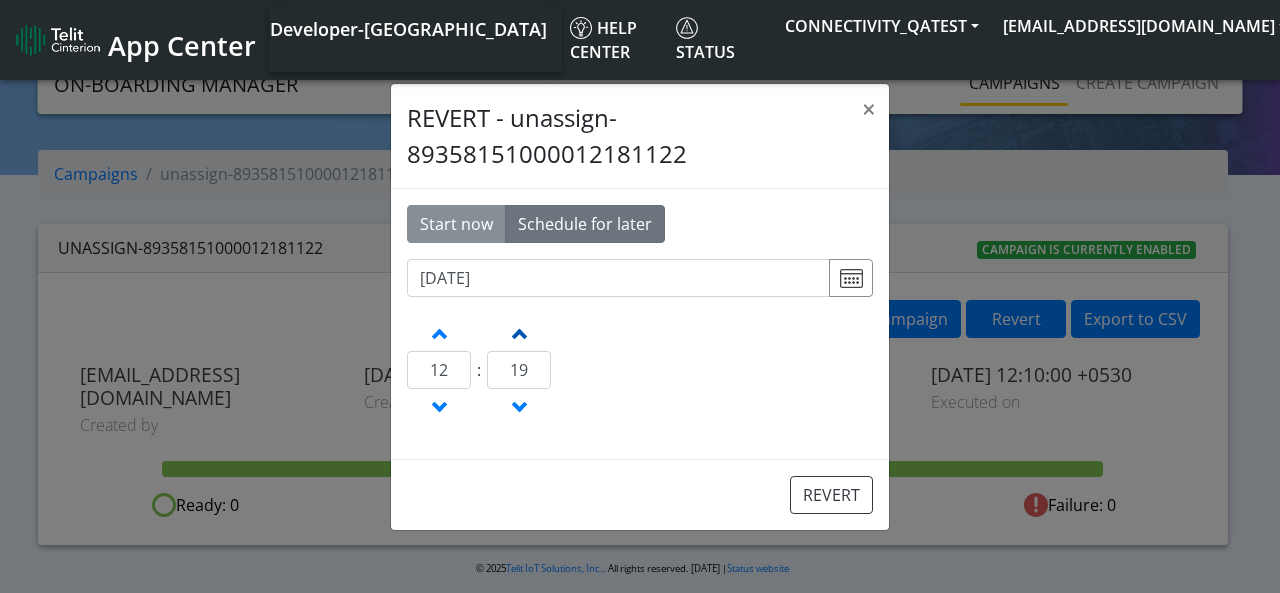 click 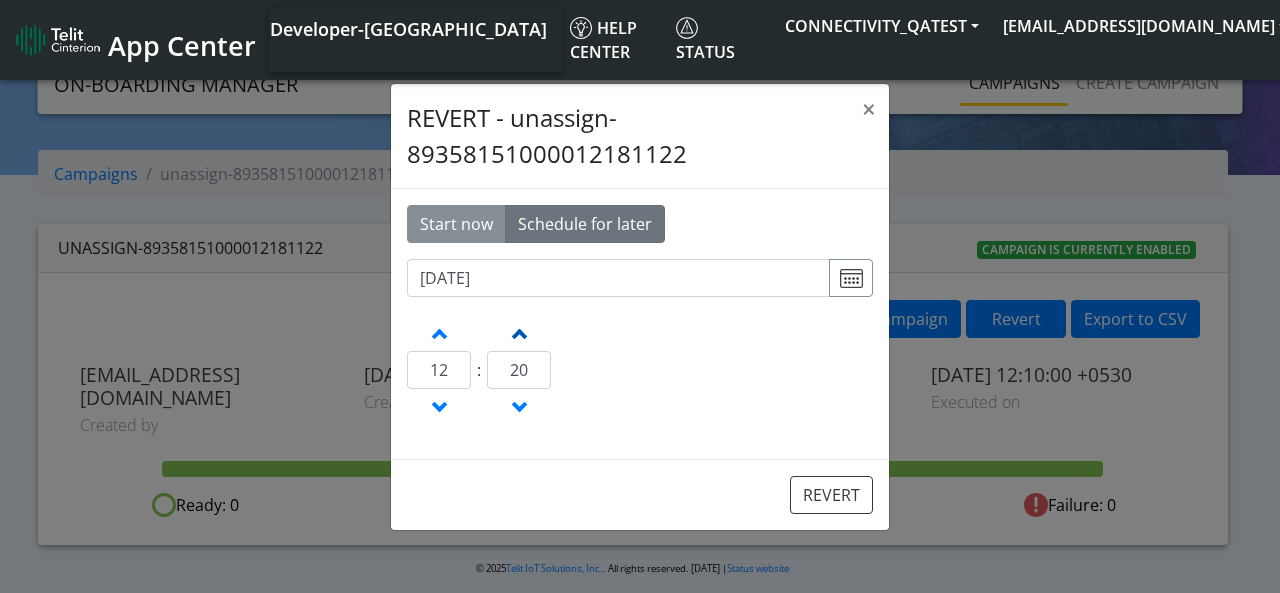 click 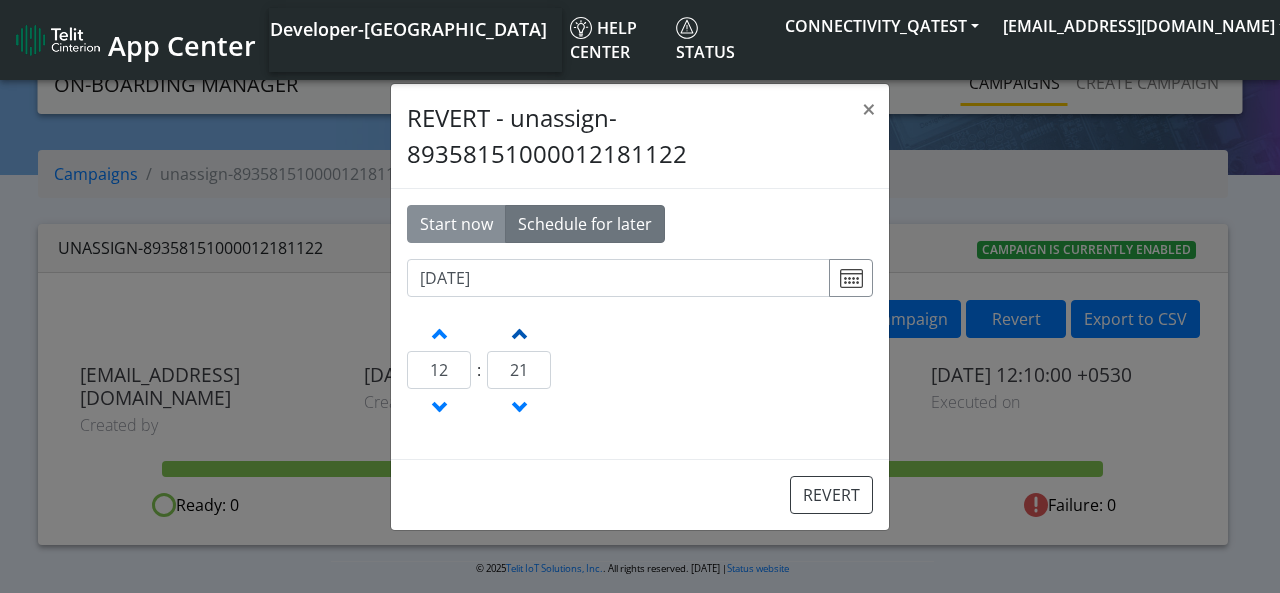 click 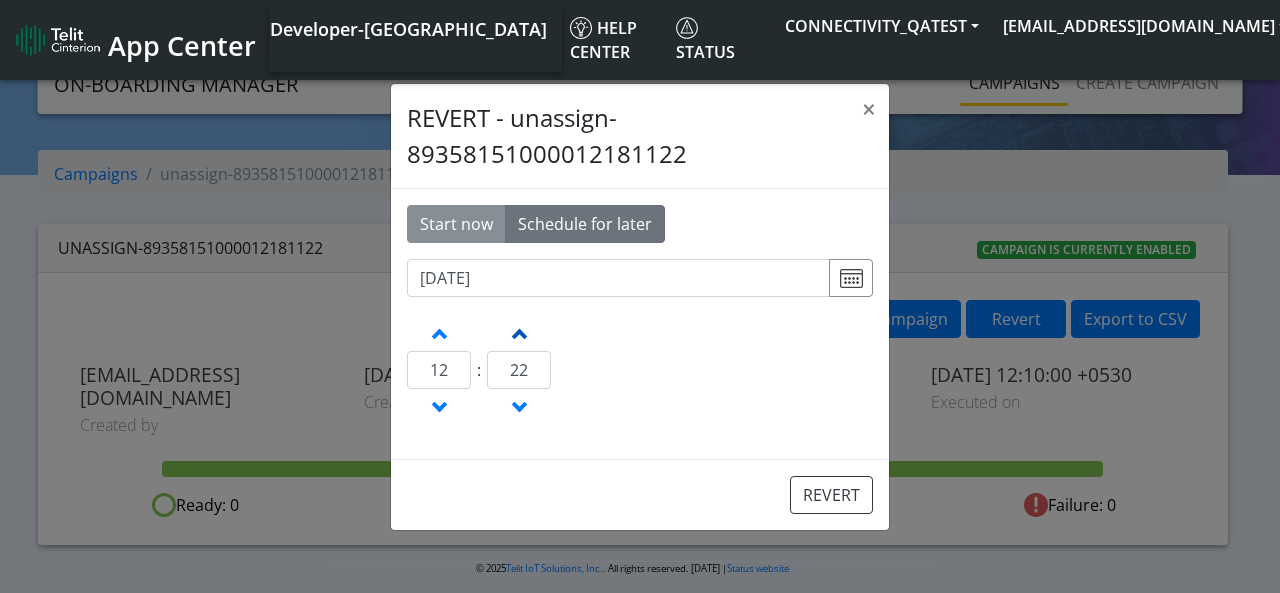 click 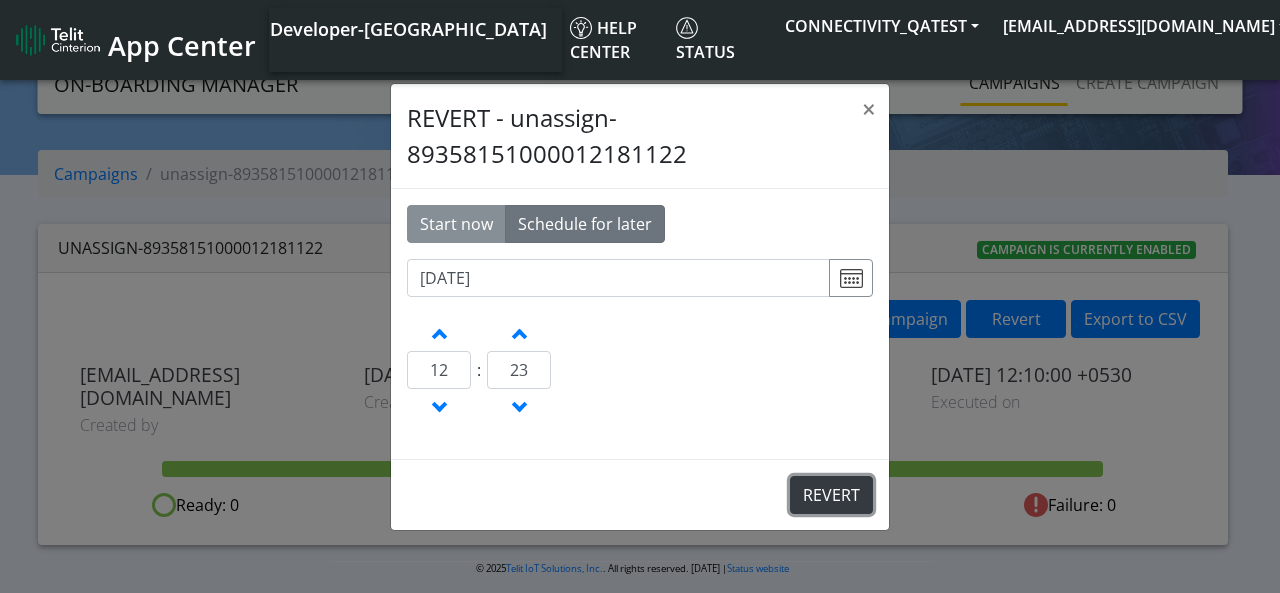 click on "REVERT" 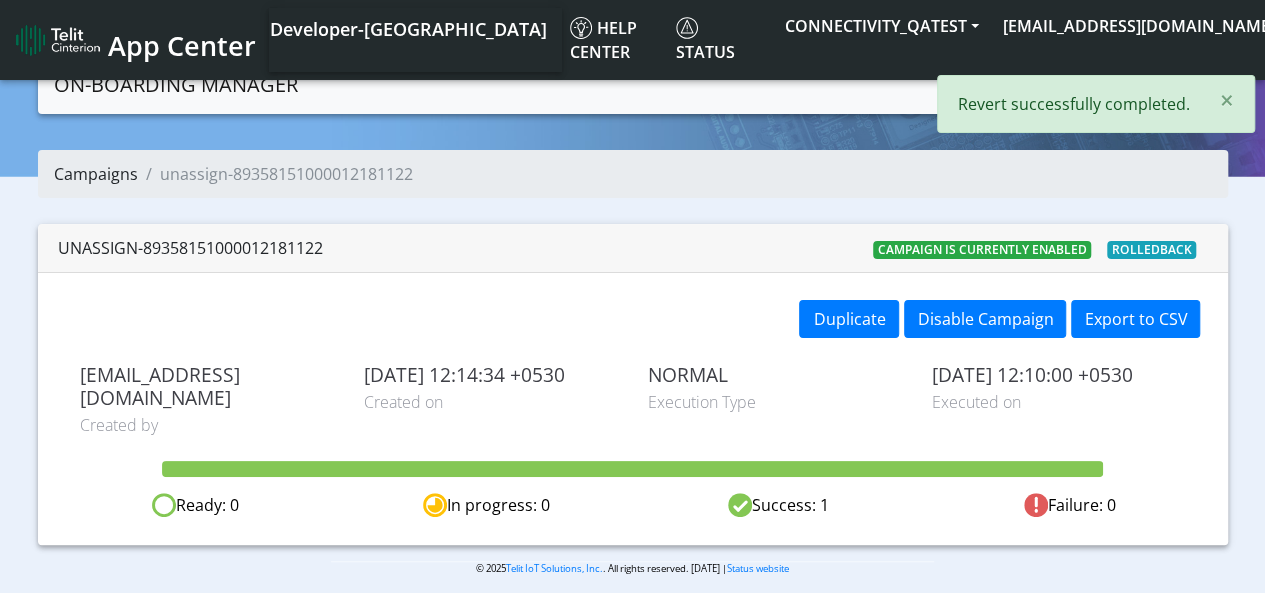 click on "Campaigns" 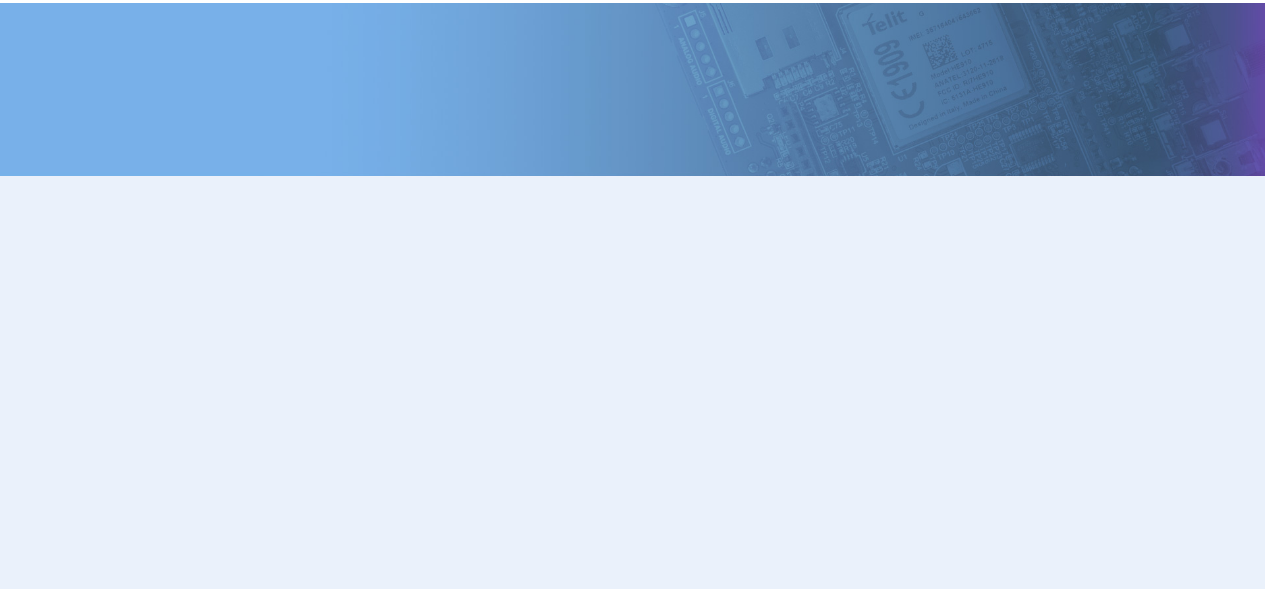 scroll, scrollTop: 0, scrollLeft: 0, axis: both 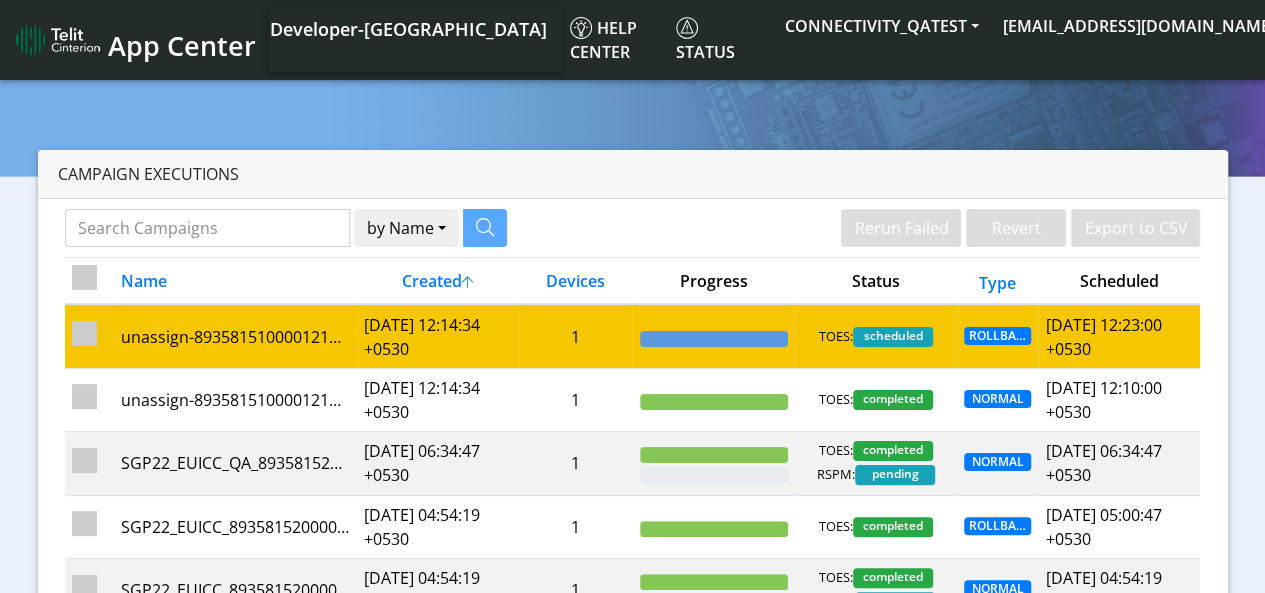 click on "1" at bounding box center (576, 336) 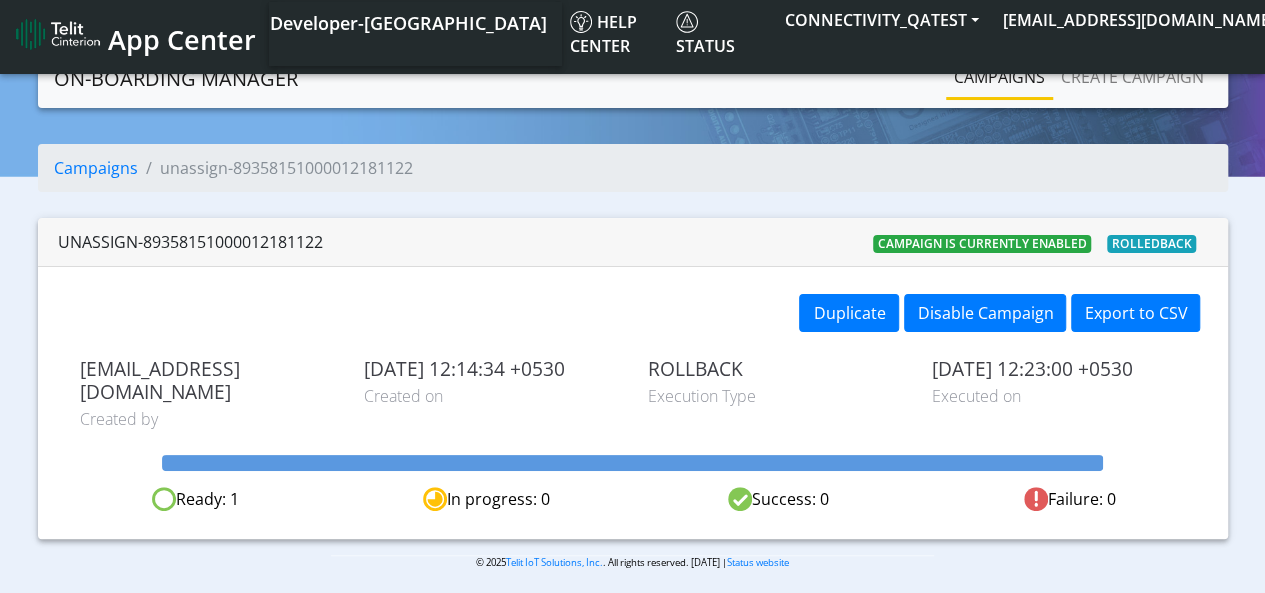 scroll, scrollTop: 7, scrollLeft: 0, axis: vertical 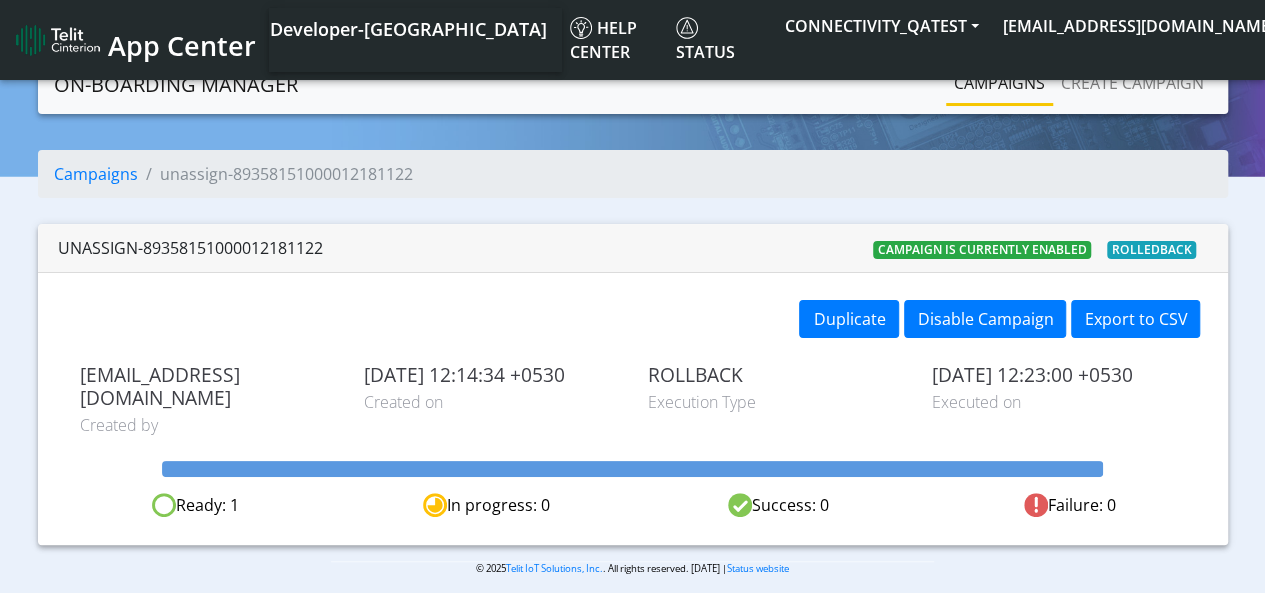 drag, startPoint x: 476, startPoint y: 366, endPoint x: 610, endPoint y: 375, distance: 134.3019 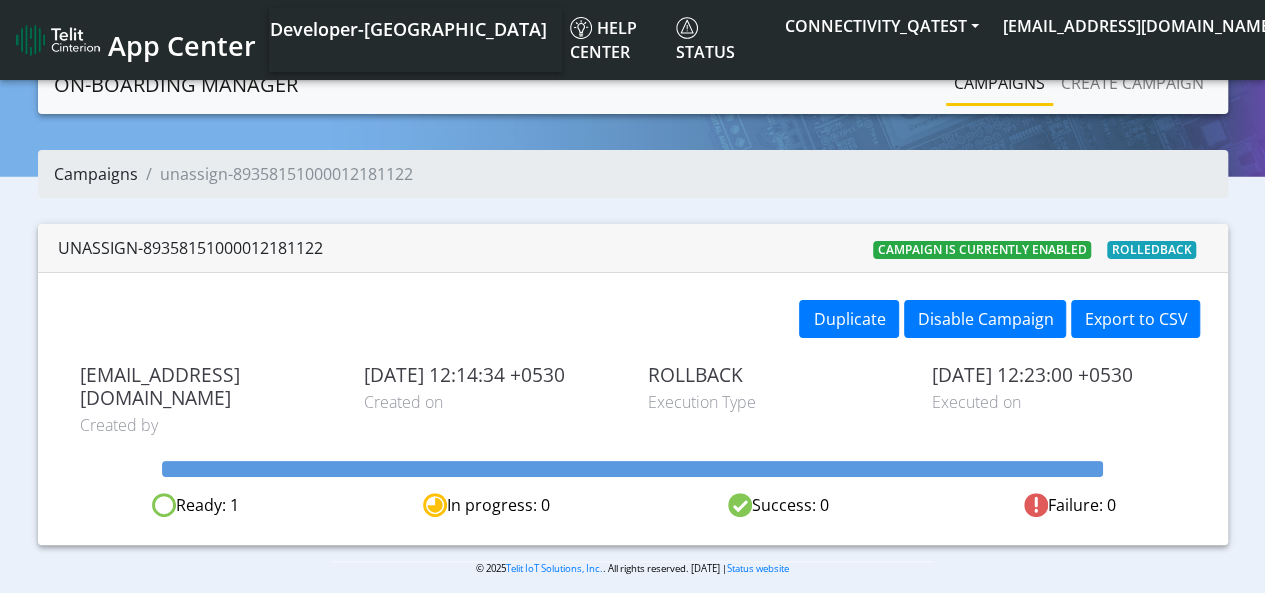 click on "Campaigns" 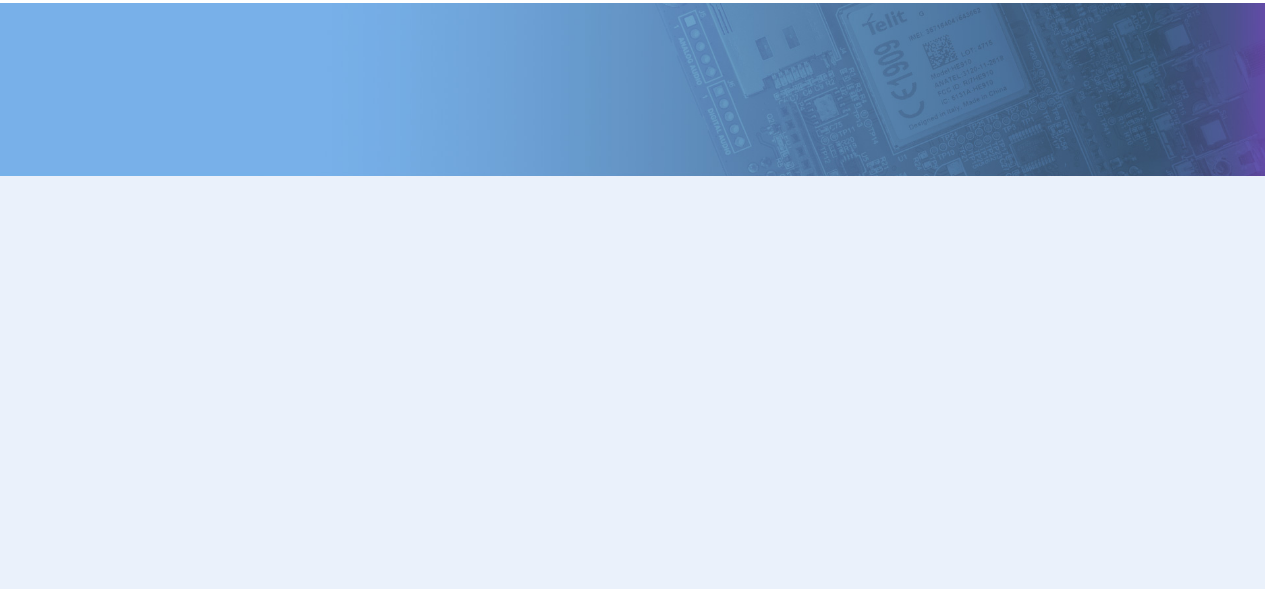 scroll, scrollTop: 0, scrollLeft: 0, axis: both 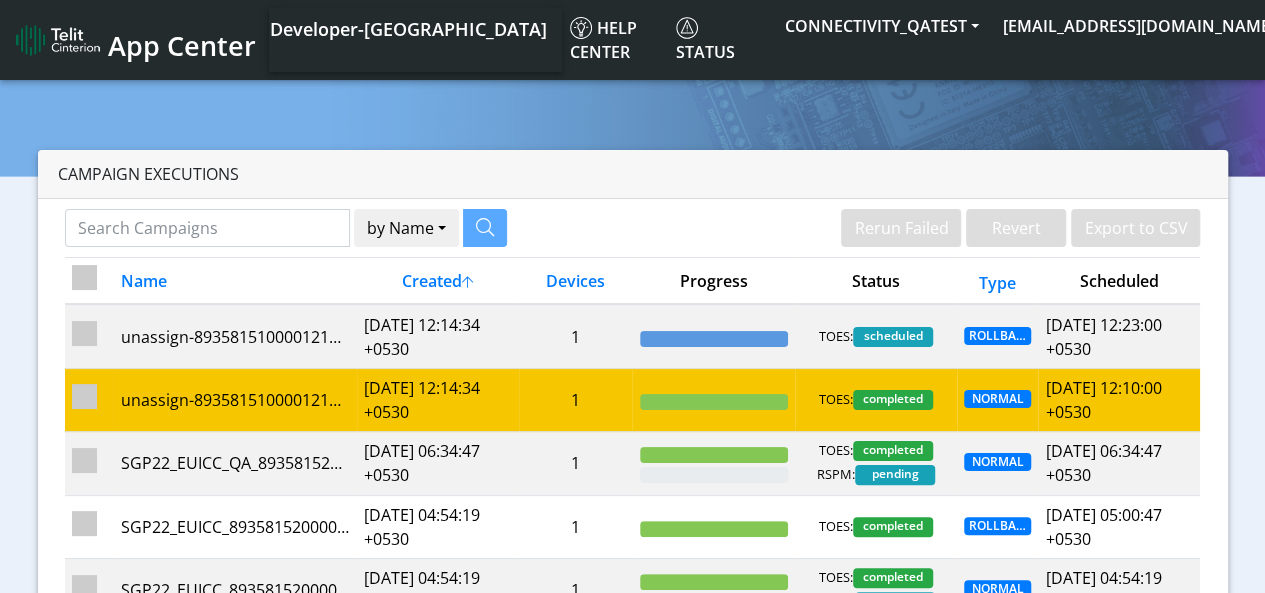 click on "1" at bounding box center [576, 399] 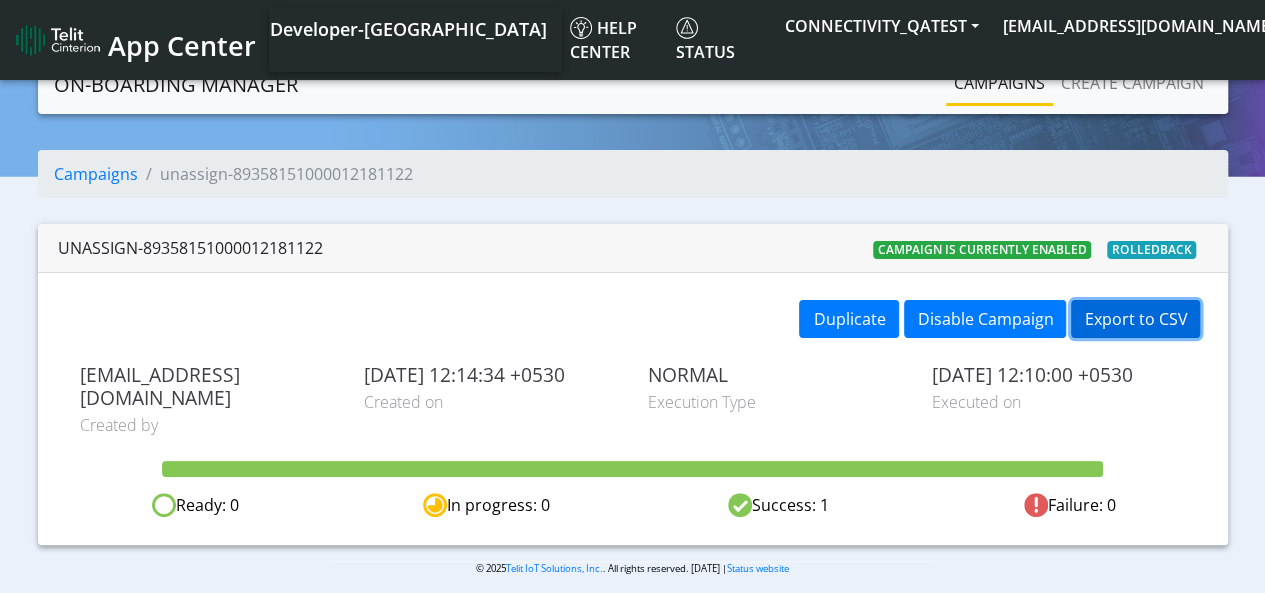 click on "Export to CSV" at bounding box center [1135, 319] 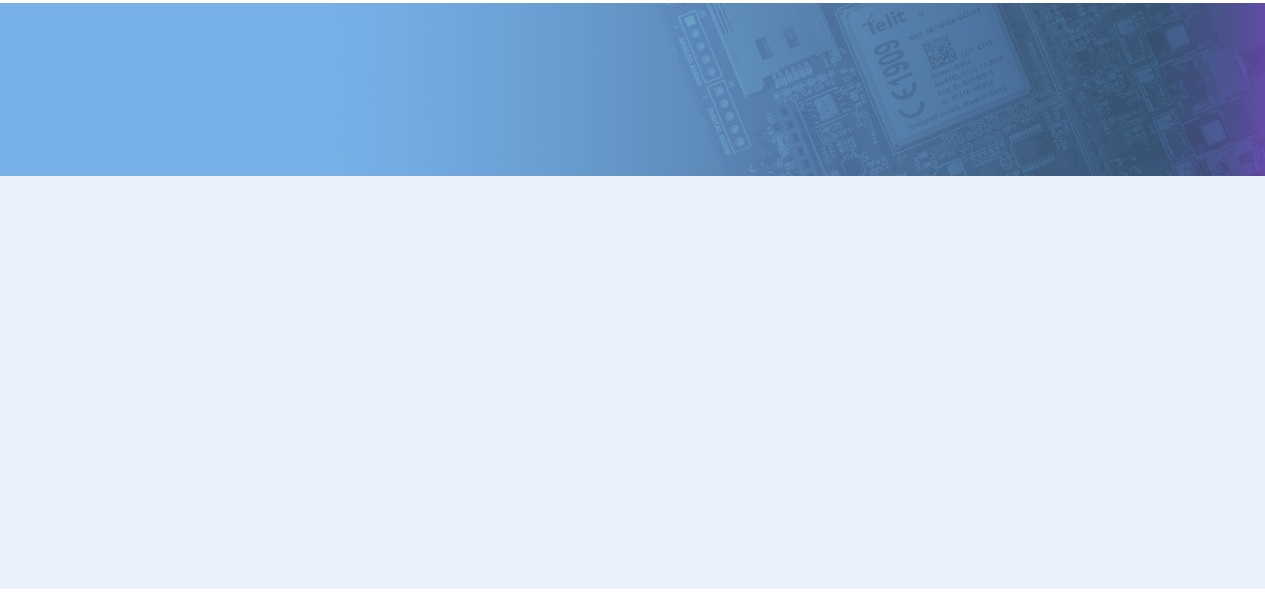 scroll, scrollTop: 0, scrollLeft: 0, axis: both 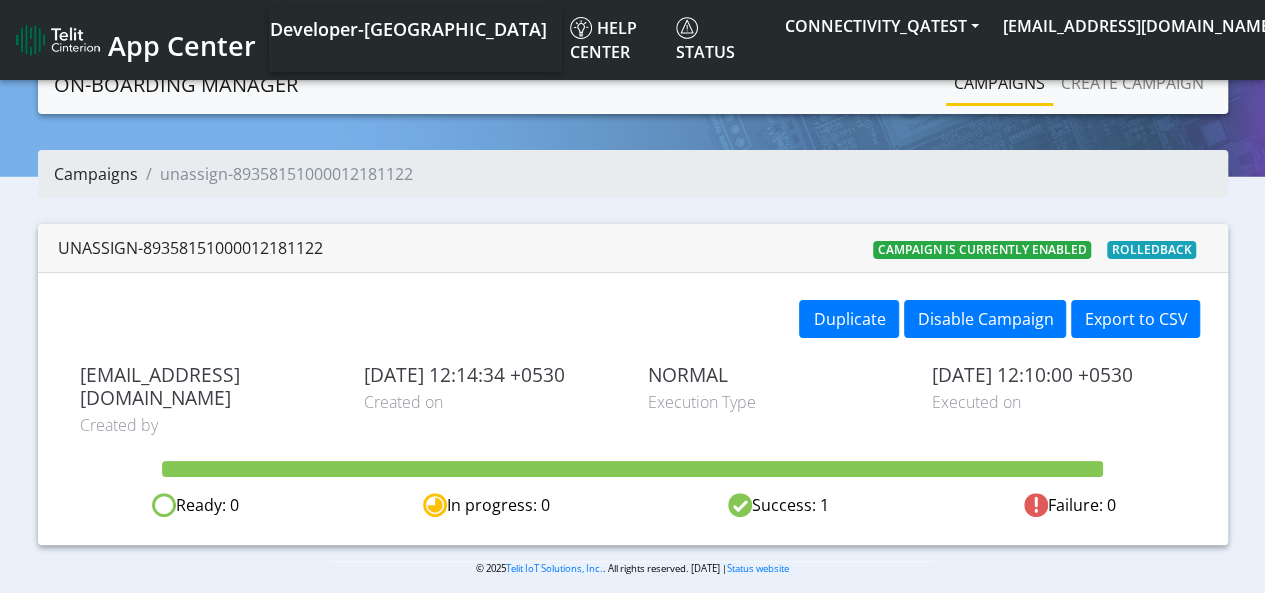 click on "Campaigns" 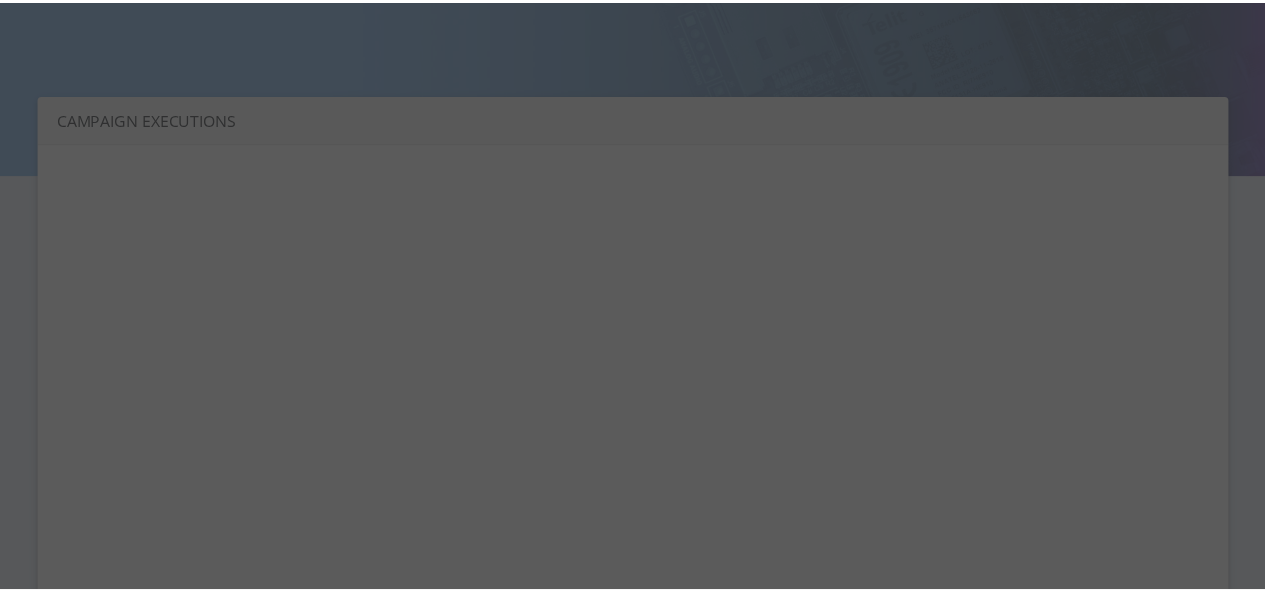 scroll, scrollTop: 0, scrollLeft: 0, axis: both 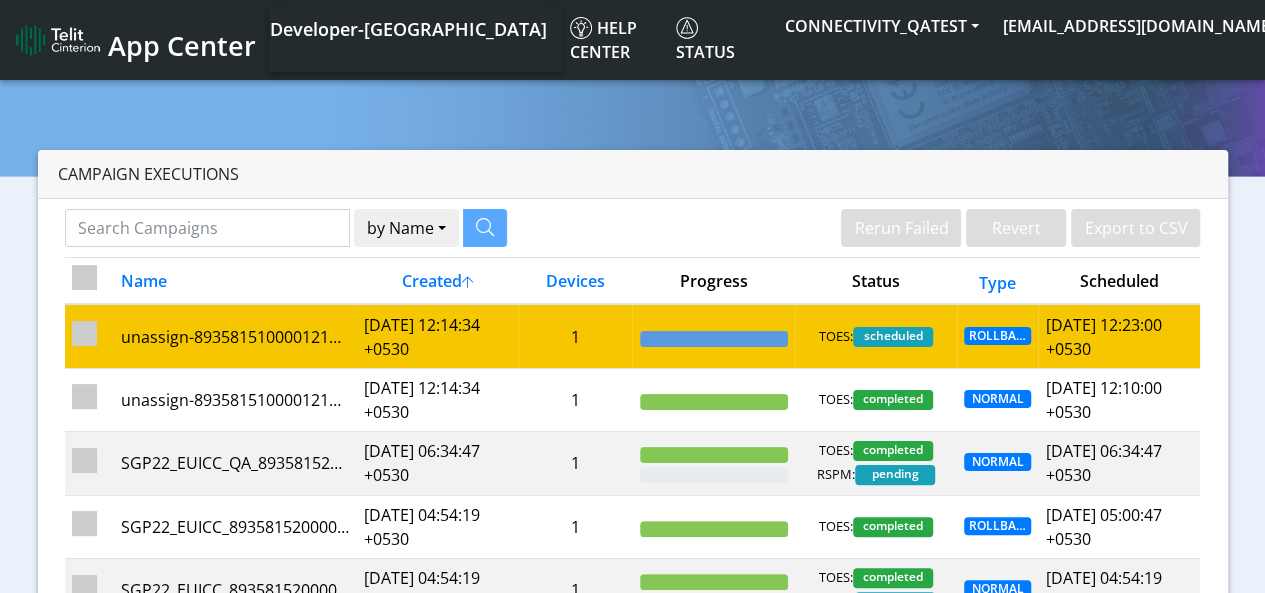 click on "[DATE] 12:14:34 +0530" at bounding box center [438, 336] 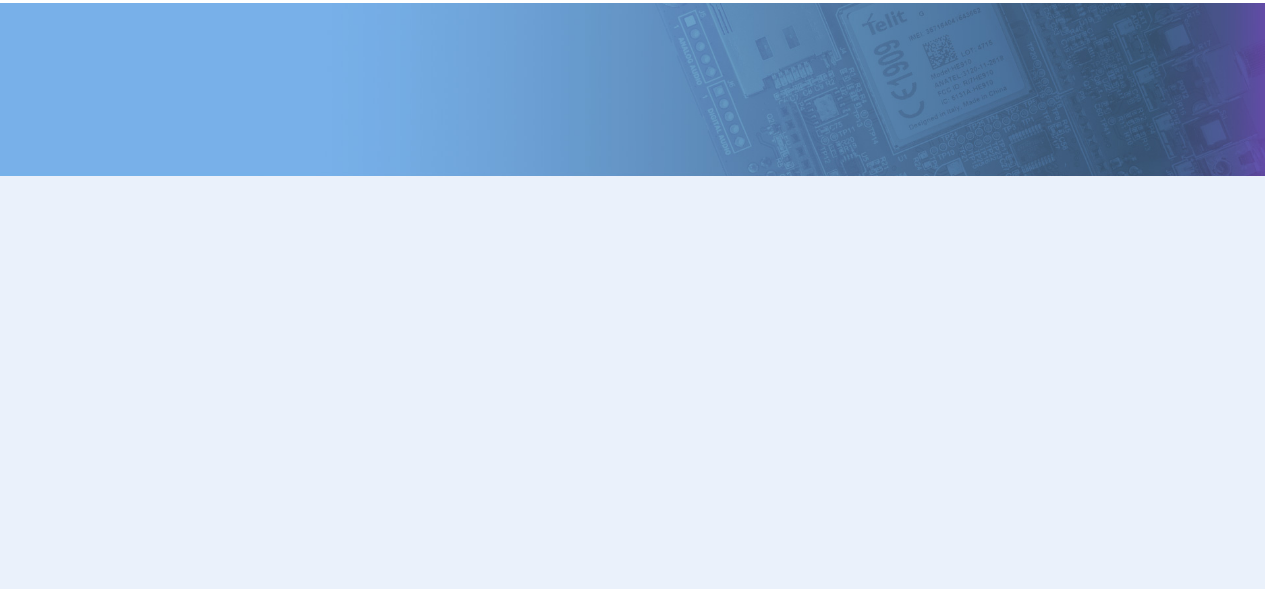 scroll, scrollTop: 0, scrollLeft: 0, axis: both 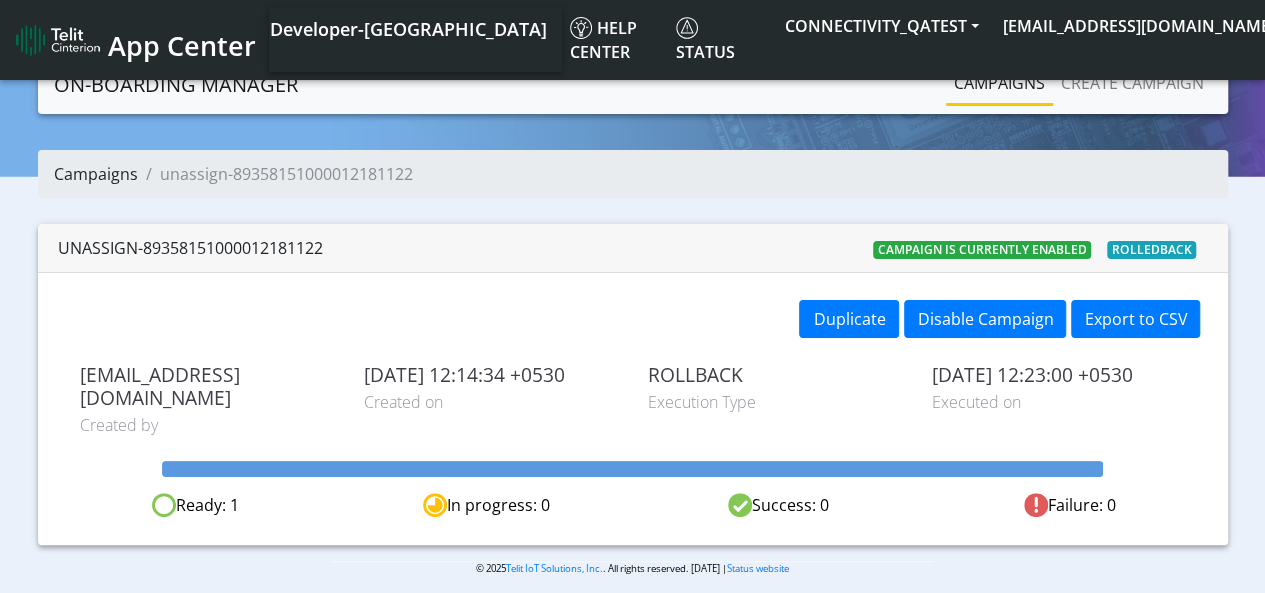 click on "Campaigns" 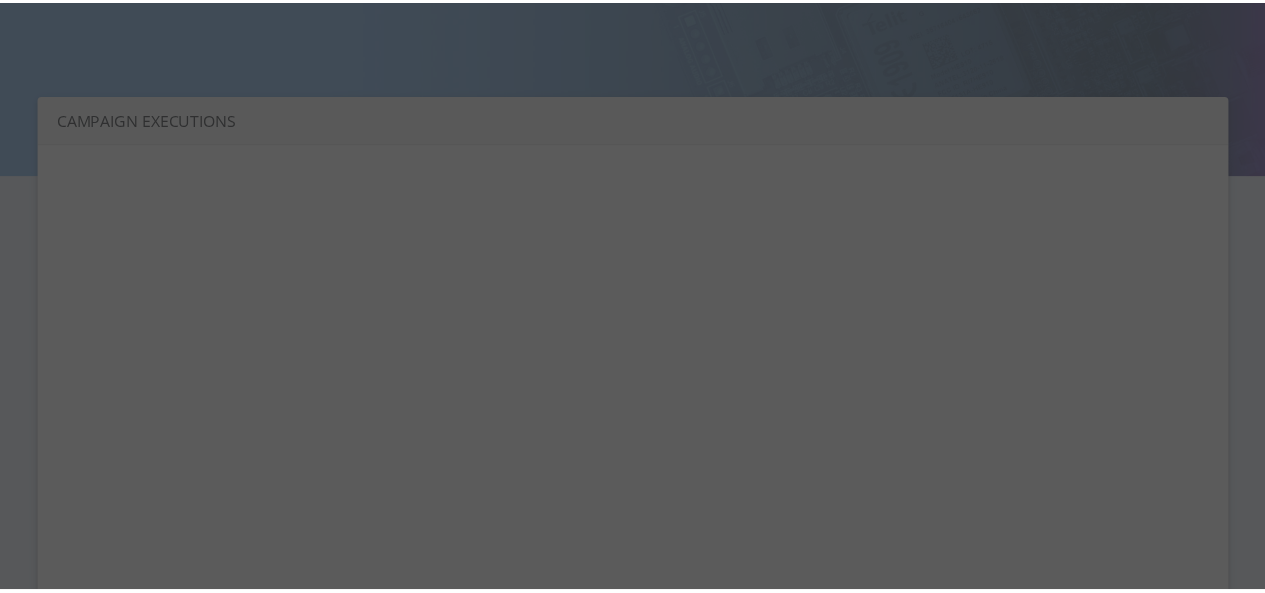 scroll, scrollTop: 0, scrollLeft: 0, axis: both 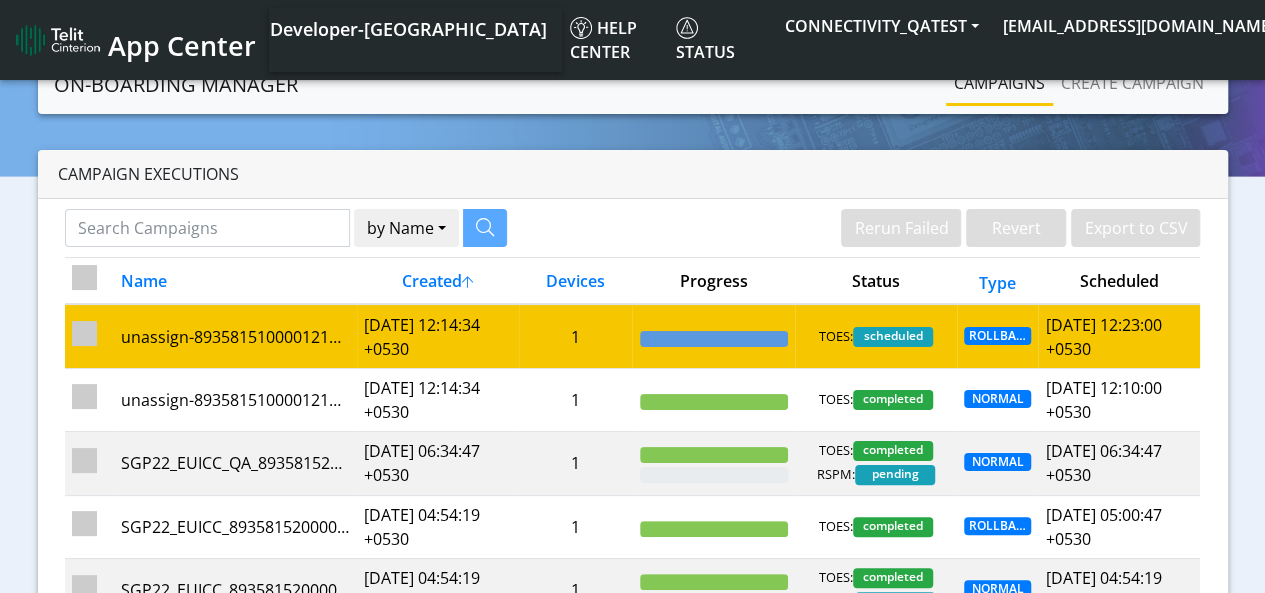 click on "[DATE] 12:14:34 +0530" at bounding box center (438, 336) 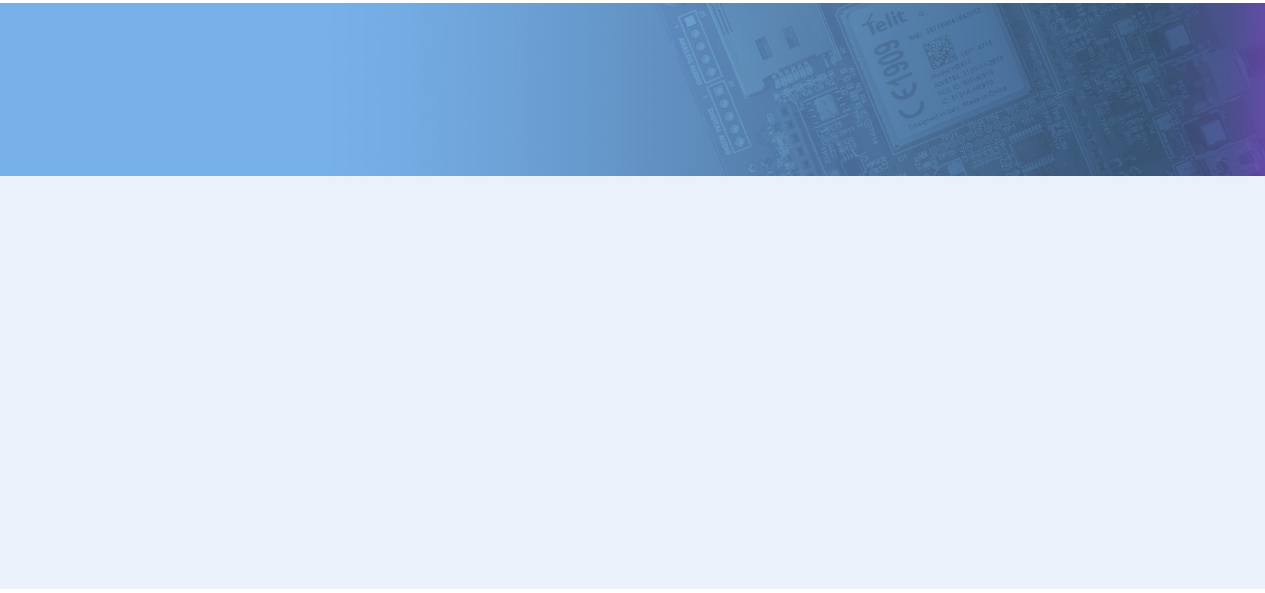 scroll, scrollTop: 0, scrollLeft: 0, axis: both 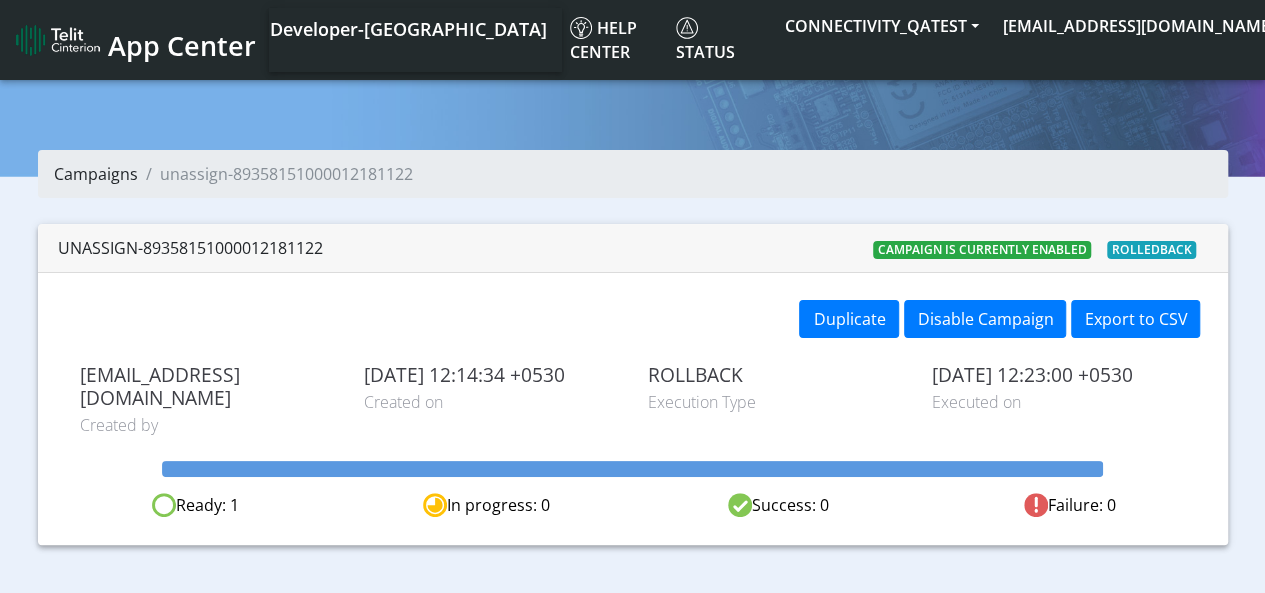 click on "Campaigns" 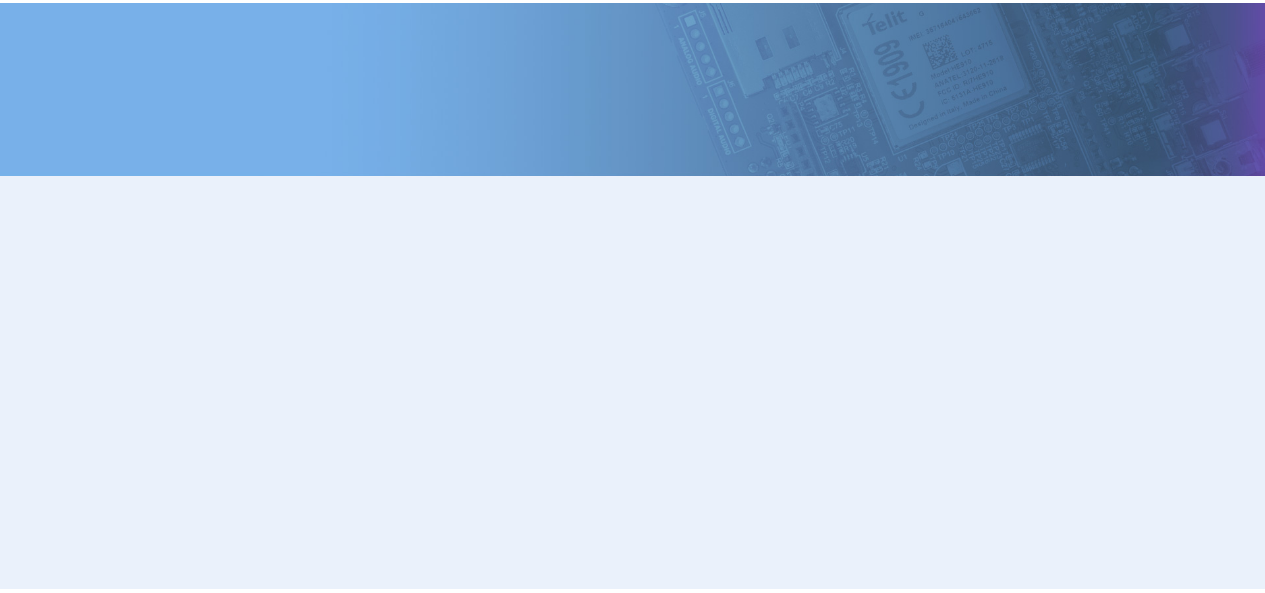scroll, scrollTop: 0, scrollLeft: 0, axis: both 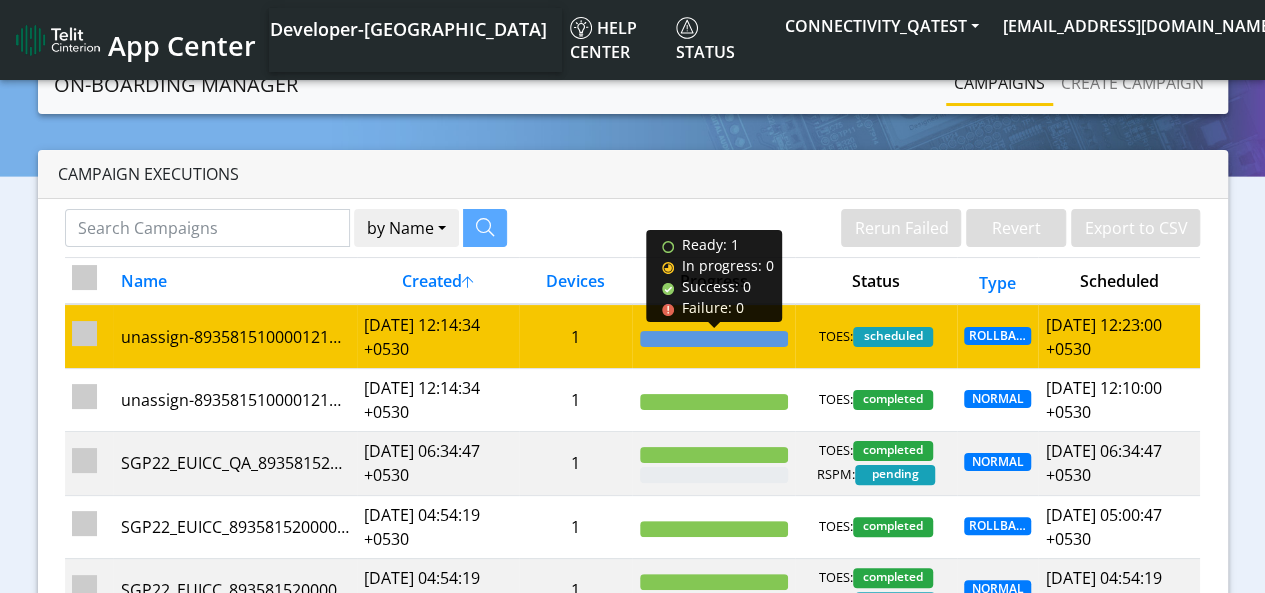 click at bounding box center [714, 339] 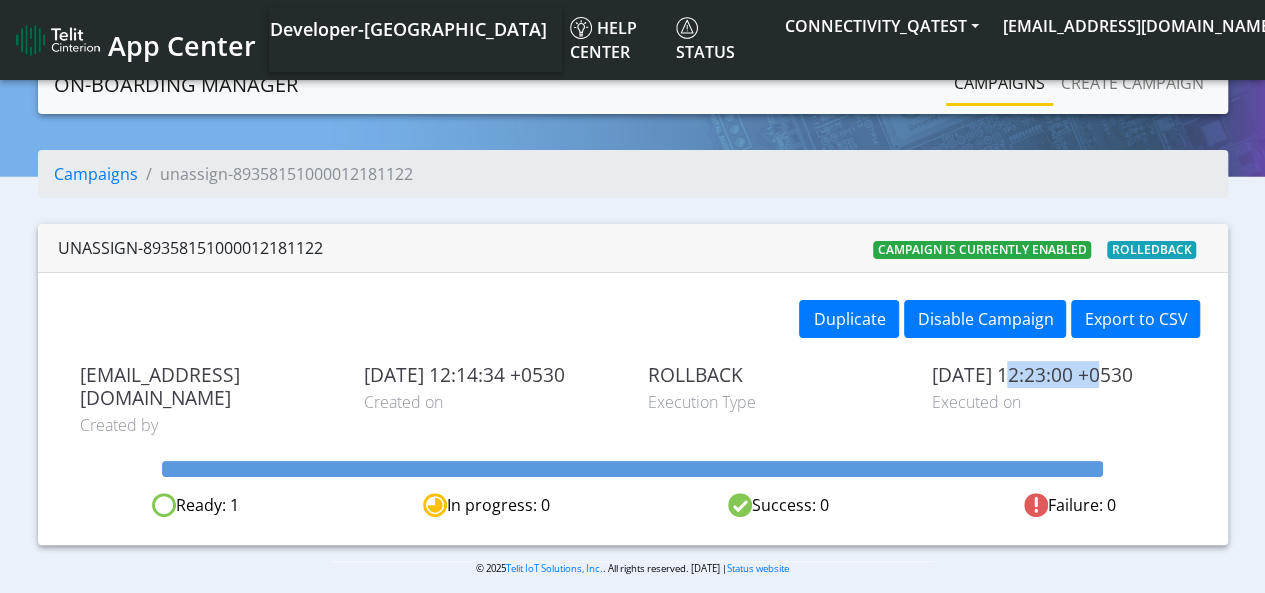 drag, startPoint x: 1007, startPoint y: 372, endPoint x: 1097, endPoint y: 372, distance: 90 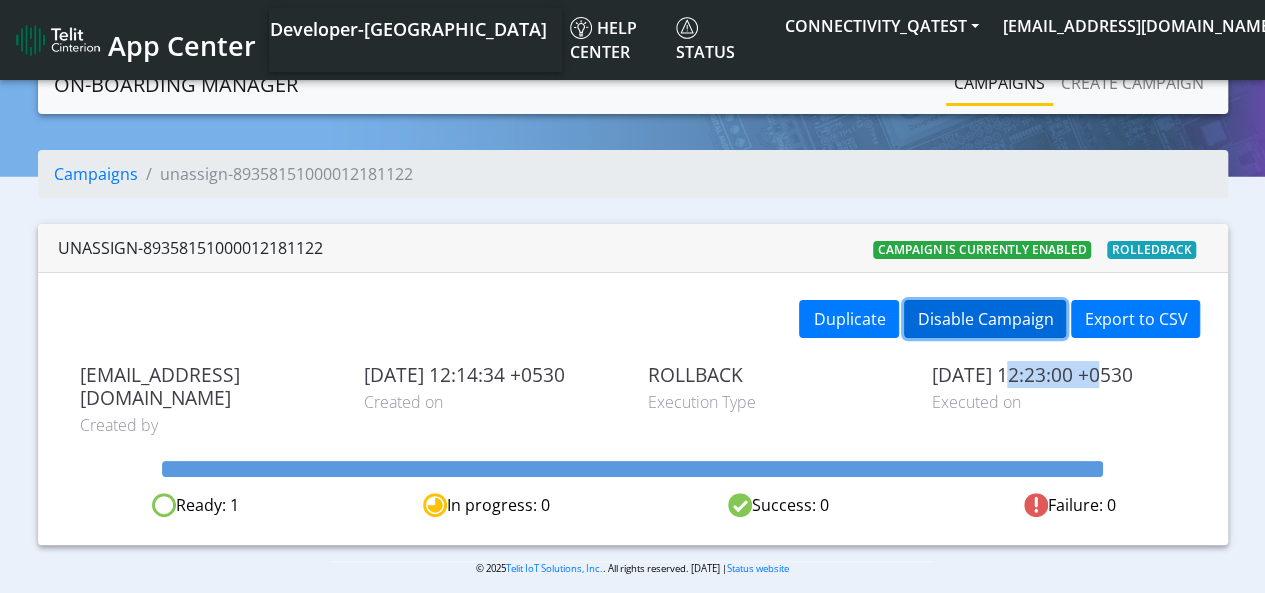 click on "Disable Campaign" 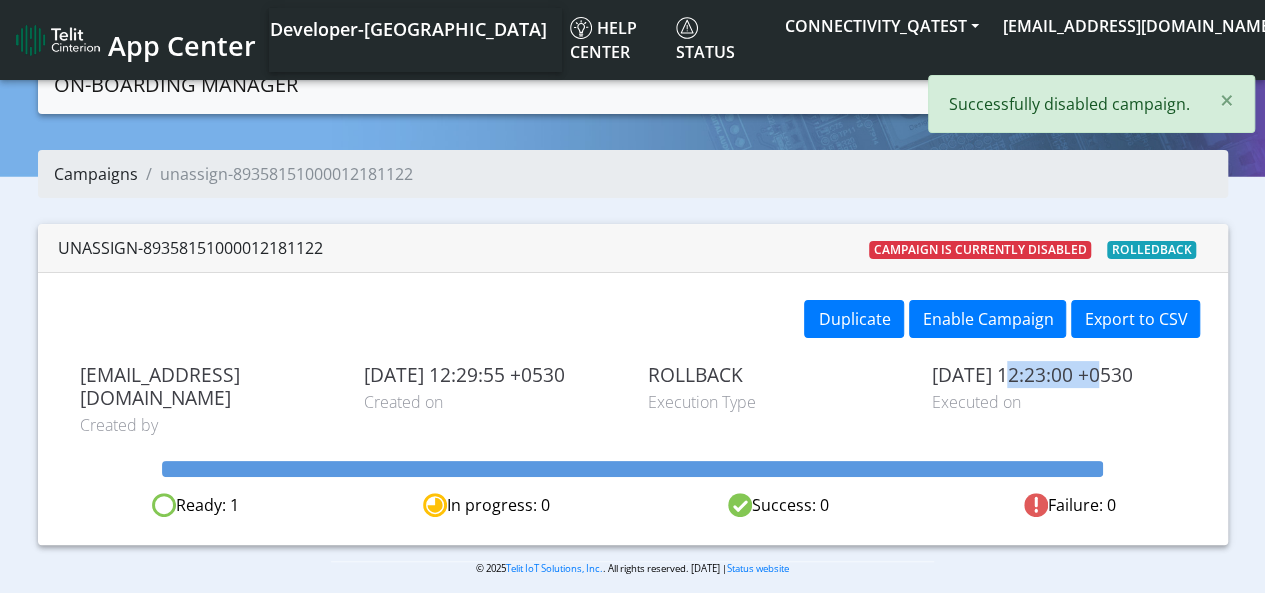 click on "Campaigns" 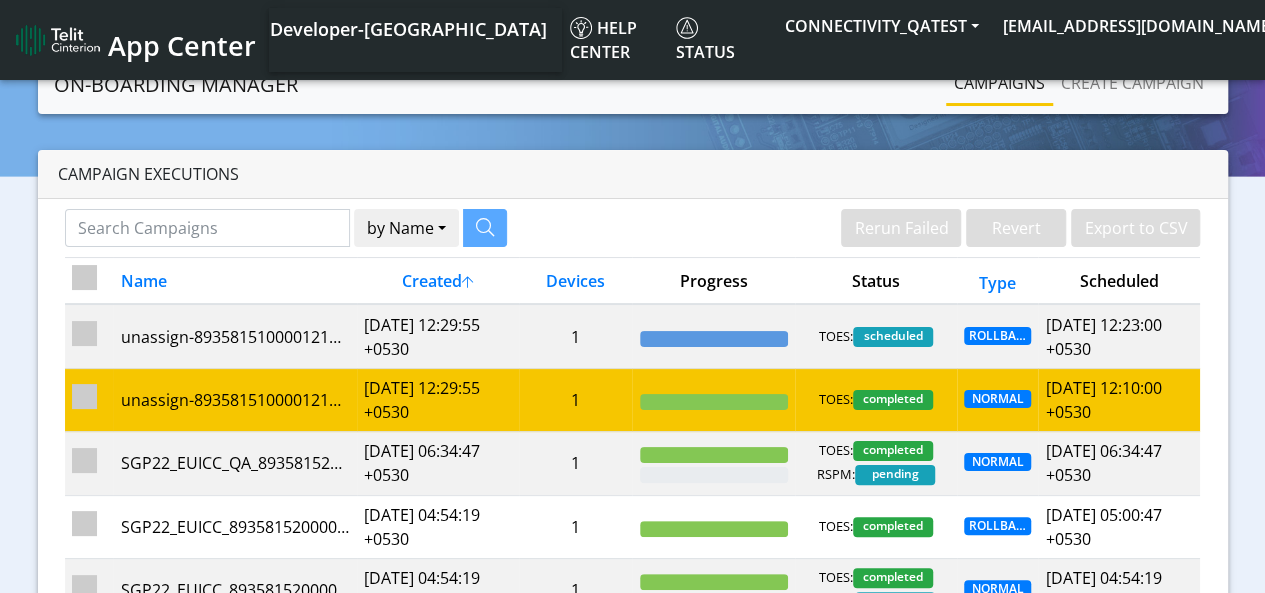click on "TOES:" at bounding box center [836, 337] 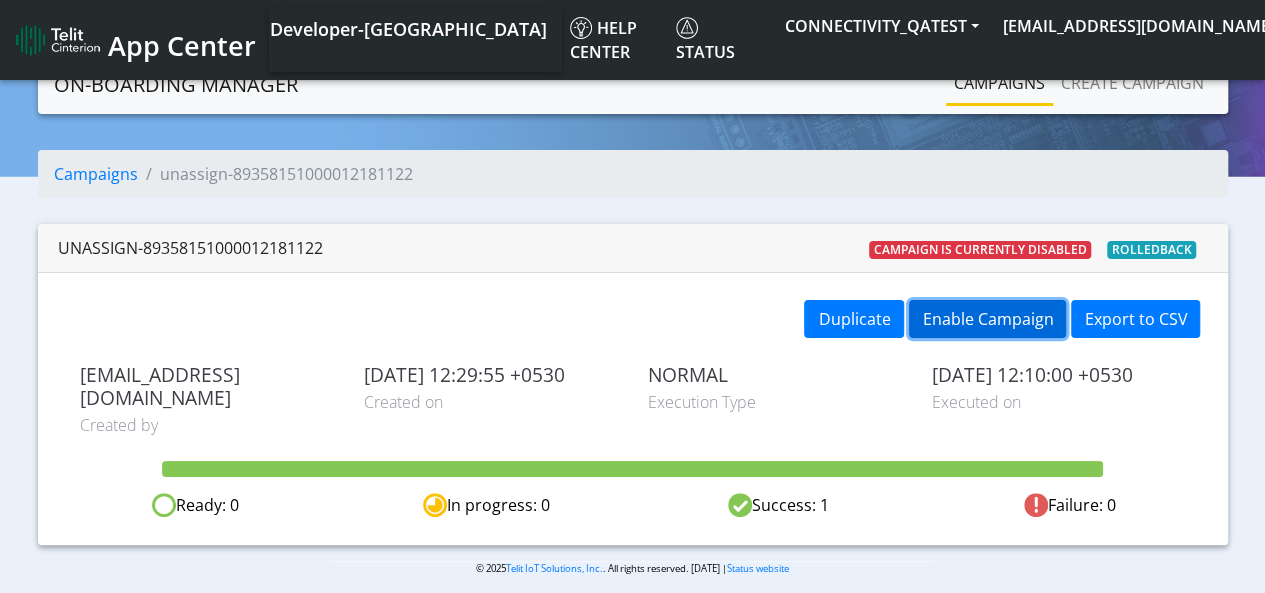 click on "Enable Campaign" 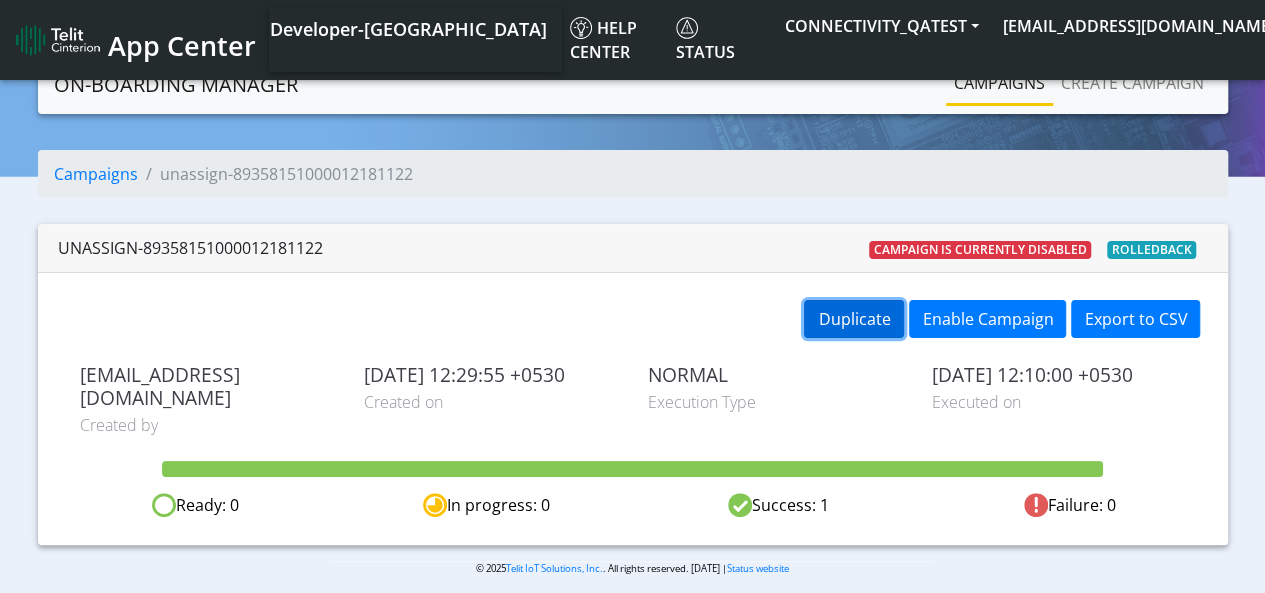 click on "Duplicate" 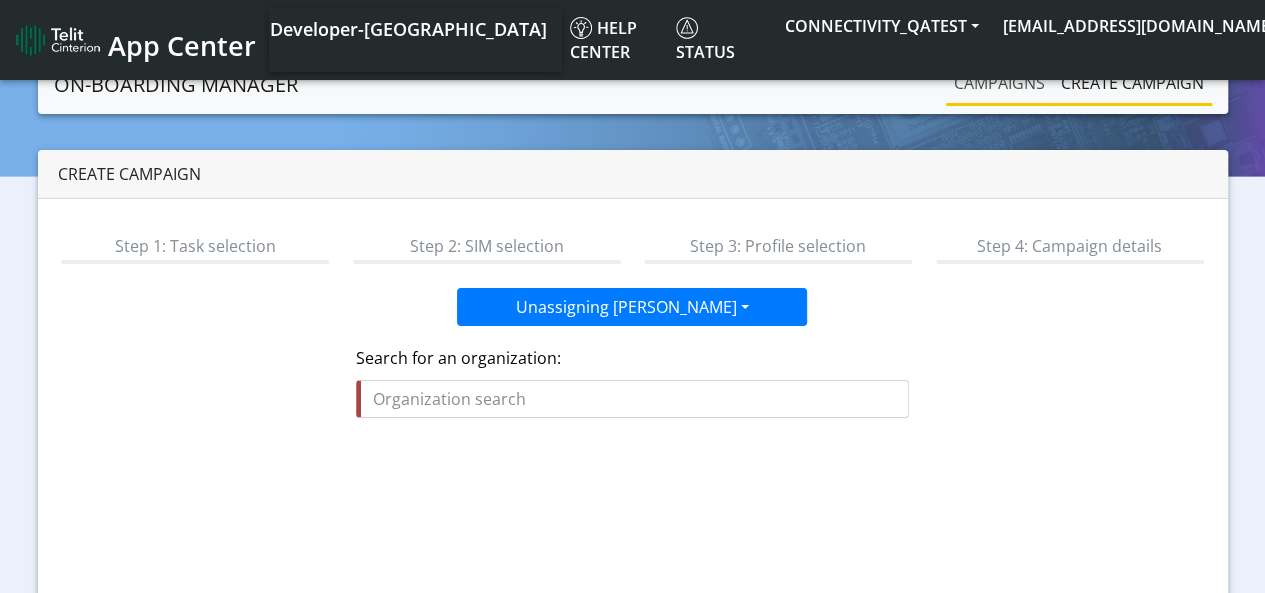 click on "Campaigns" 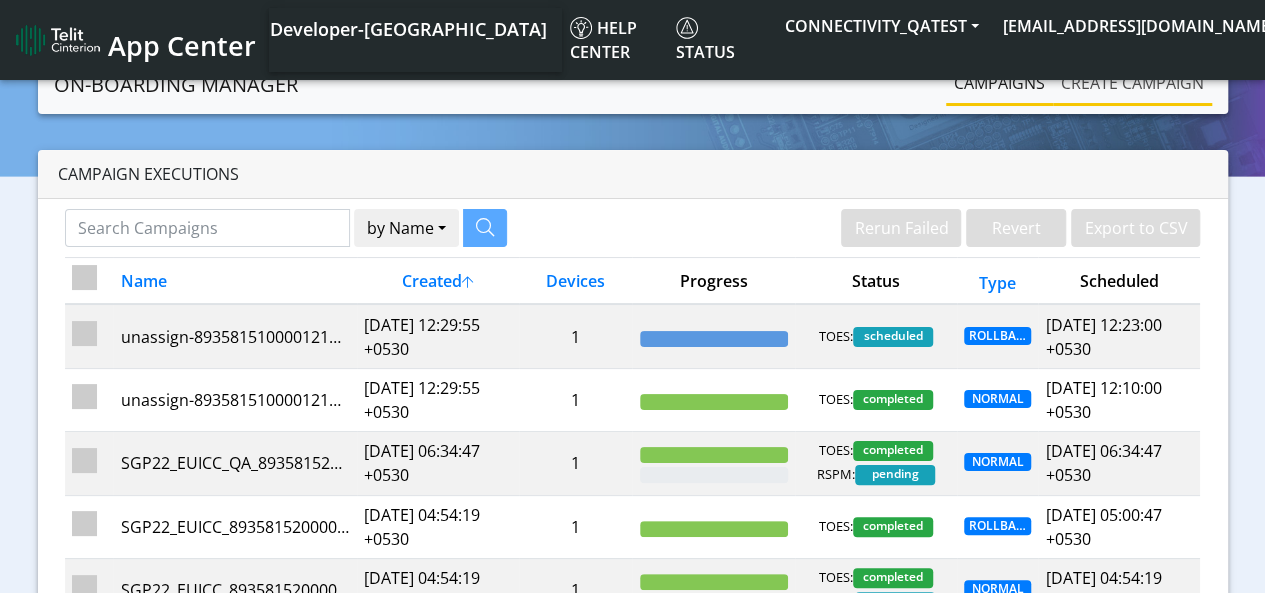 click on "Create campaign" 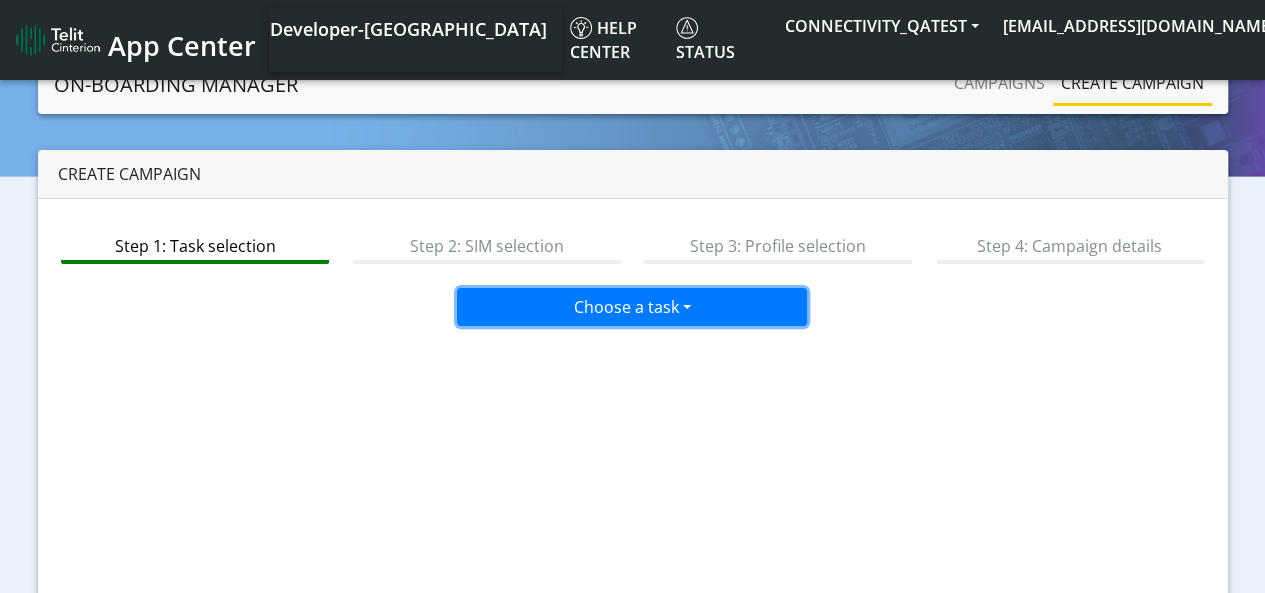 click on "Choose a task" at bounding box center [632, 307] 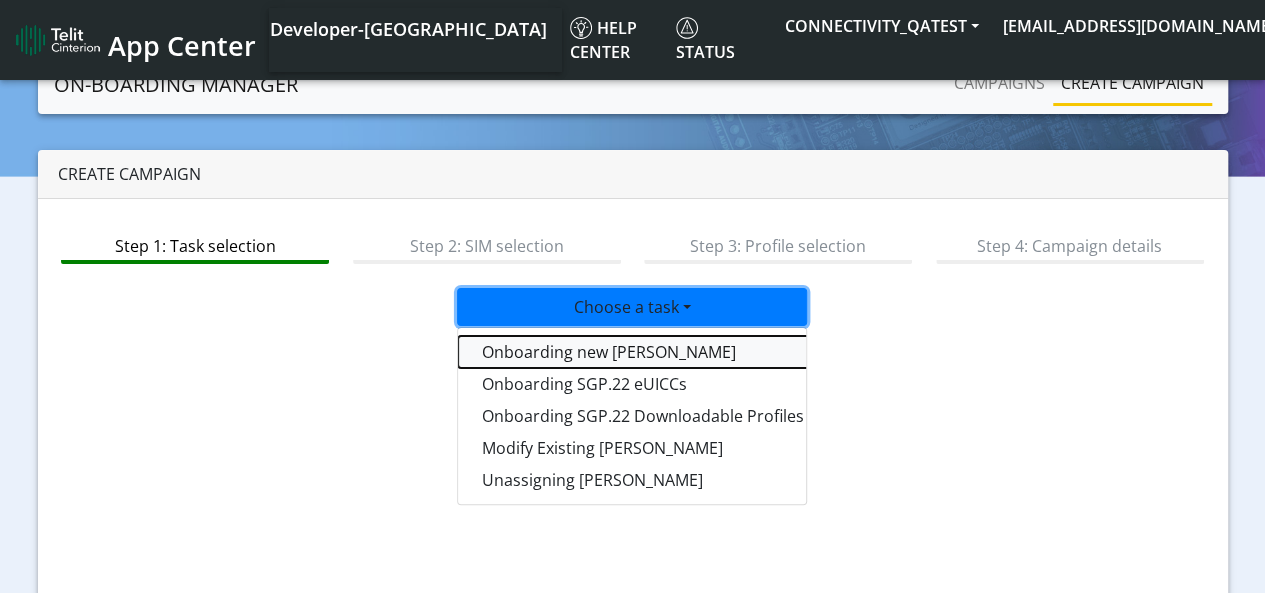 click on "Onboarding new [PERSON_NAME]" at bounding box center [708, 352] 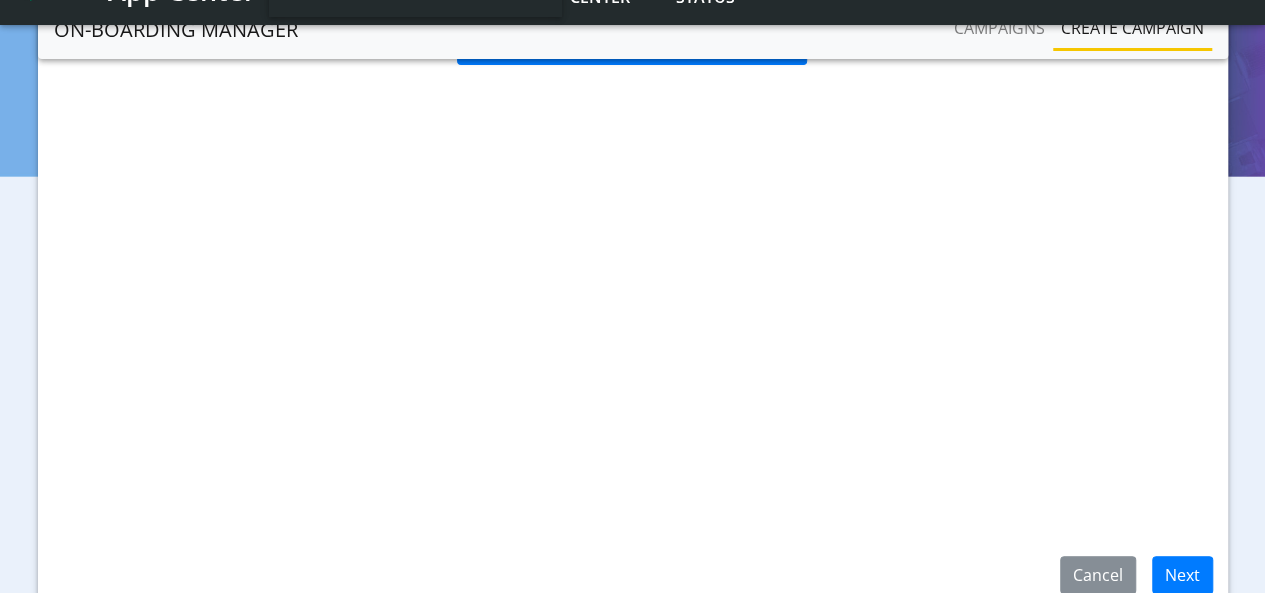 scroll, scrollTop: 284, scrollLeft: 0, axis: vertical 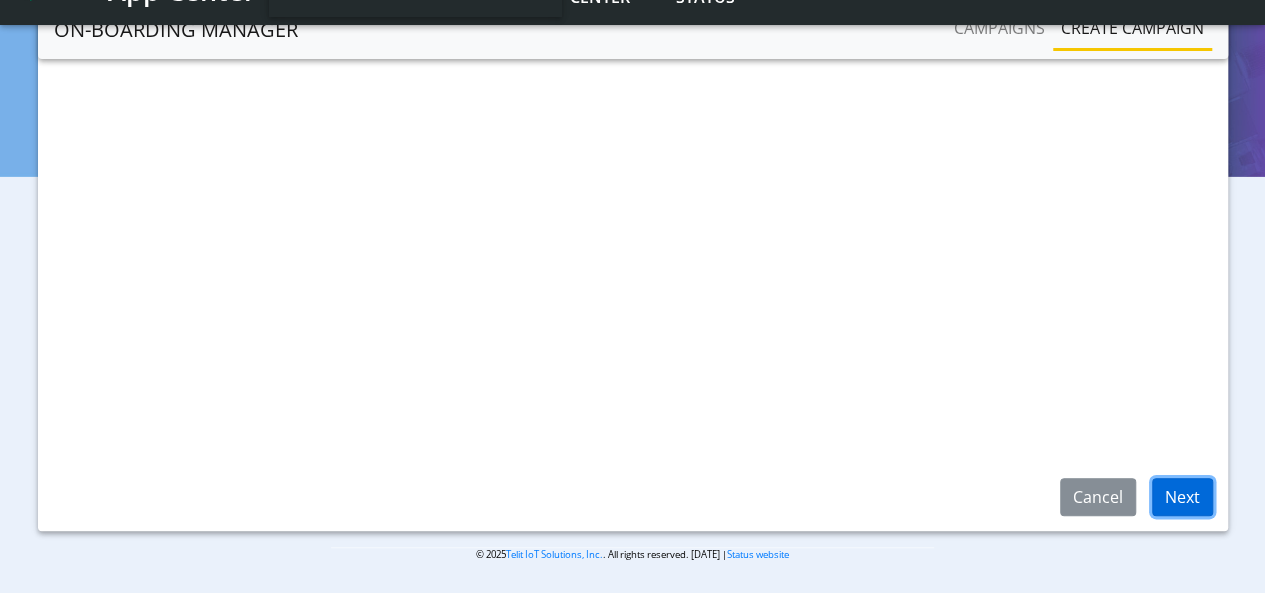 click on "Next" at bounding box center [1182, 497] 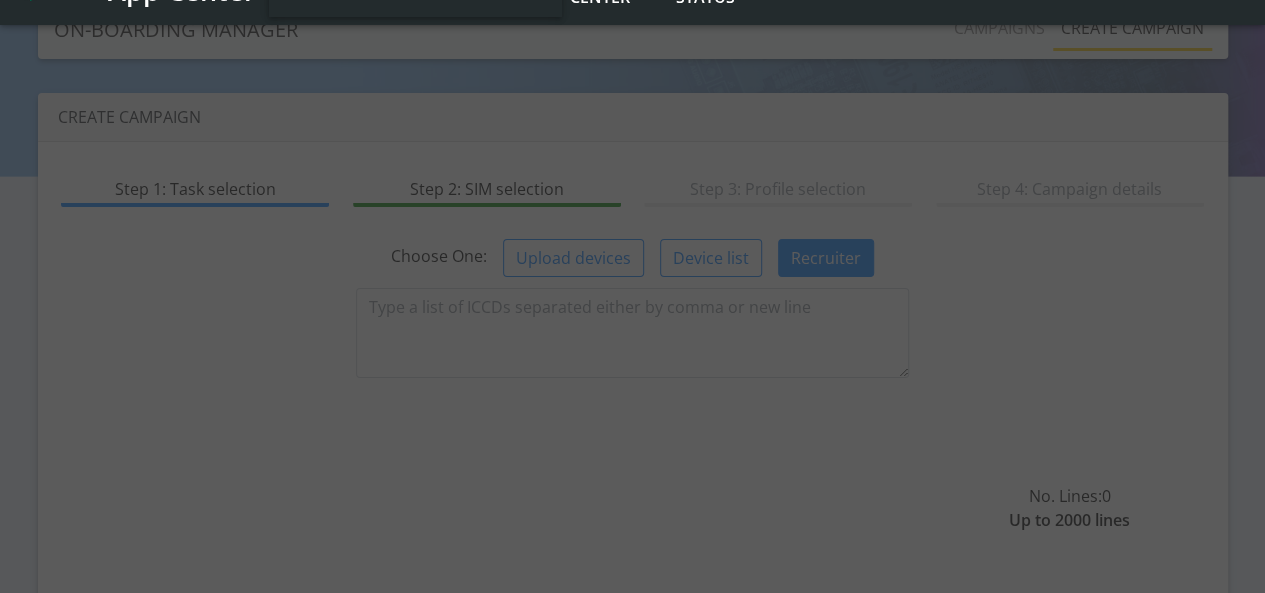 scroll, scrollTop: 0, scrollLeft: 0, axis: both 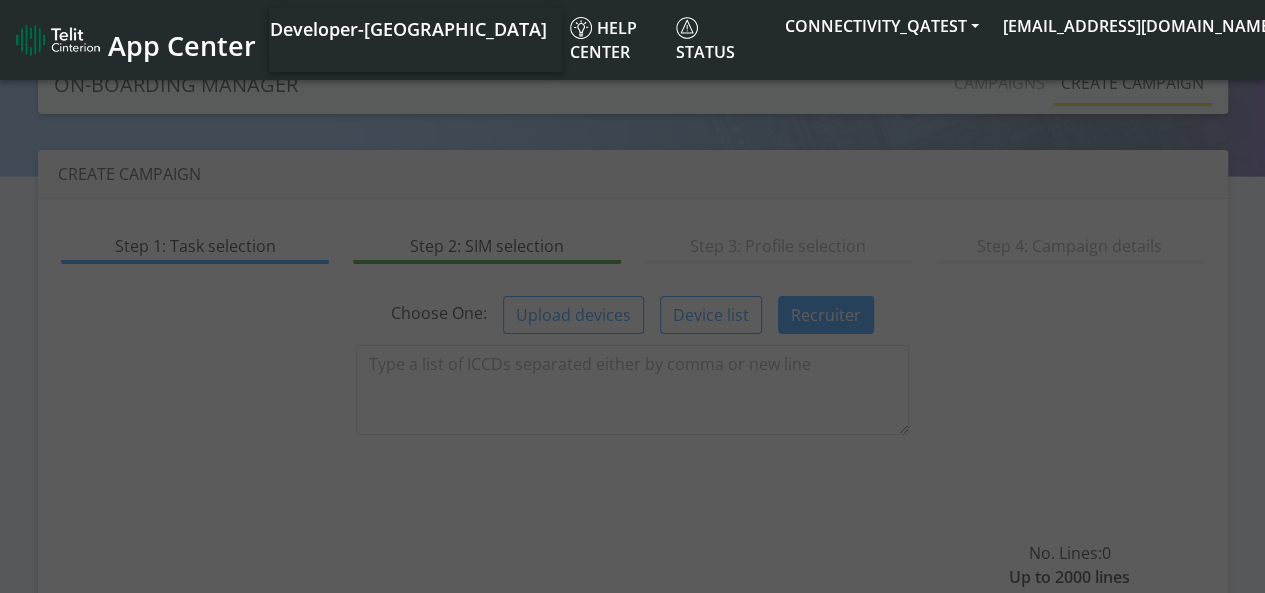 click at bounding box center (632, 327) 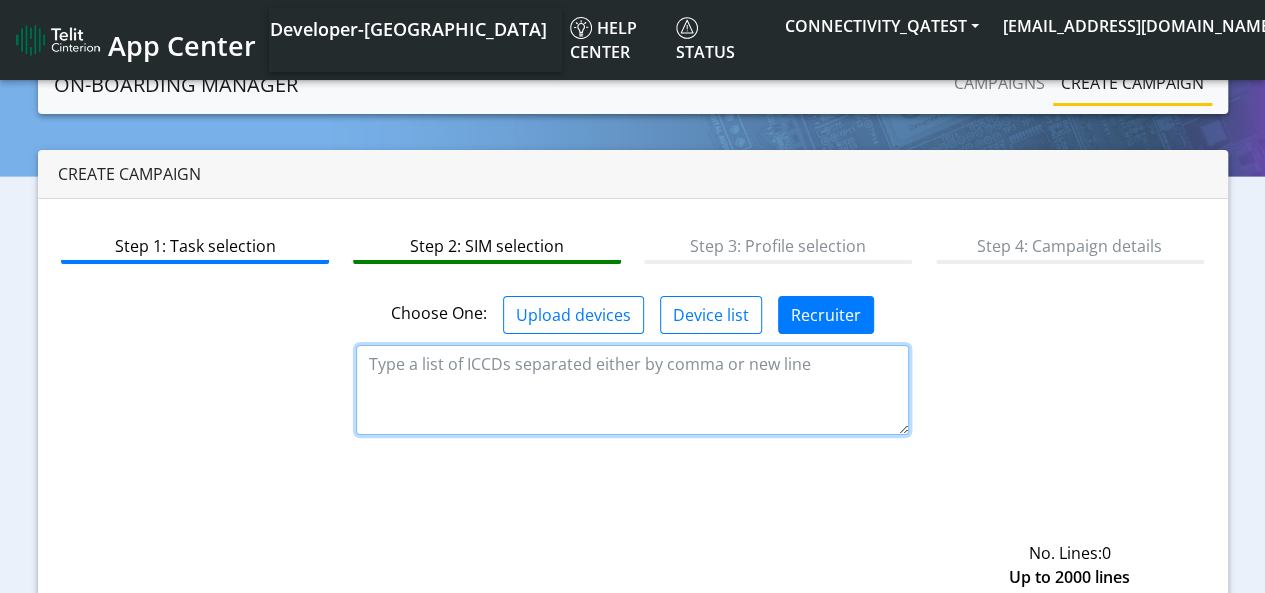 click at bounding box center (632, 390) 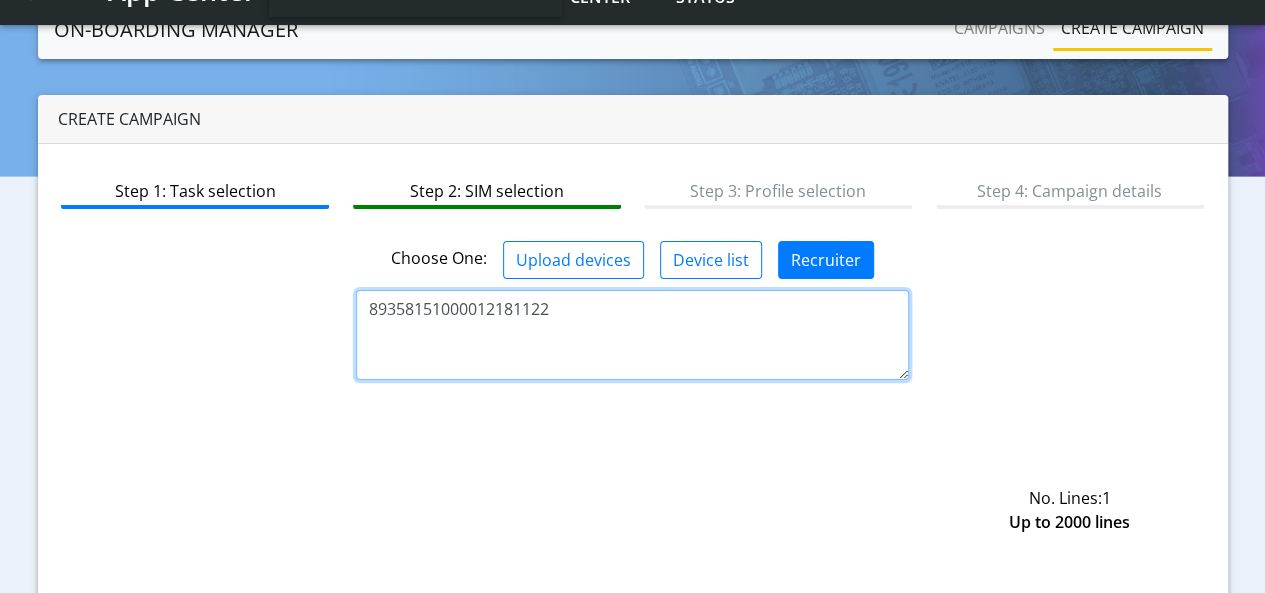 scroll, scrollTop: 284, scrollLeft: 0, axis: vertical 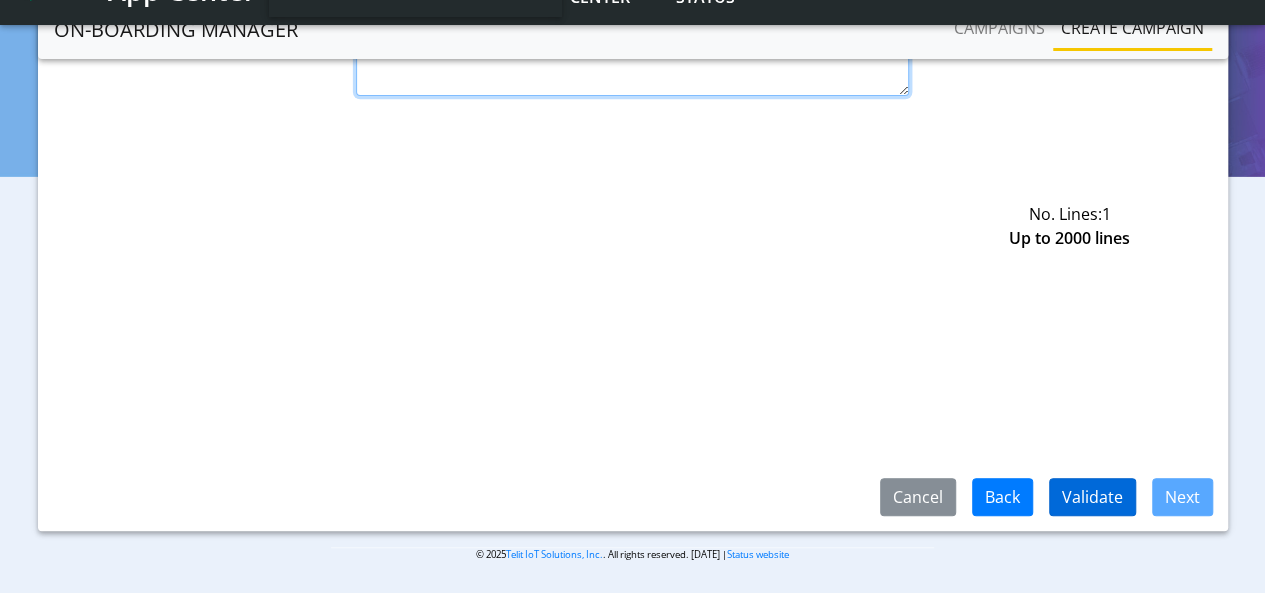 type on "89358151000012181122" 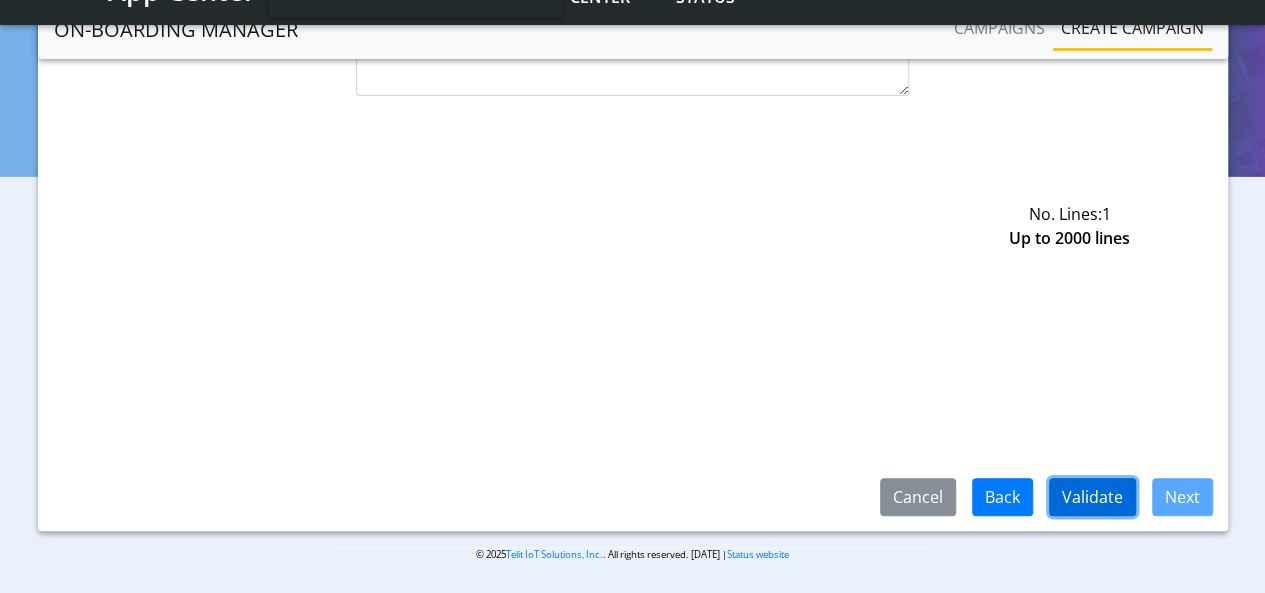 click on "Validate" at bounding box center (1092, 497) 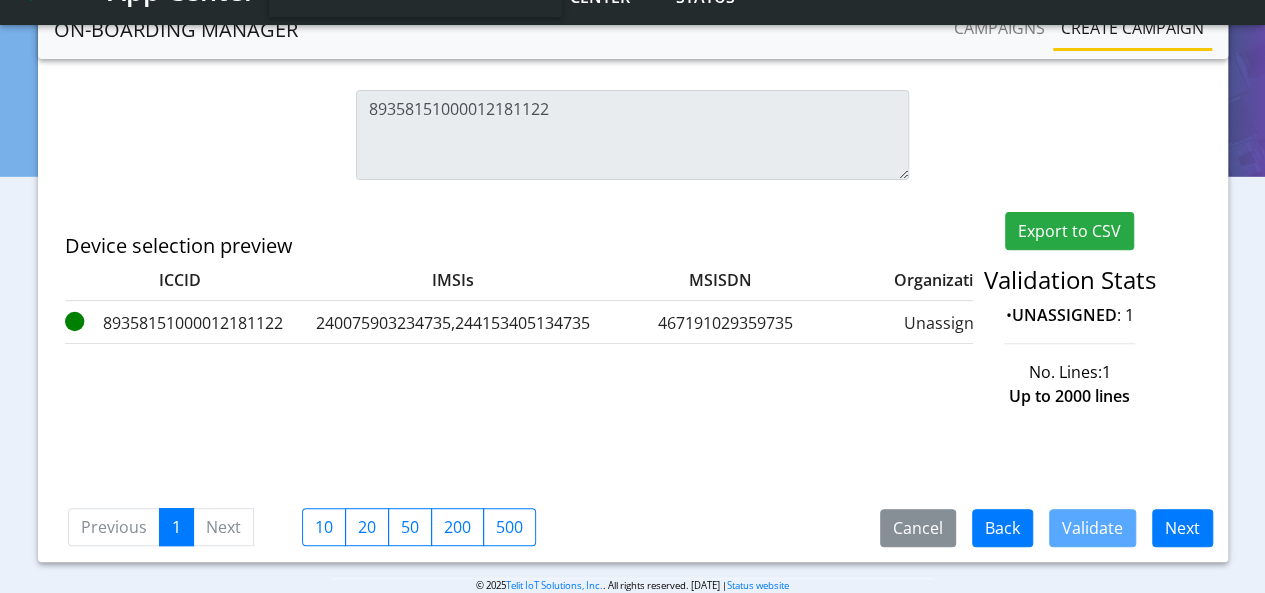 scroll, scrollTop: 284, scrollLeft: 0, axis: vertical 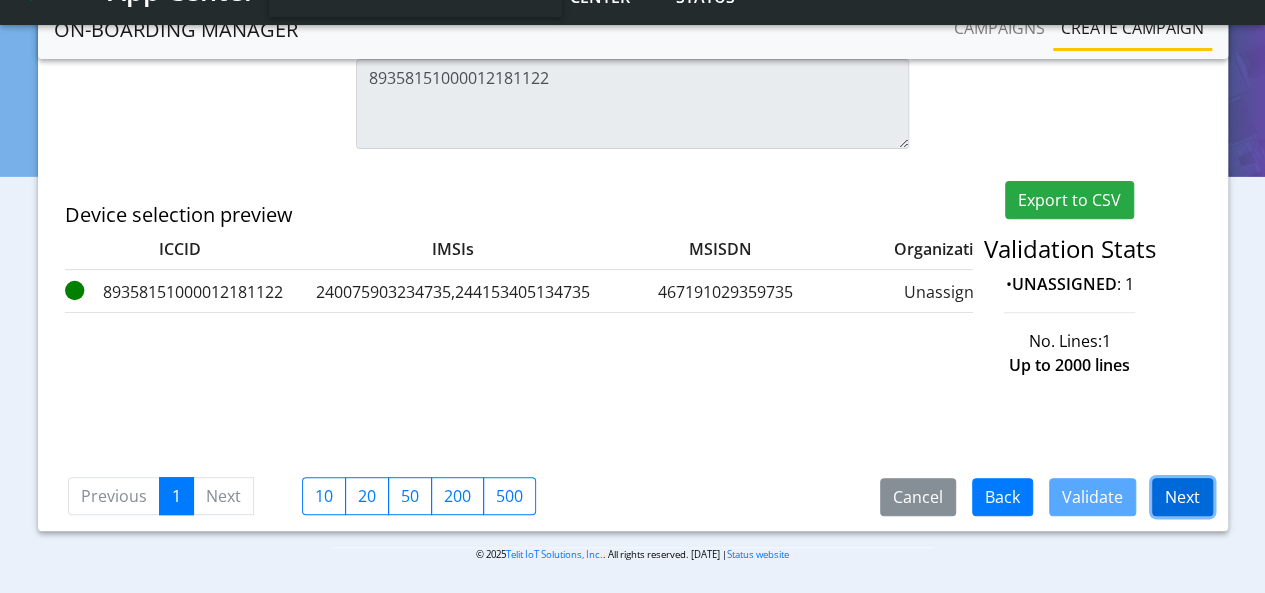 click on "Next" at bounding box center [1182, 497] 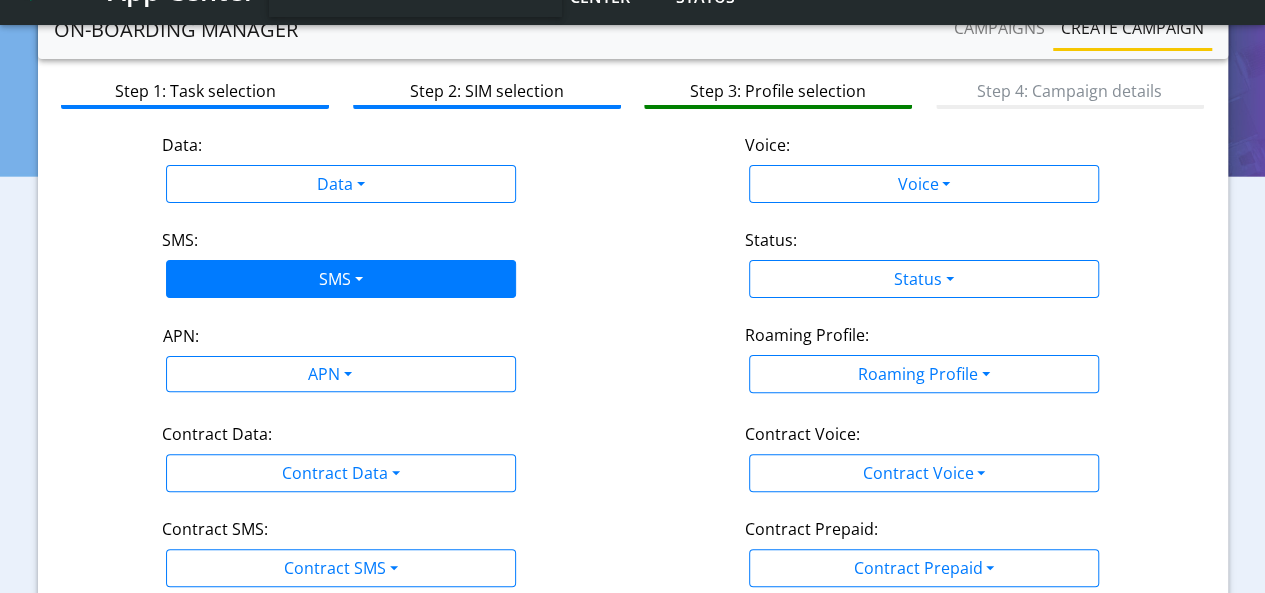 scroll, scrollTop: 84, scrollLeft: 0, axis: vertical 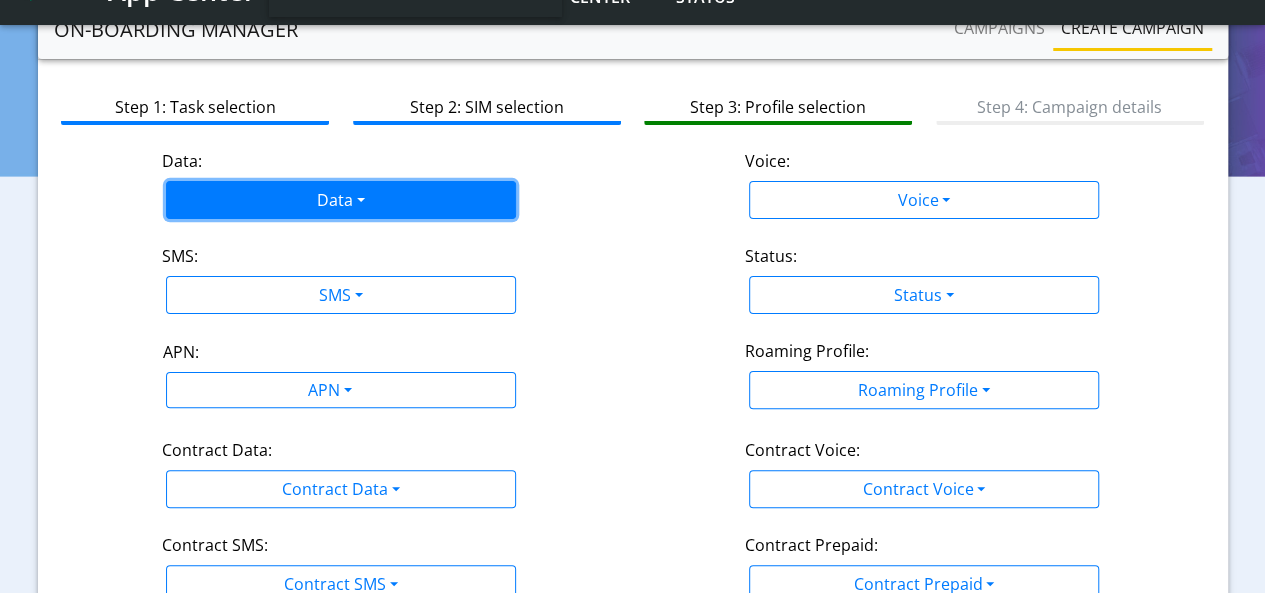 click on "Data" at bounding box center [341, 200] 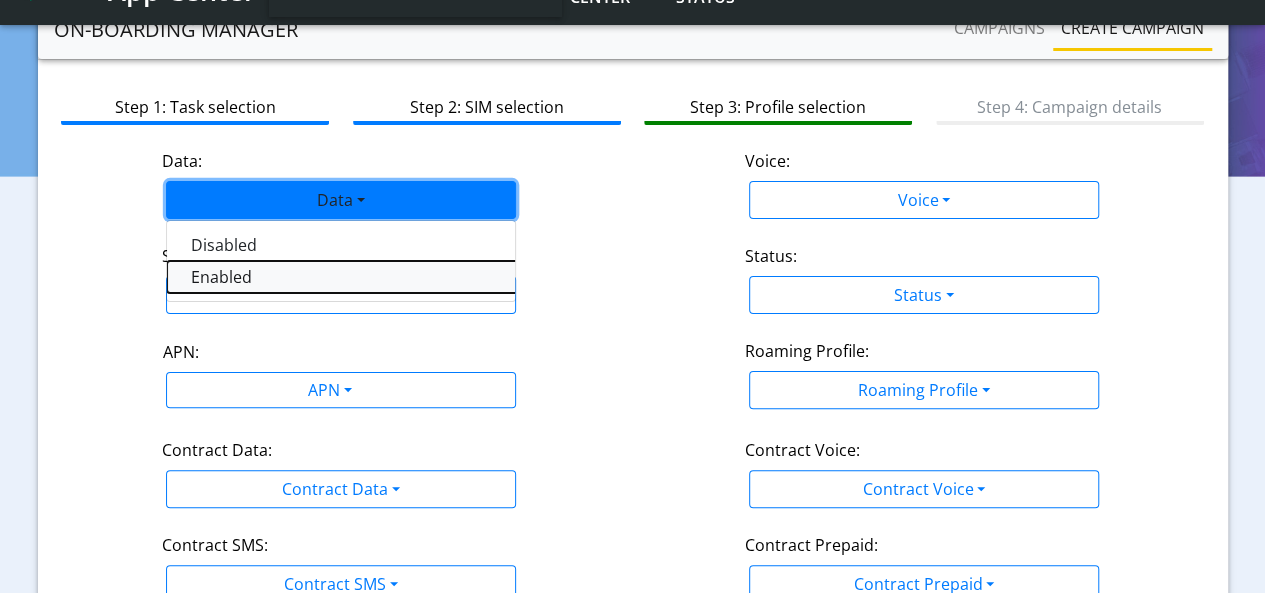 click on "Enabled" at bounding box center (417, 277) 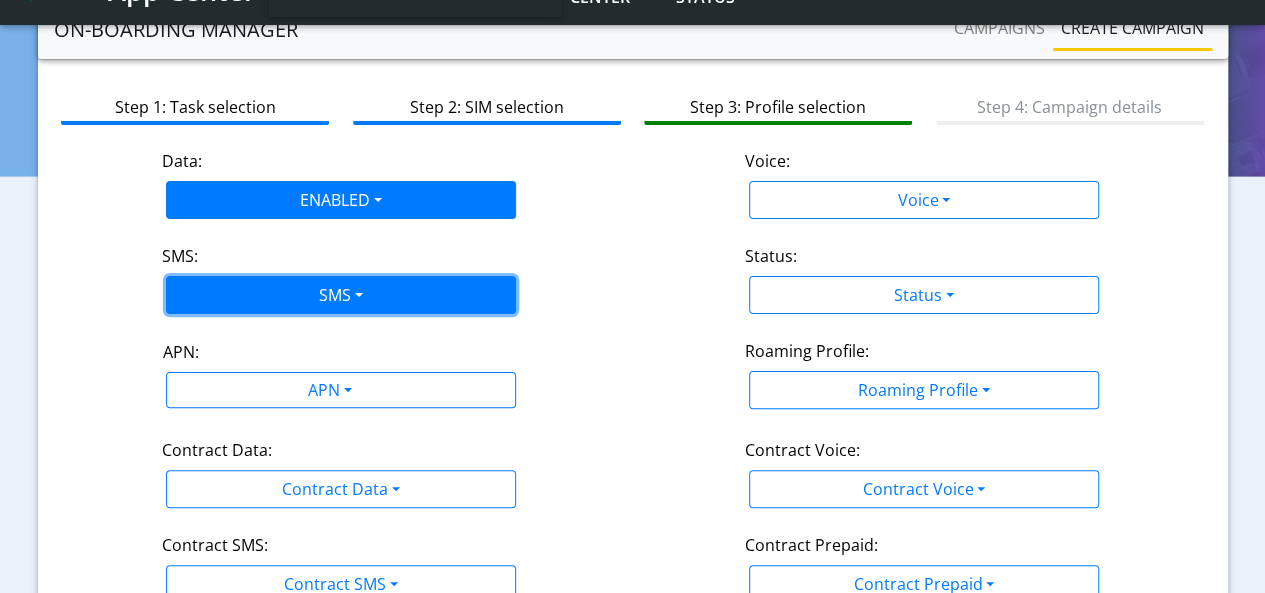 click on "SMS" at bounding box center (341, 295) 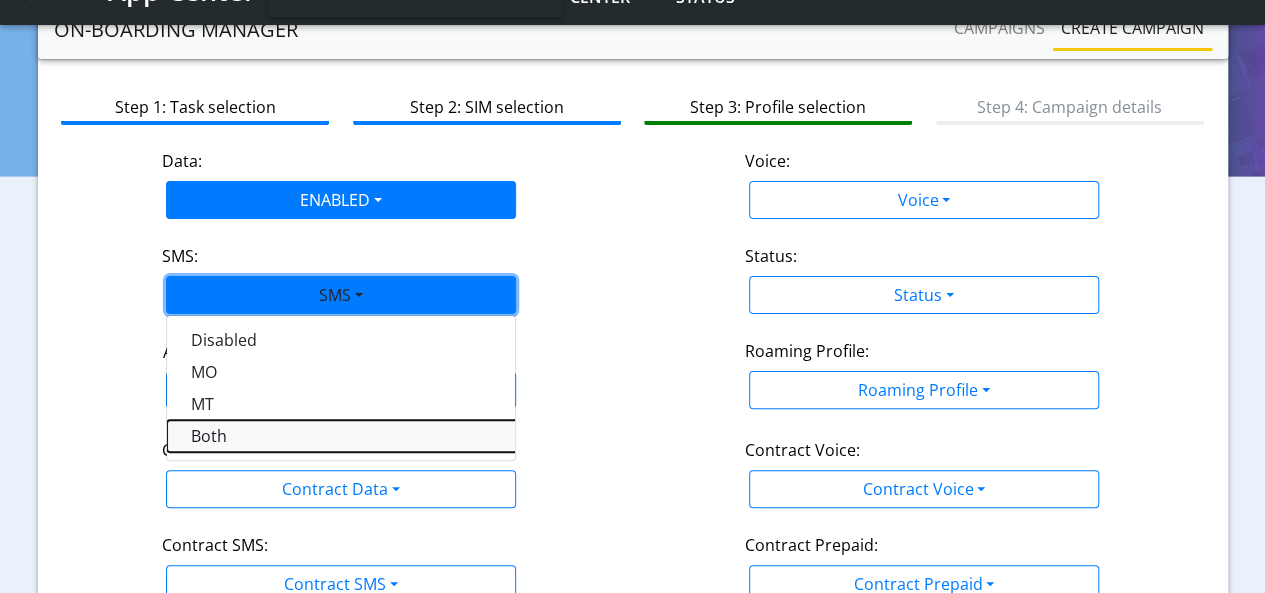 click on "Both" at bounding box center (417, 436) 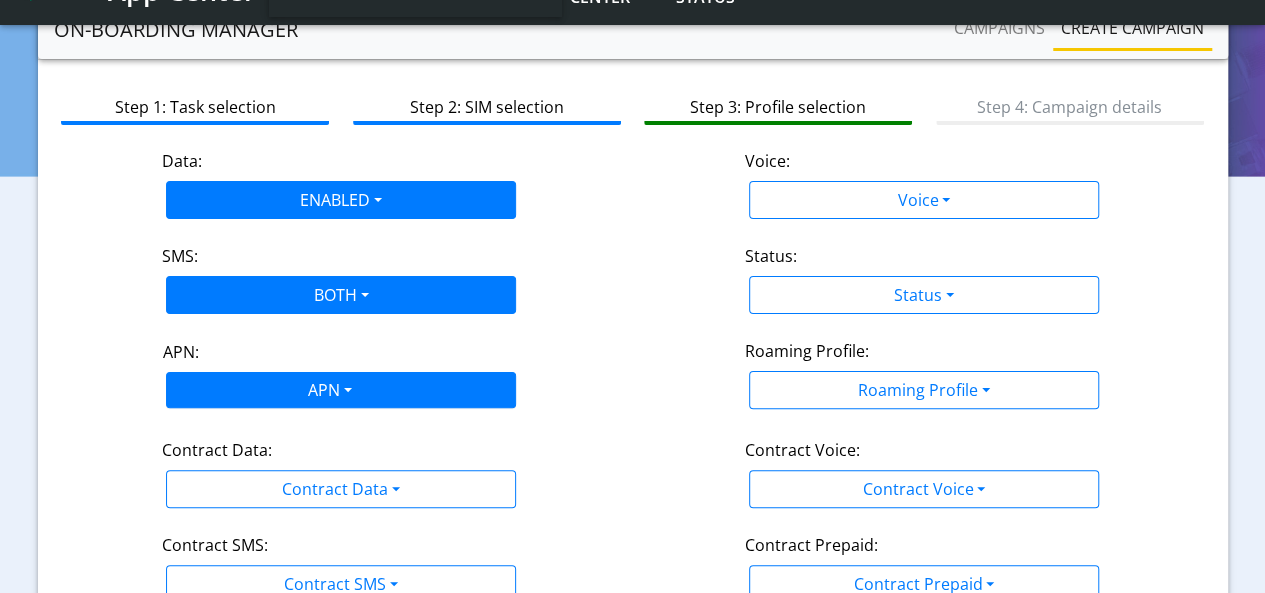click on "App Center
Developer-[GEOGRAPHIC_DATA]
Help center
Status
CONNECTIVITY_QATEST
[EMAIL_ADDRESS][DOMAIN_NAME]
App Center Logout" at bounding box center [632, 188] 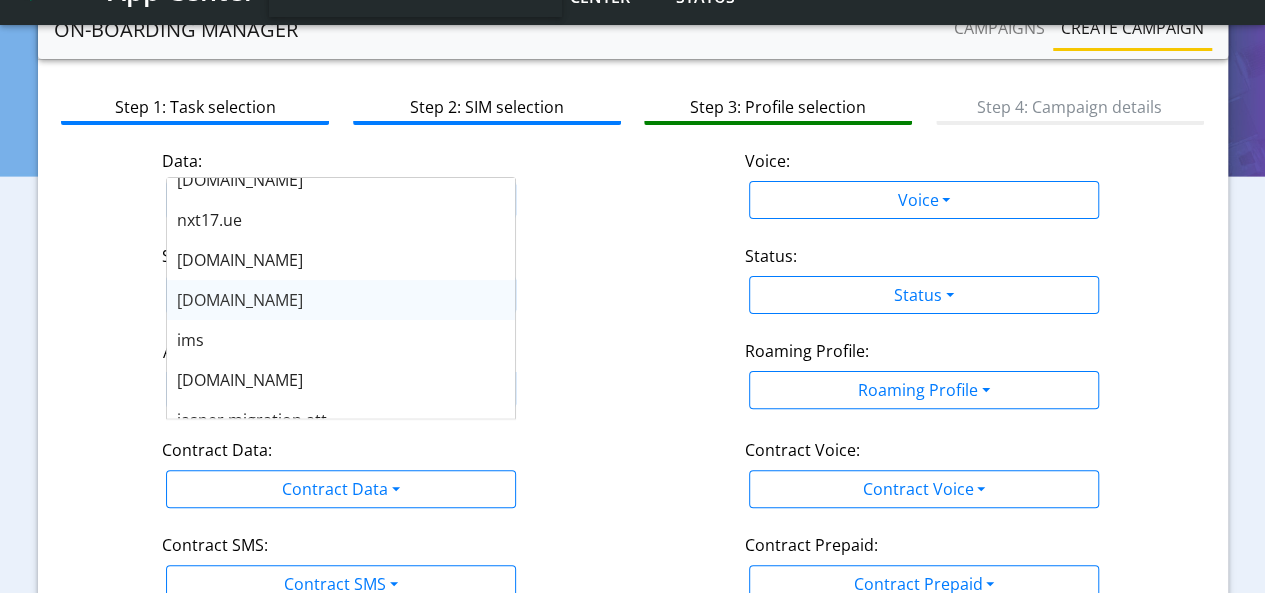 scroll, scrollTop: 160, scrollLeft: 0, axis: vertical 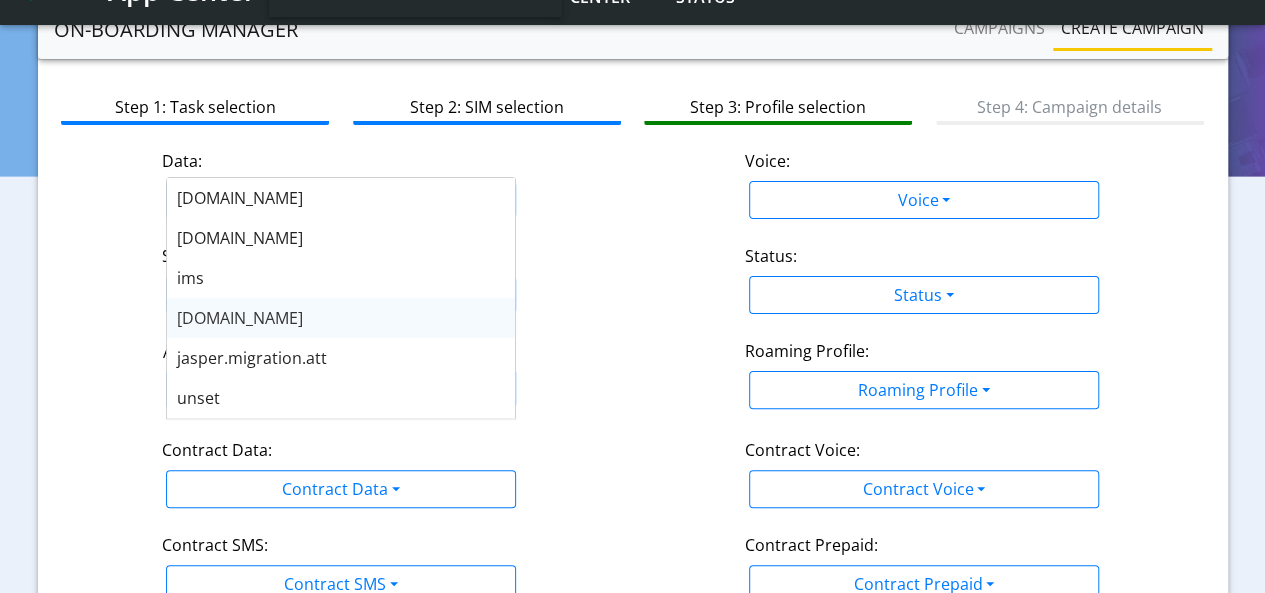 click on "[DOMAIN_NAME]" at bounding box center (240, 318) 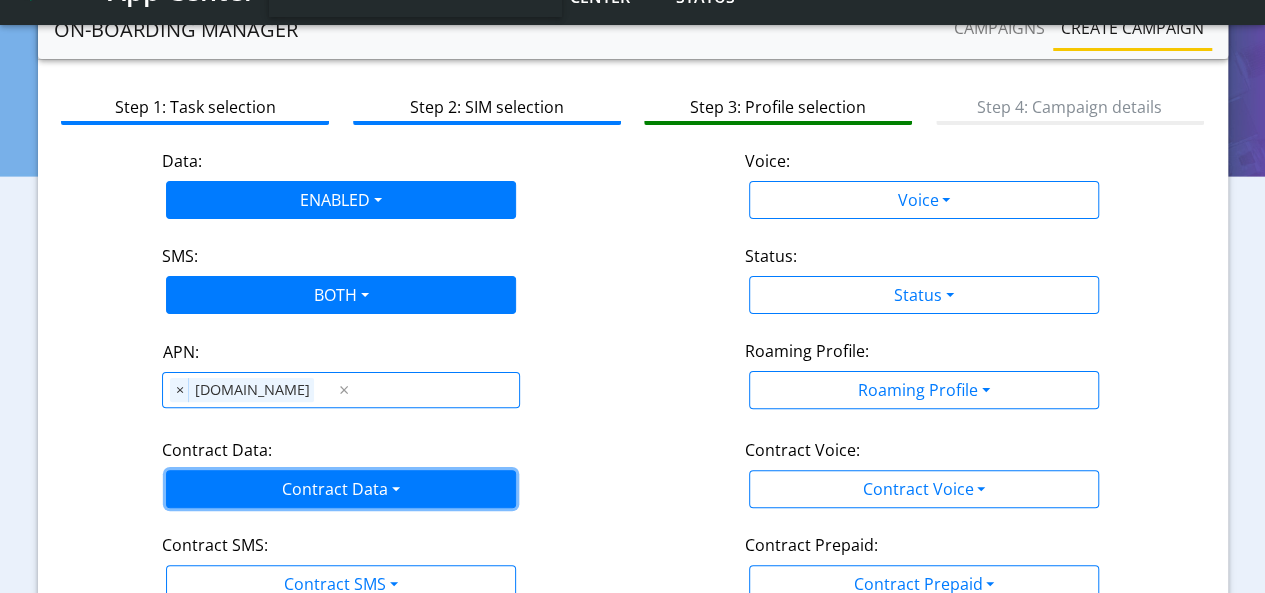 click on "Contract Data" at bounding box center [341, 489] 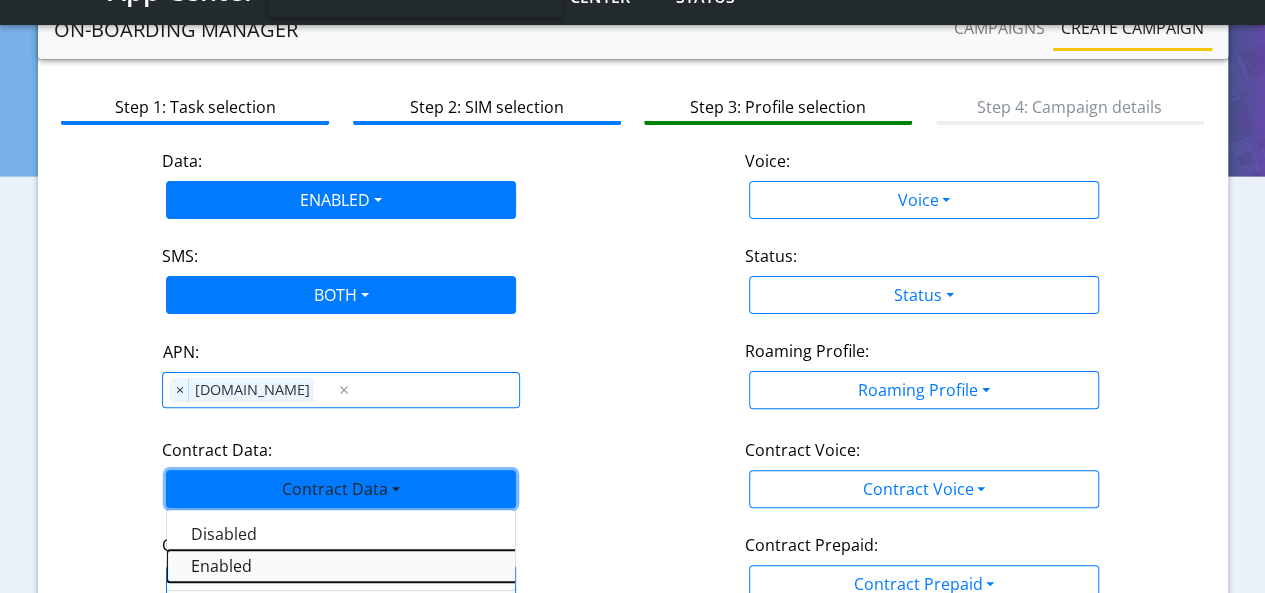 click on "Enabled" at bounding box center (417, 566) 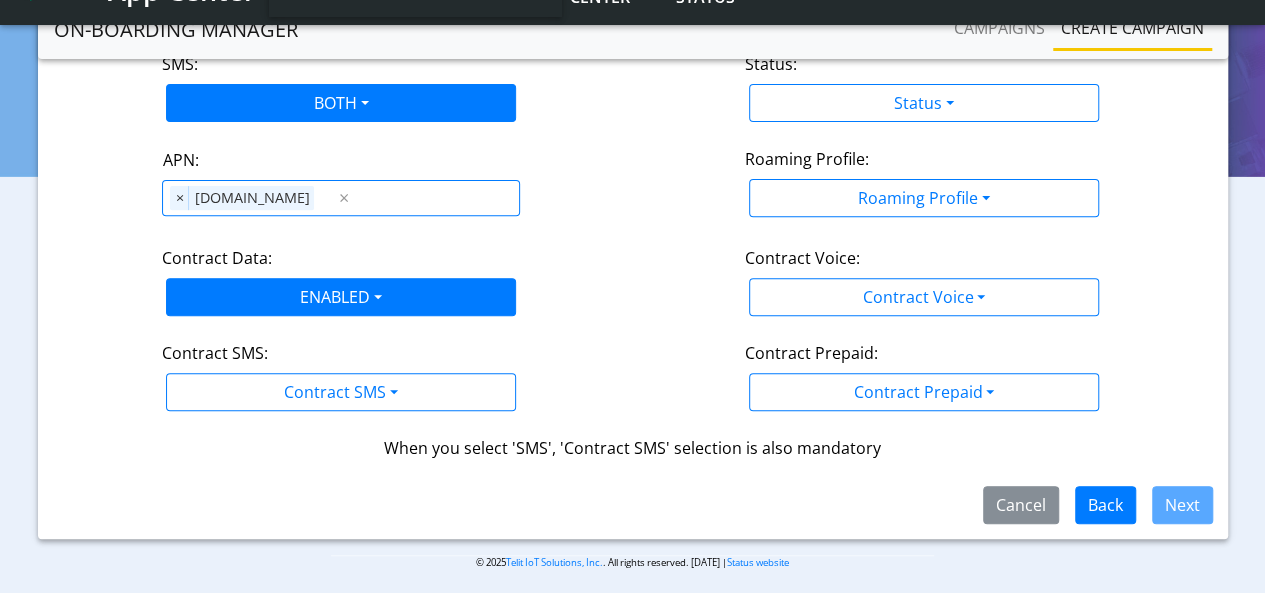 scroll, scrollTop: 284, scrollLeft: 0, axis: vertical 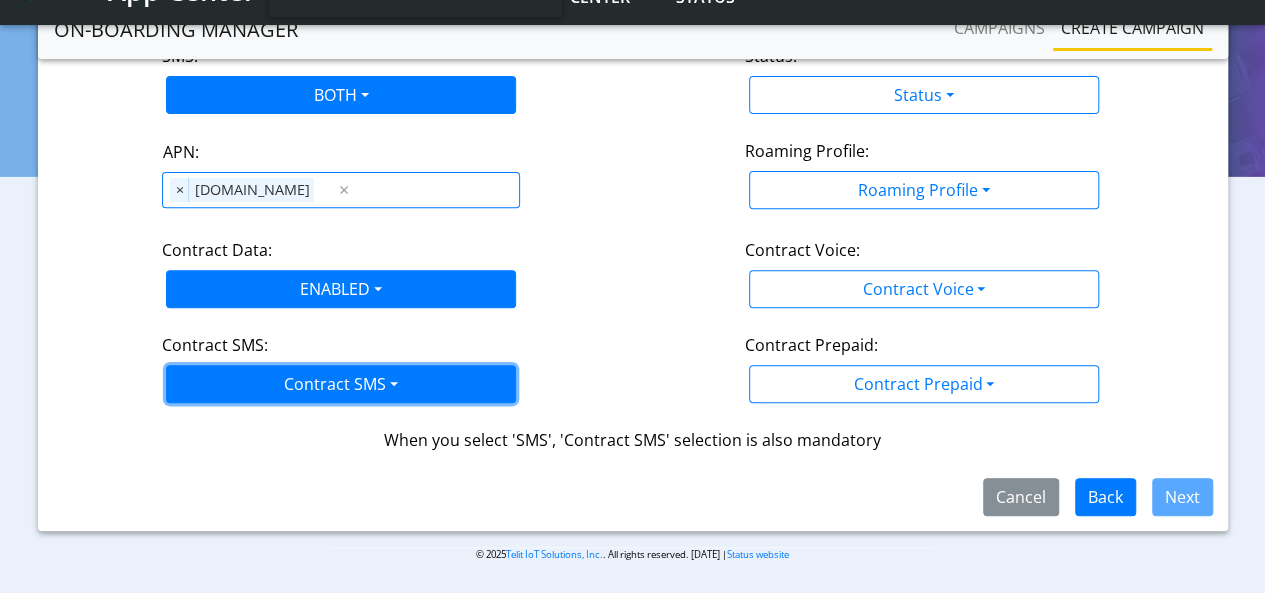 click on "Contract SMS" at bounding box center (341, 384) 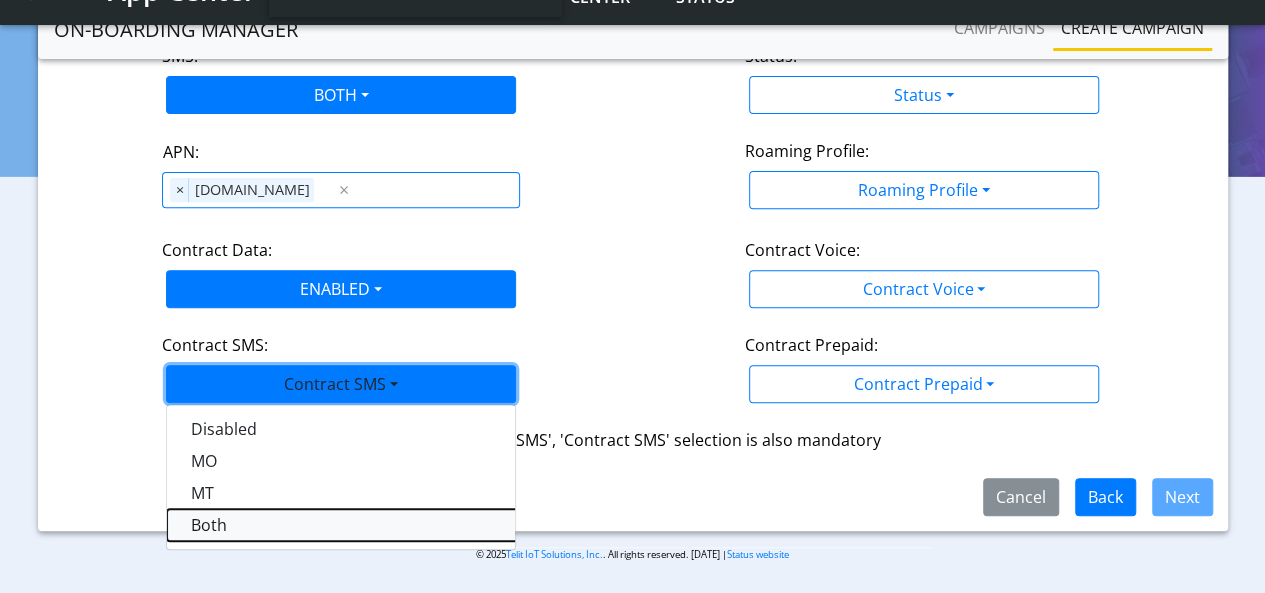 click on "Both" at bounding box center [417, 525] 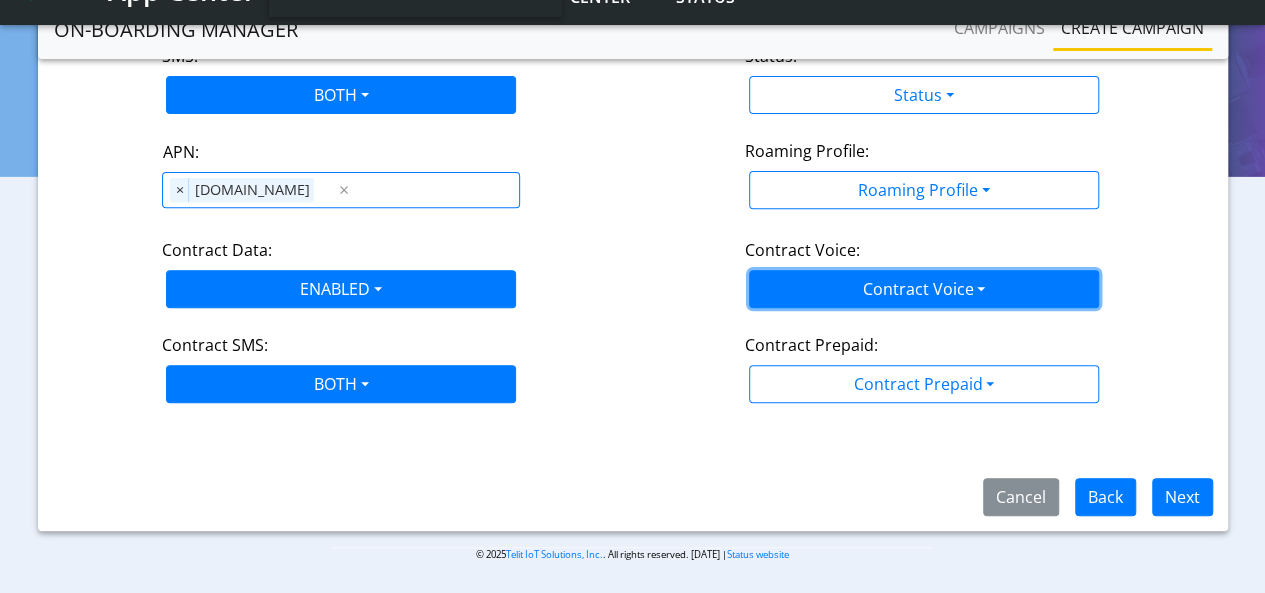 click on "Contract Voice" at bounding box center (924, 289) 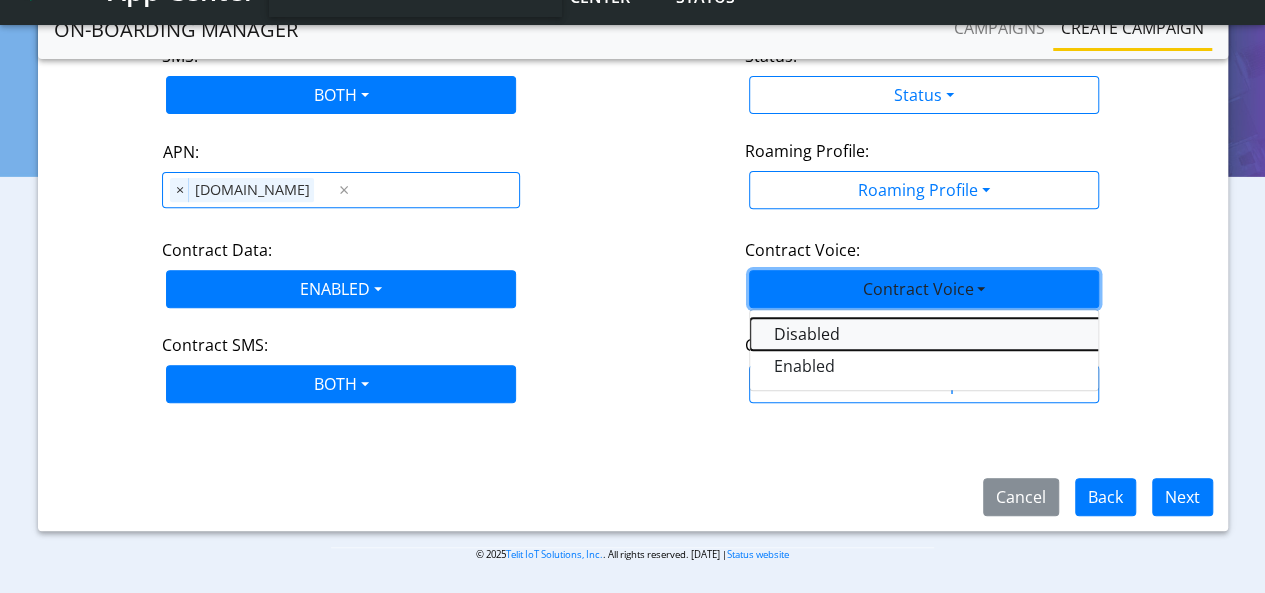 click on "Disabled" at bounding box center (1000, 334) 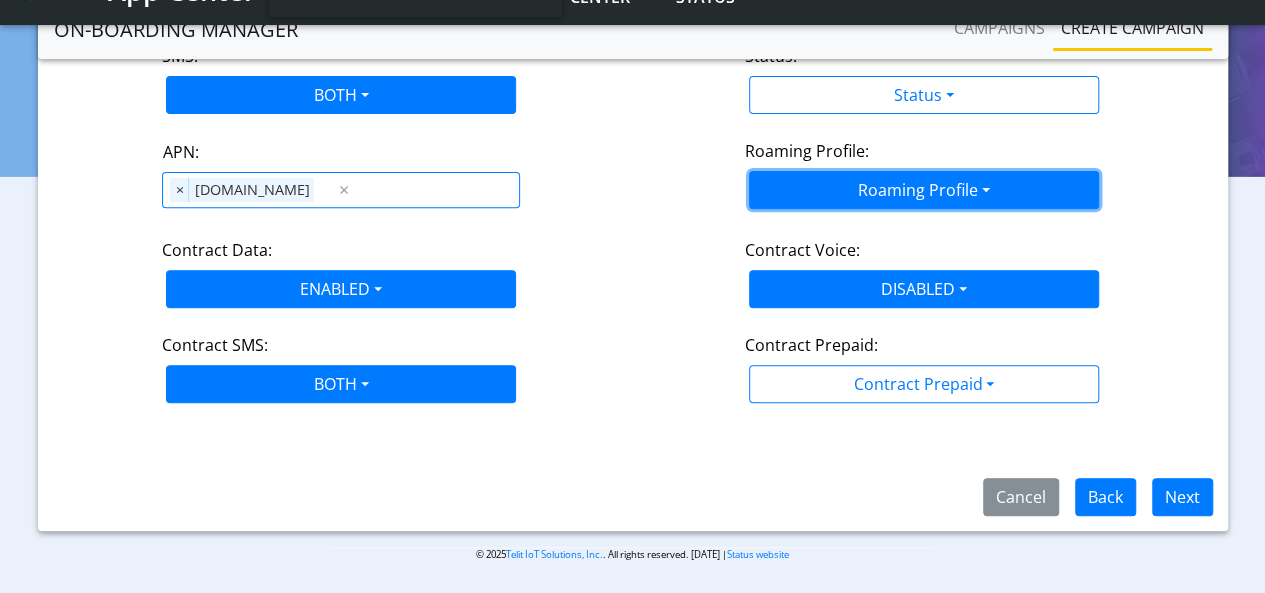click on "Roaming Profile" at bounding box center [924, 190] 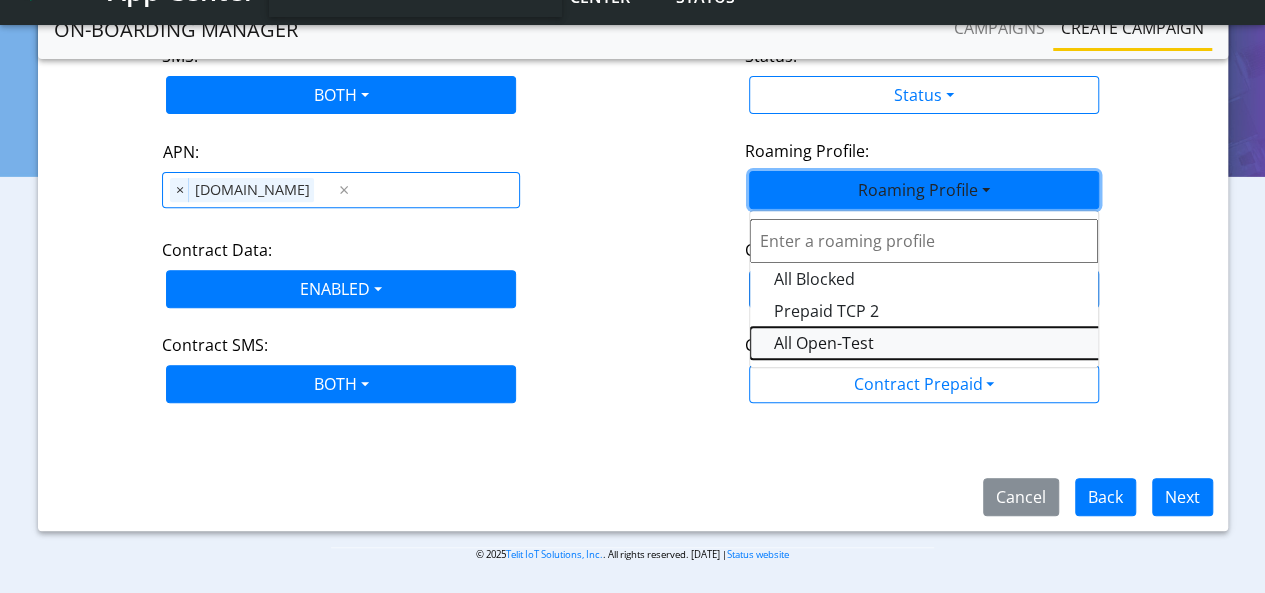 click on "All Open-Test" at bounding box center [1000, 343] 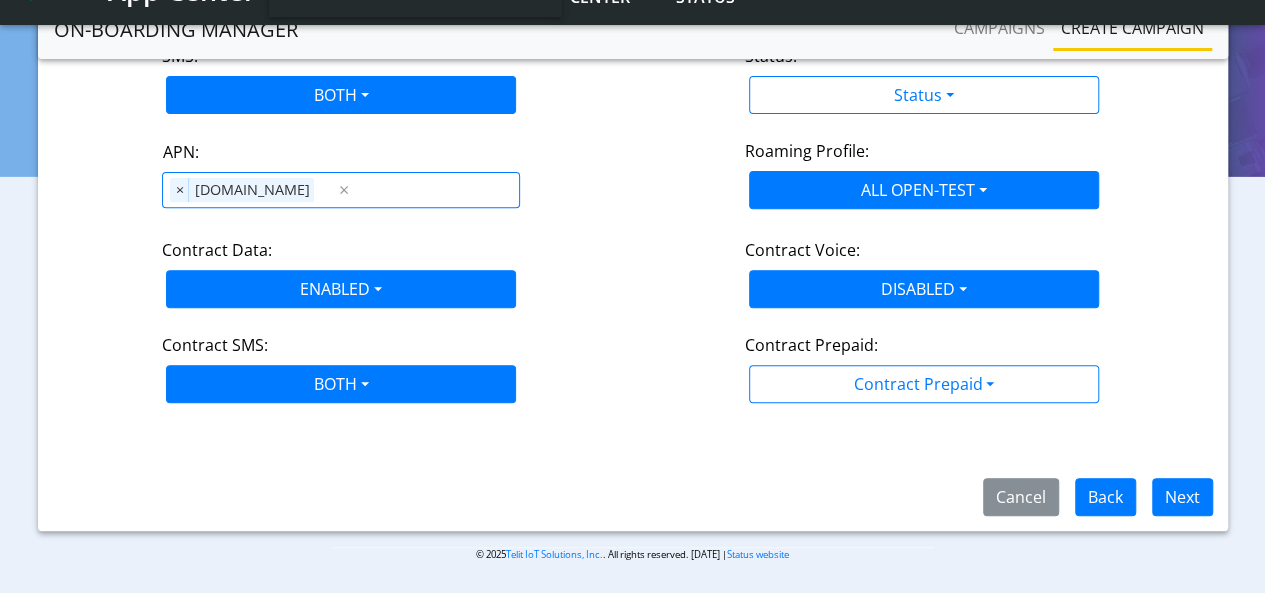 scroll, scrollTop: 184, scrollLeft: 0, axis: vertical 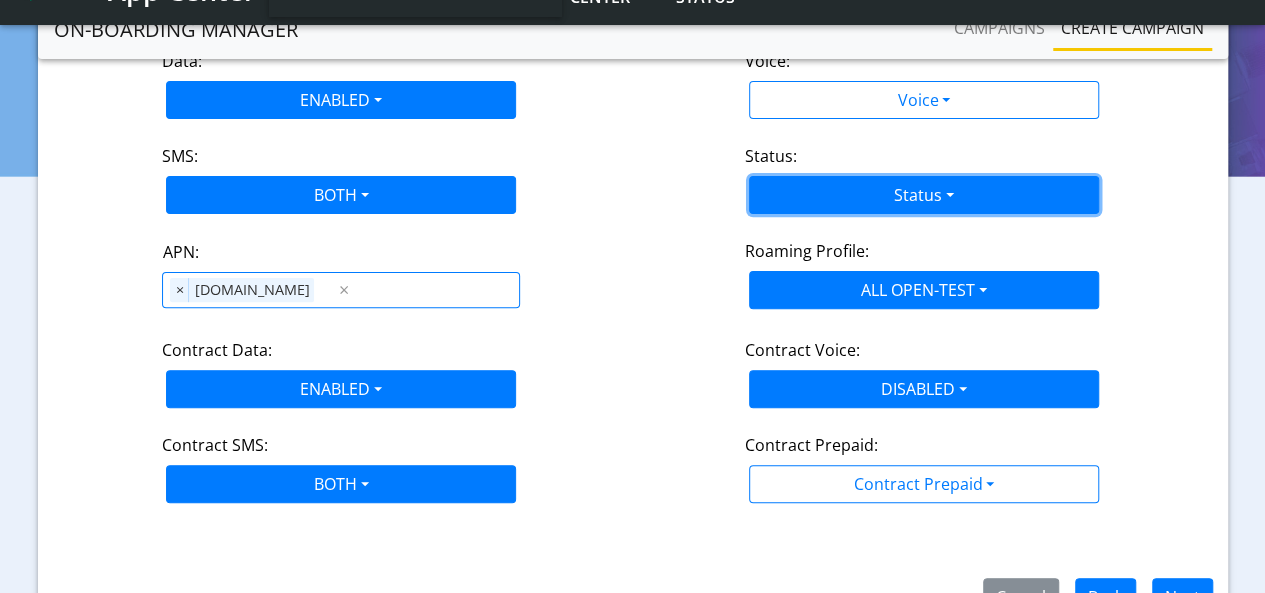 click on "Status" at bounding box center (924, 195) 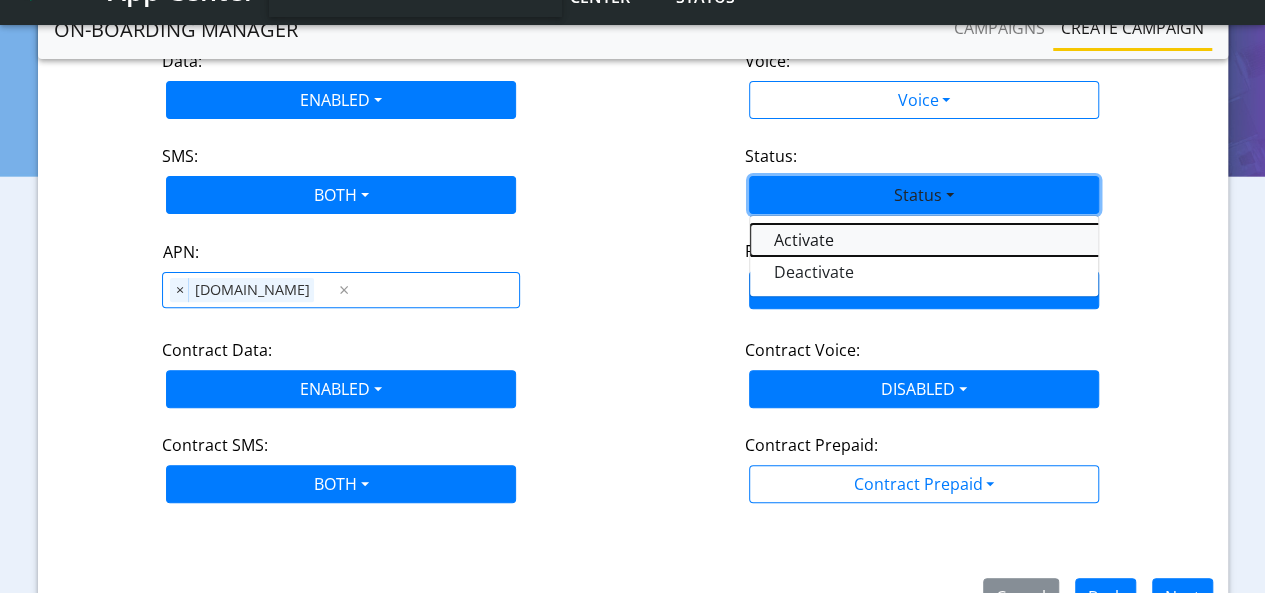 click on "Activate" at bounding box center (1000, 240) 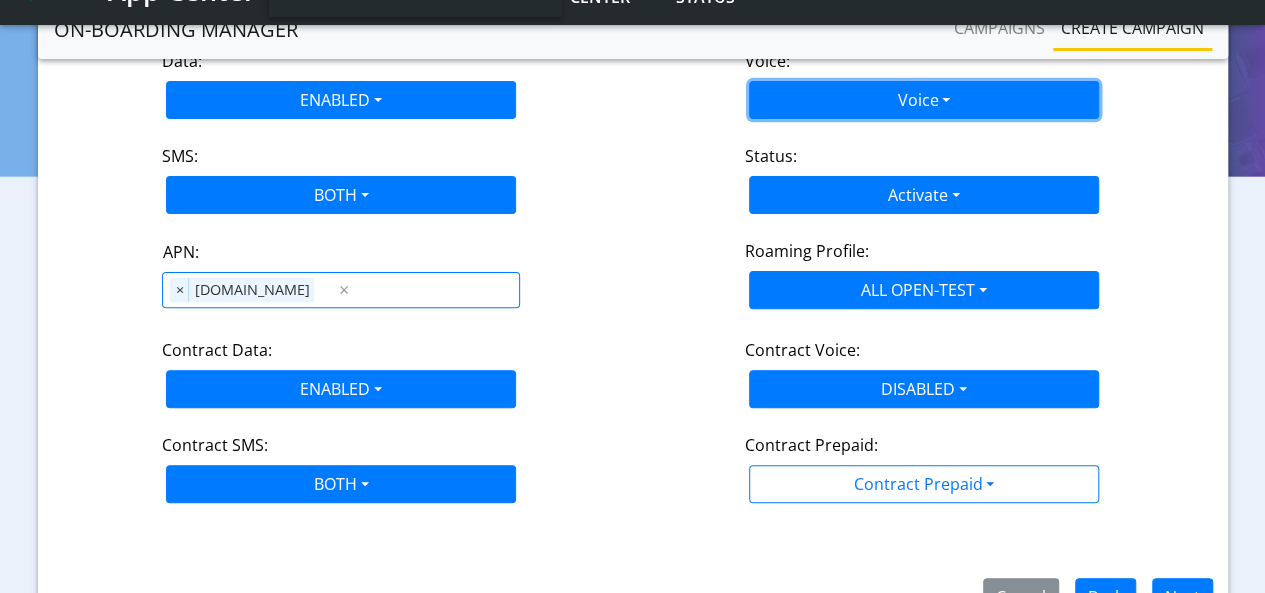 click on "Voice" at bounding box center (924, 100) 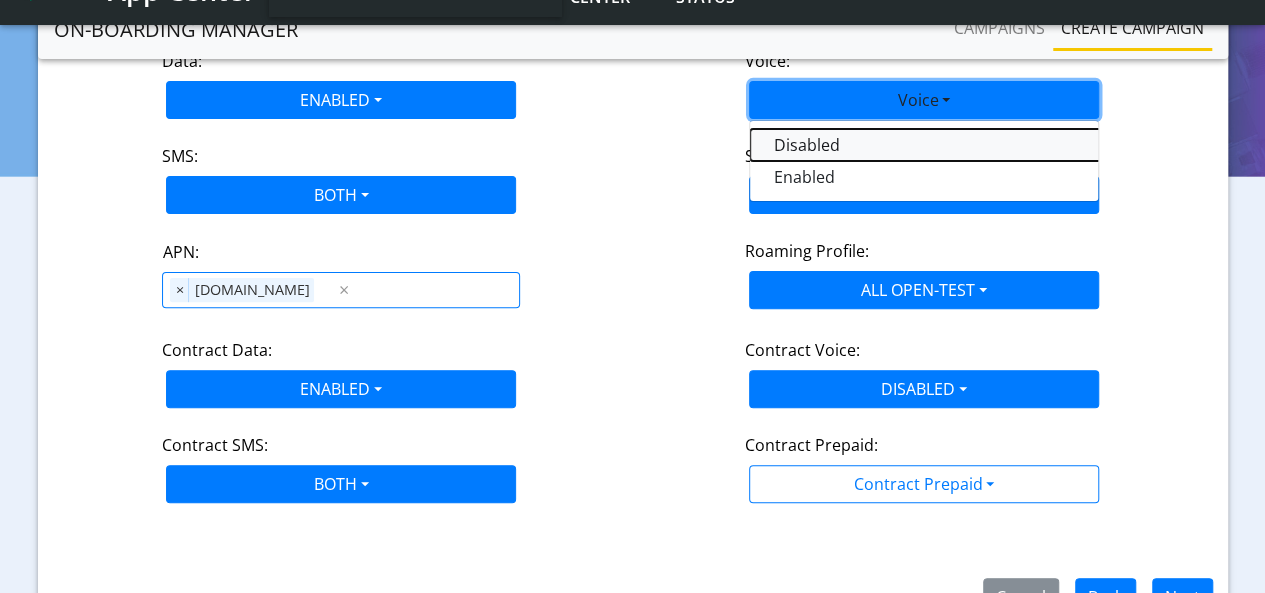 click on "Disabled" at bounding box center [1000, 145] 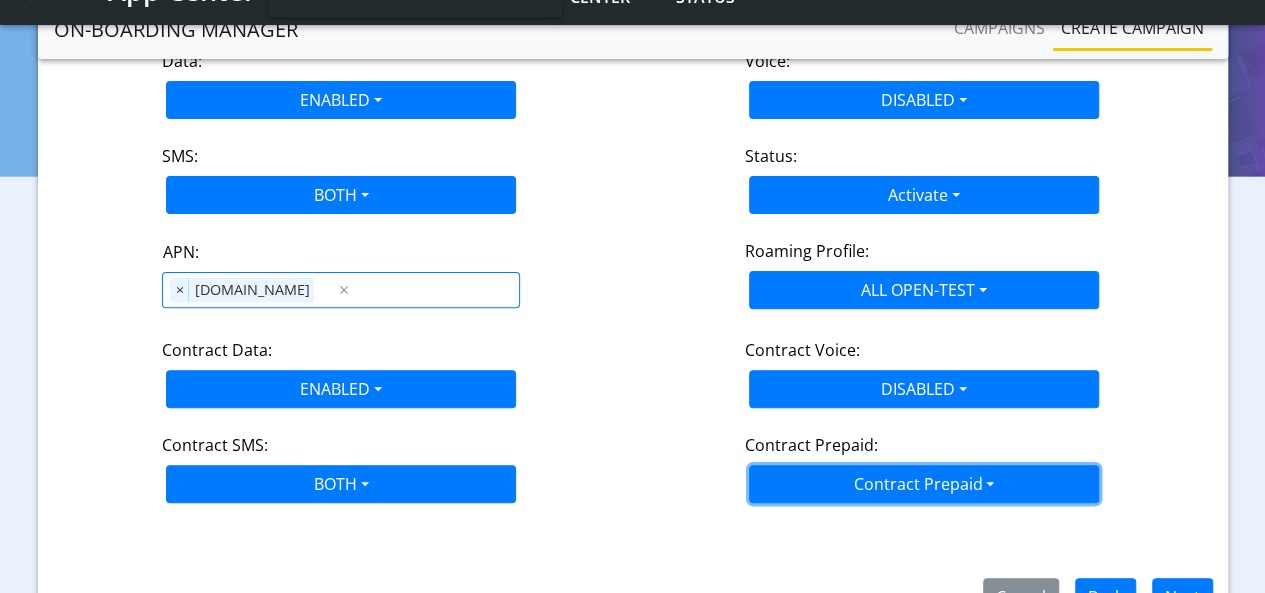 click on "Contract Prepaid" at bounding box center [924, 484] 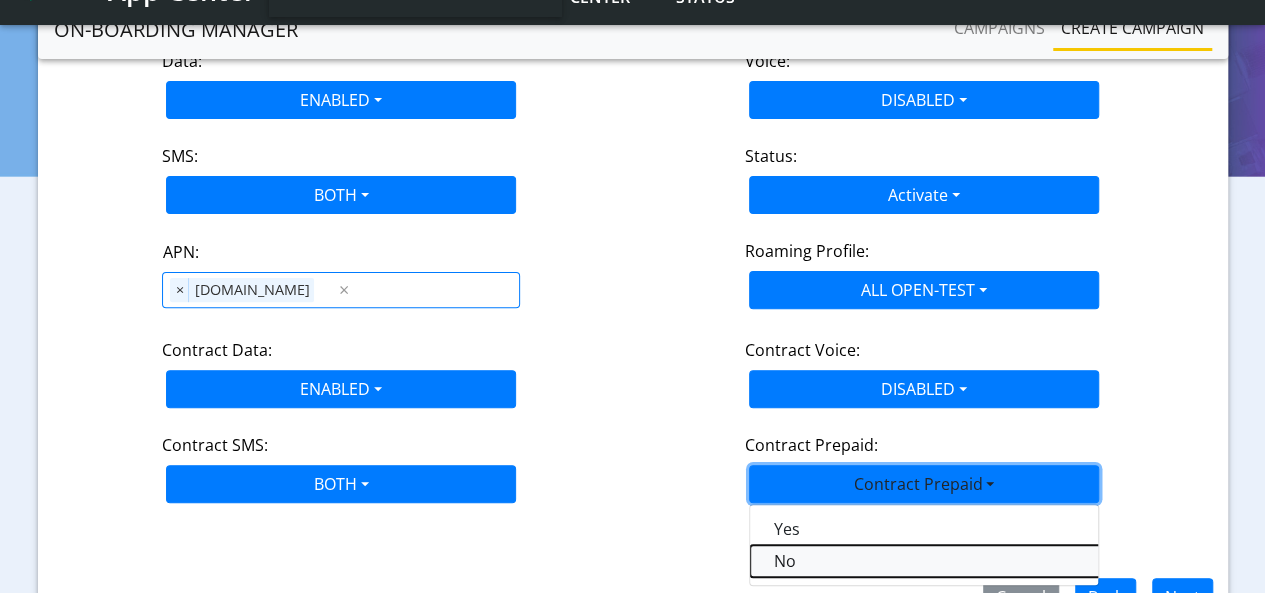 click on "No" at bounding box center [1000, 561] 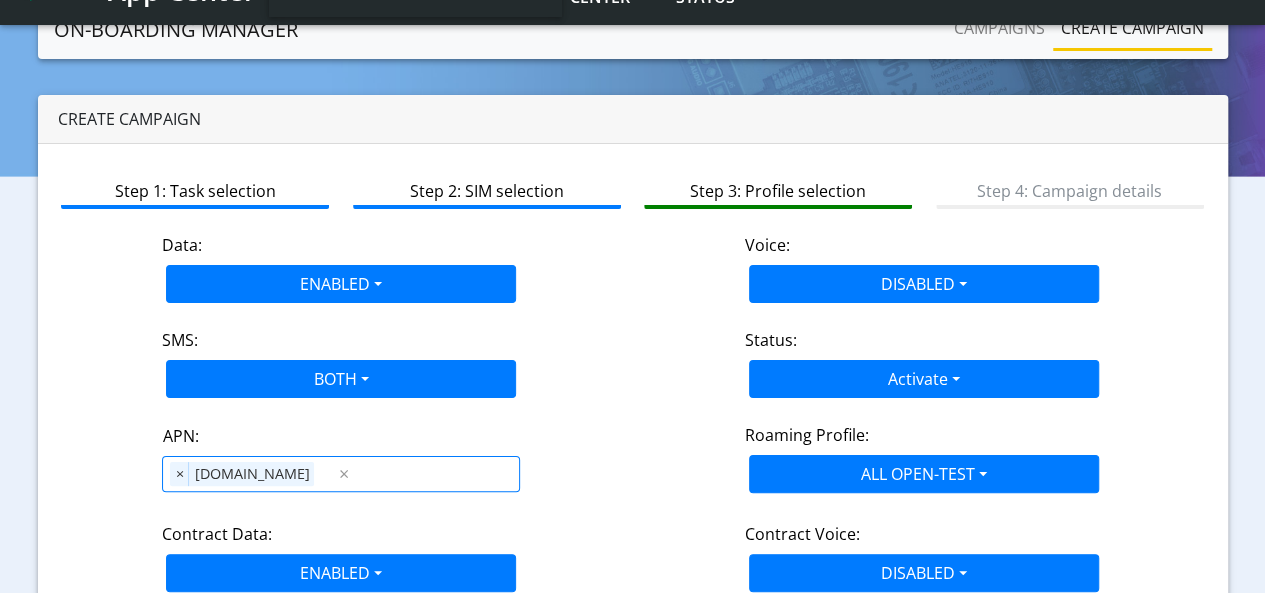 scroll, scrollTop: 284, scrollLeft: 0, axis: vertical 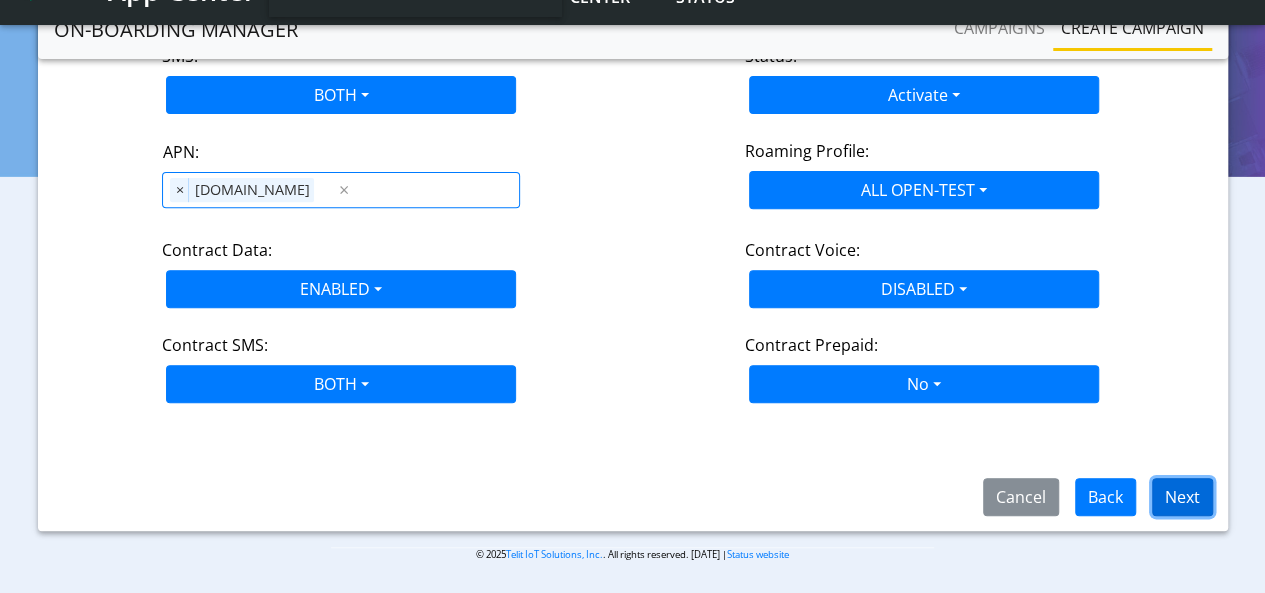 click on "Next" at bounding box center (1182, 497) 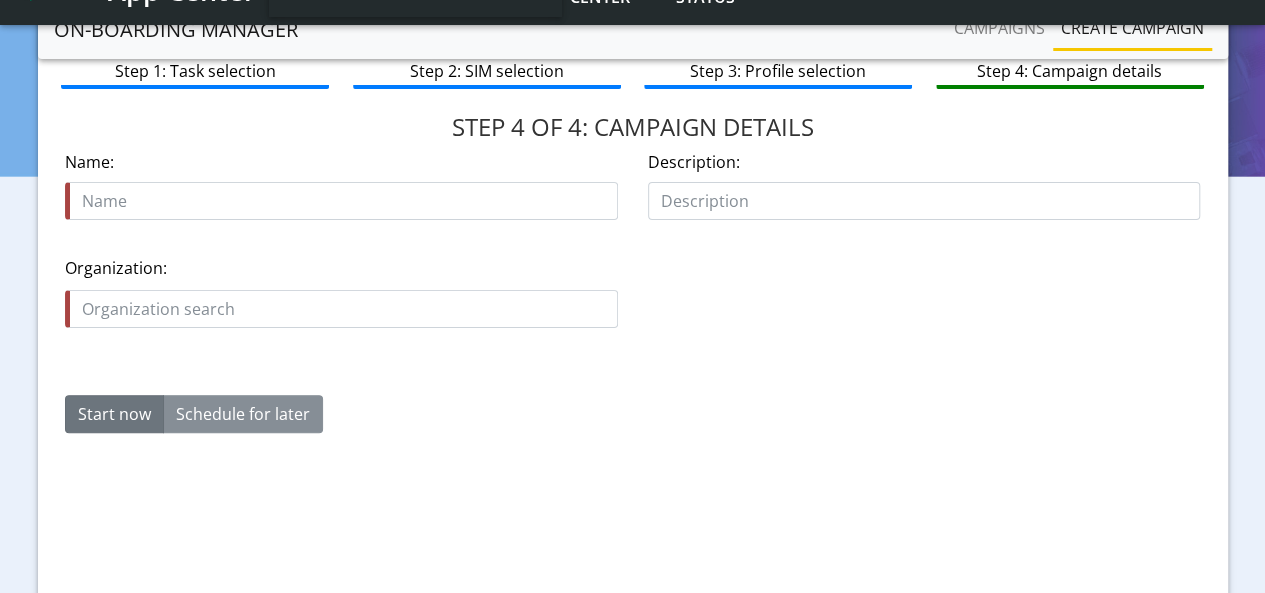 scroll, scrollTop: 84, scrollLeft: 0, axis: vertical 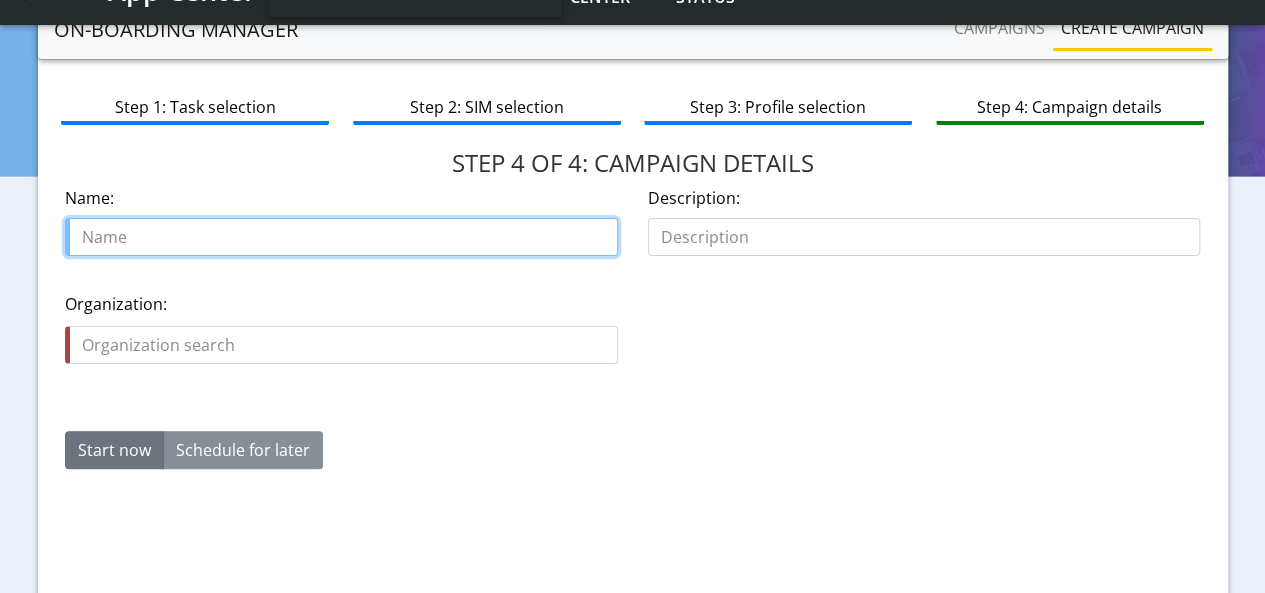 click at bounding box center (341, 237) 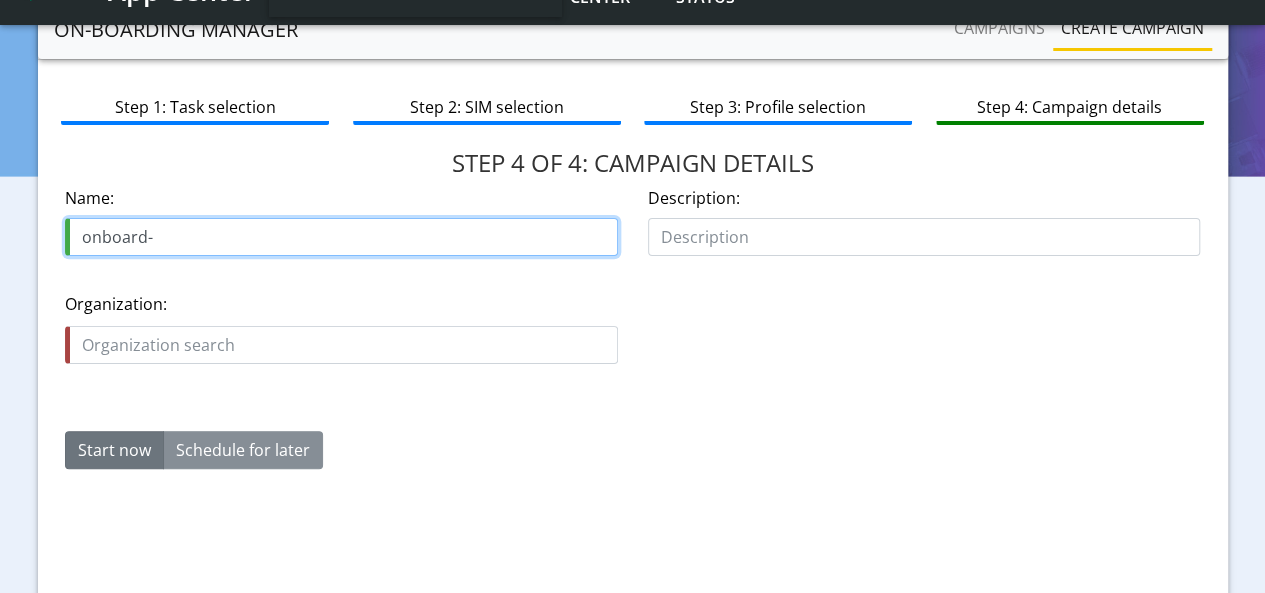 paste on "89358151000012181122" 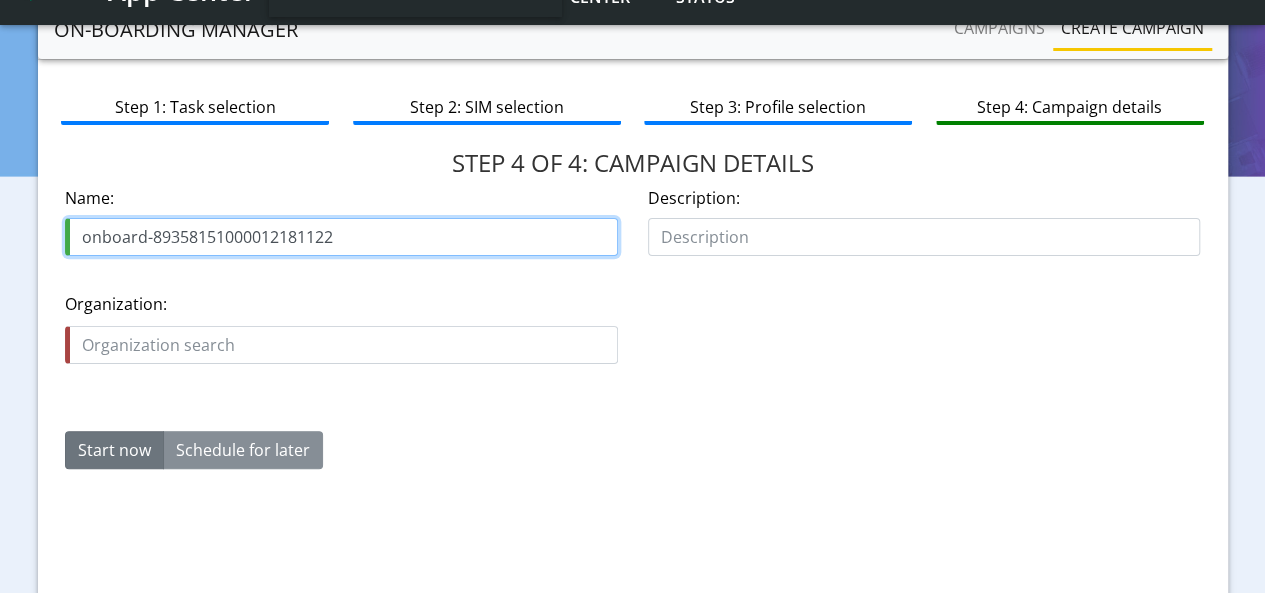 type on "onboard-89358151000012181122" 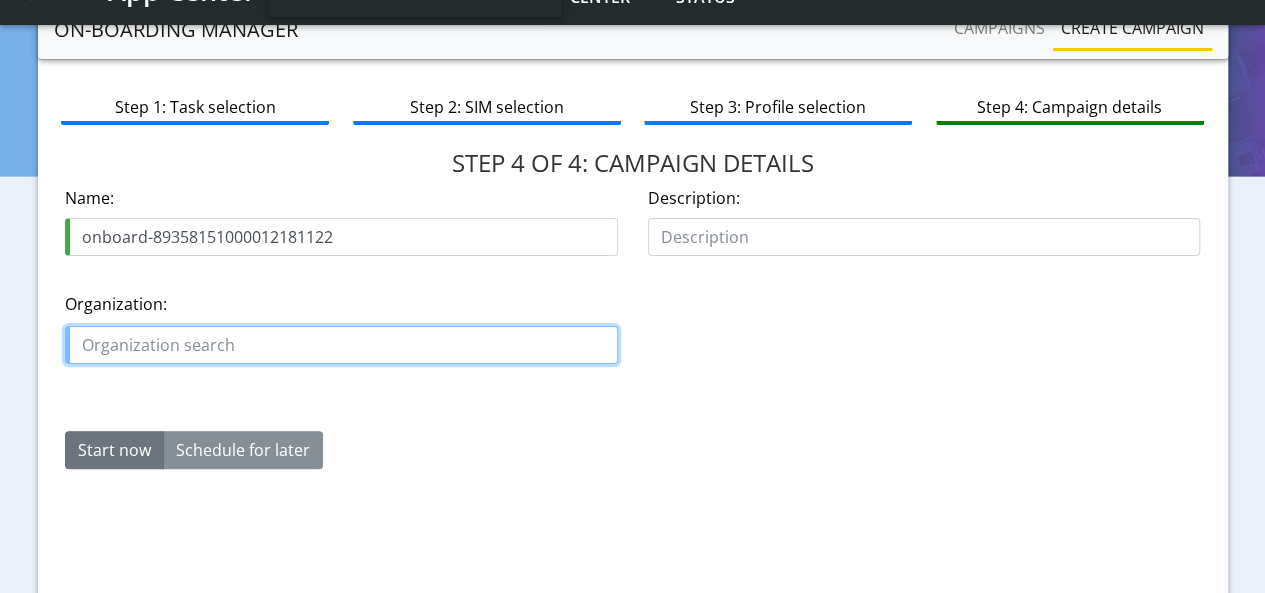 click at bounding box center (341, 345) 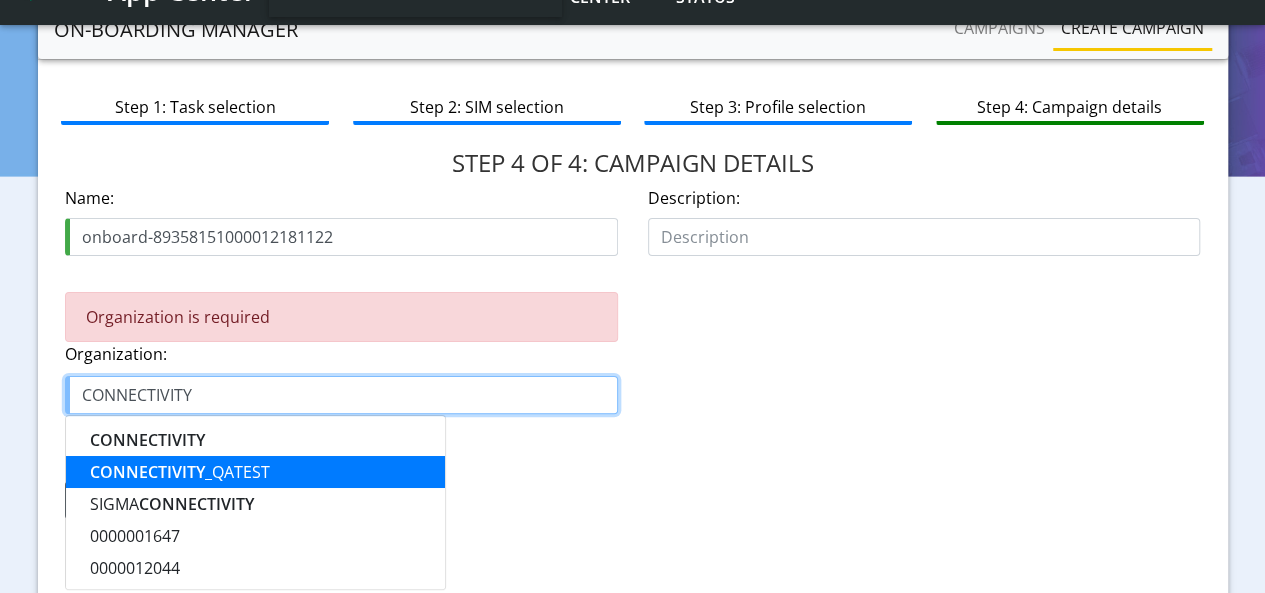click on "CONNECTIVITY _QATEST" at bounding box center [180, 472] 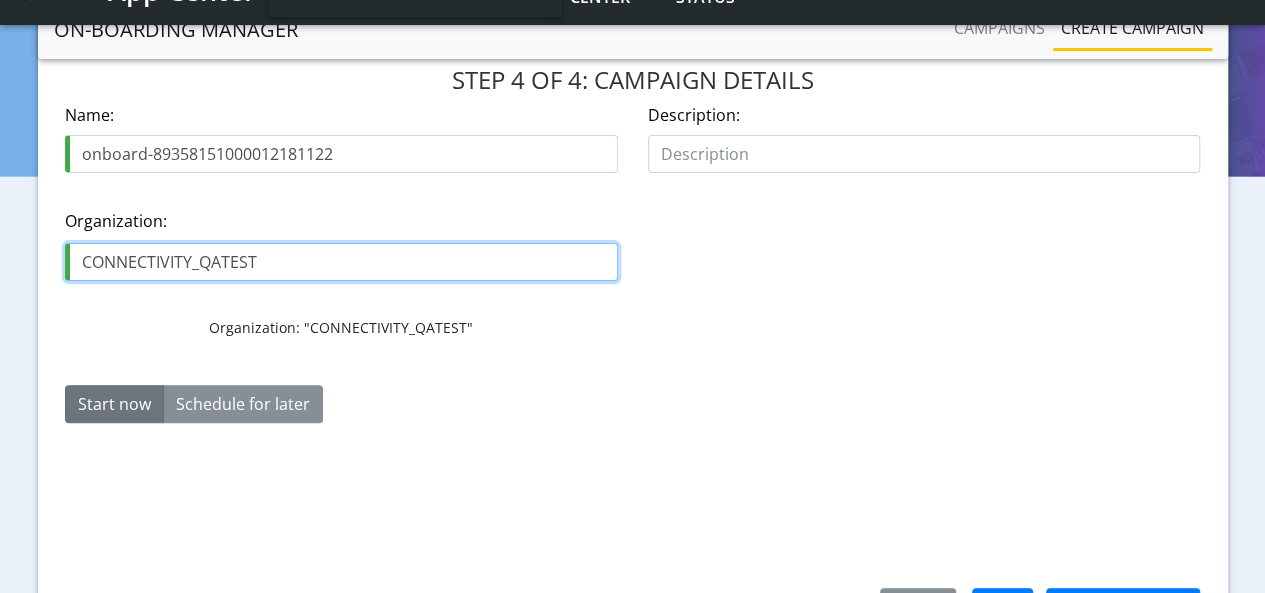 scroll, scrollTop: 184, scrollLeft: 0, axis: vertical 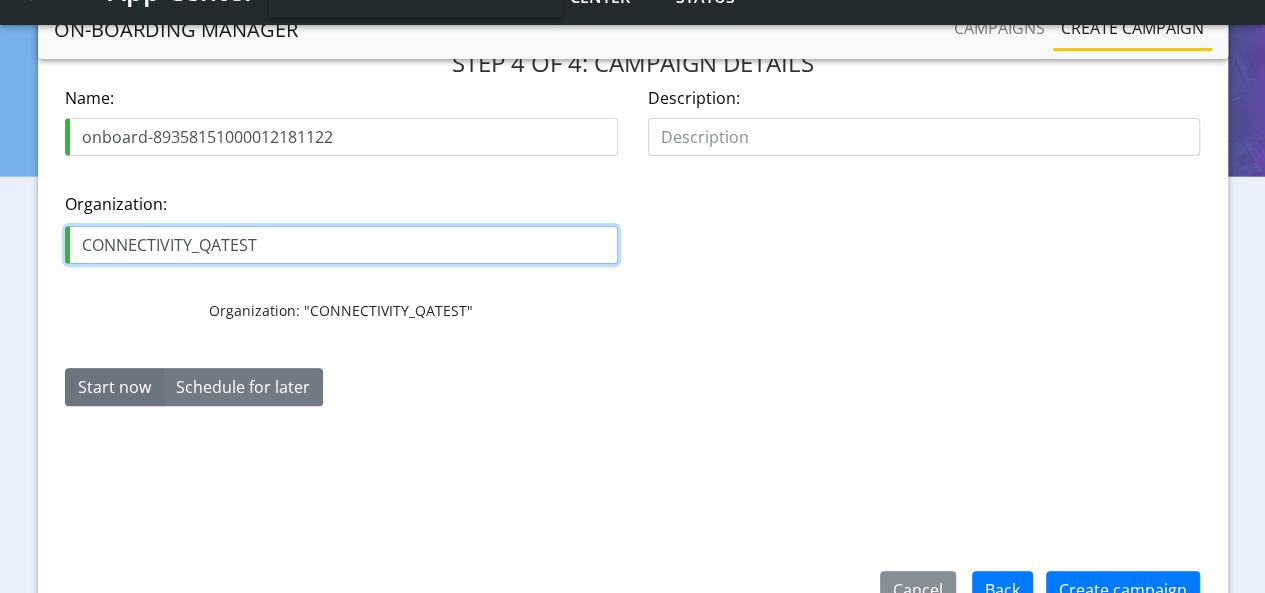 type on "CONNECTIVITY_QATEST" 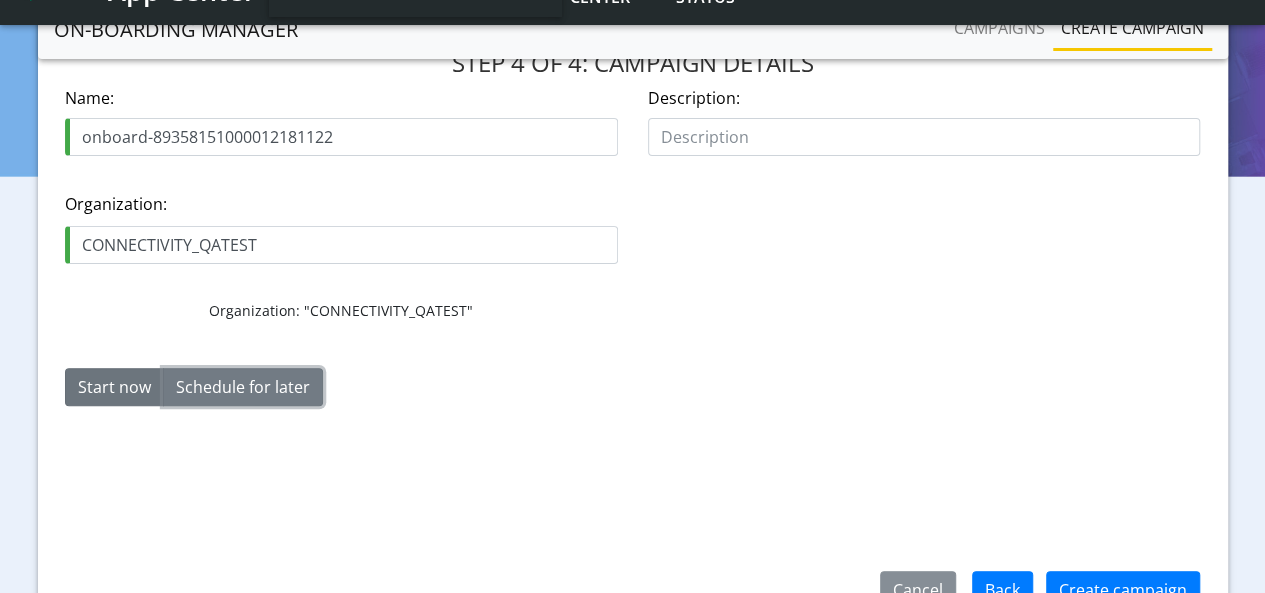click on "Schedule for later" 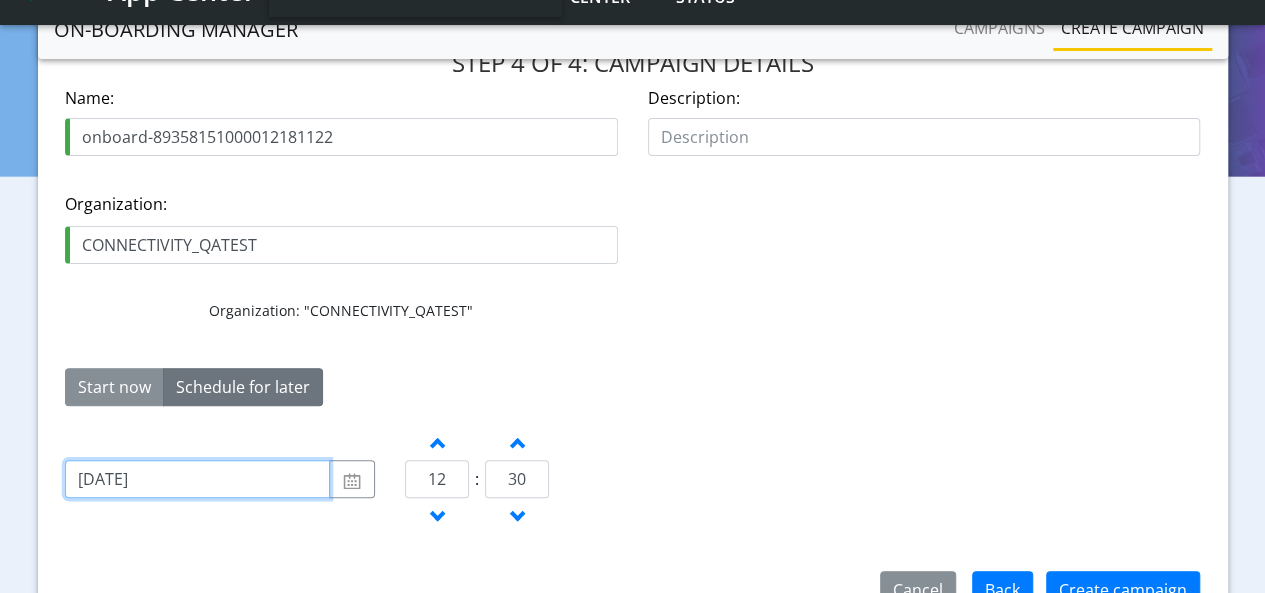 click on "[DATE]" 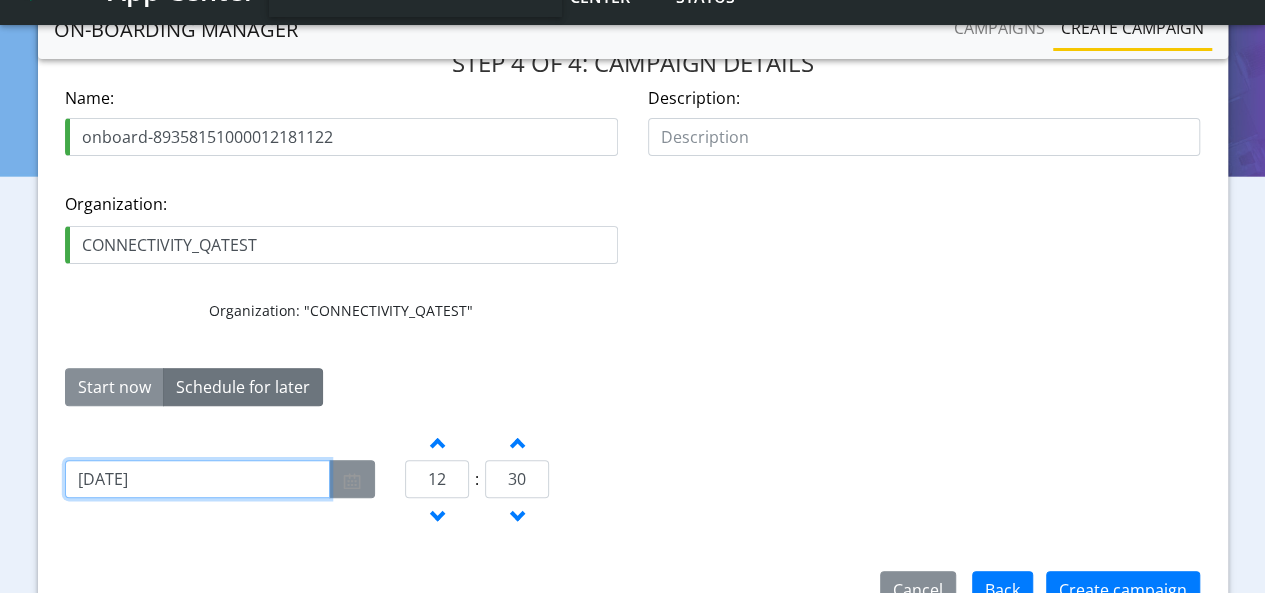 type on "[DATE]" 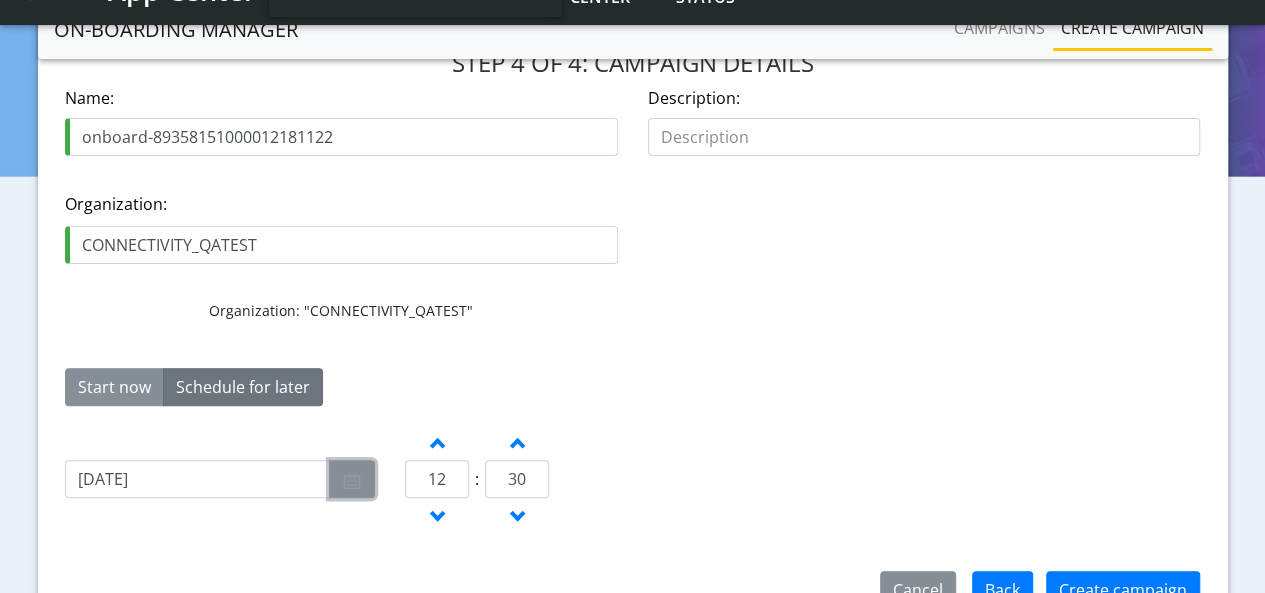 click 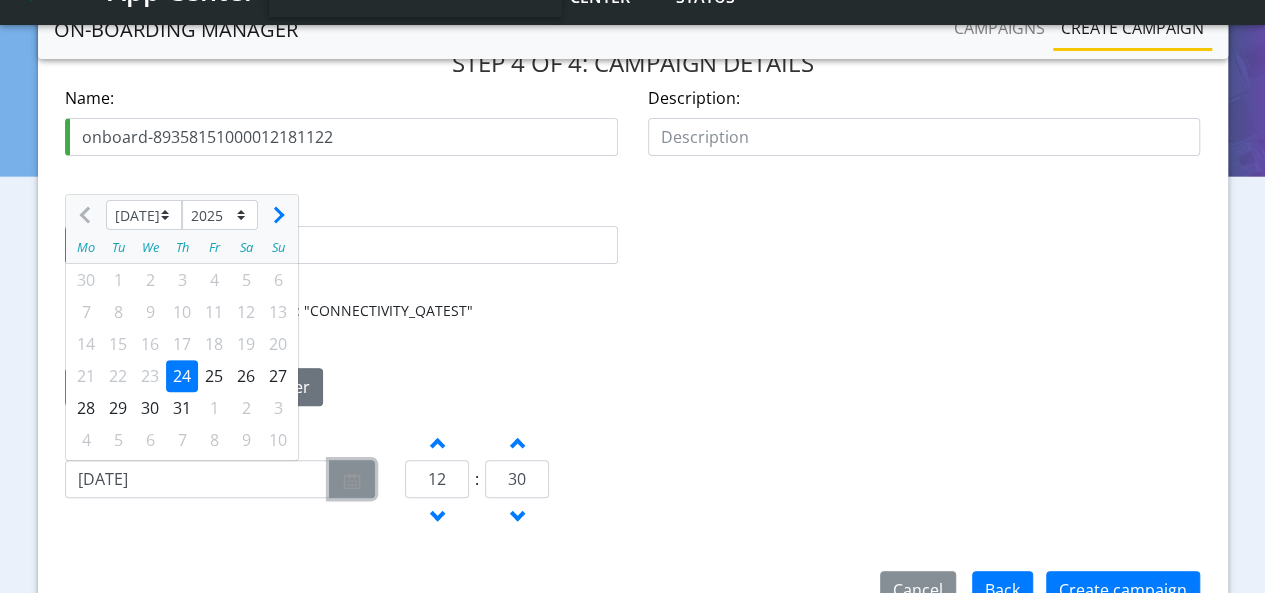 click 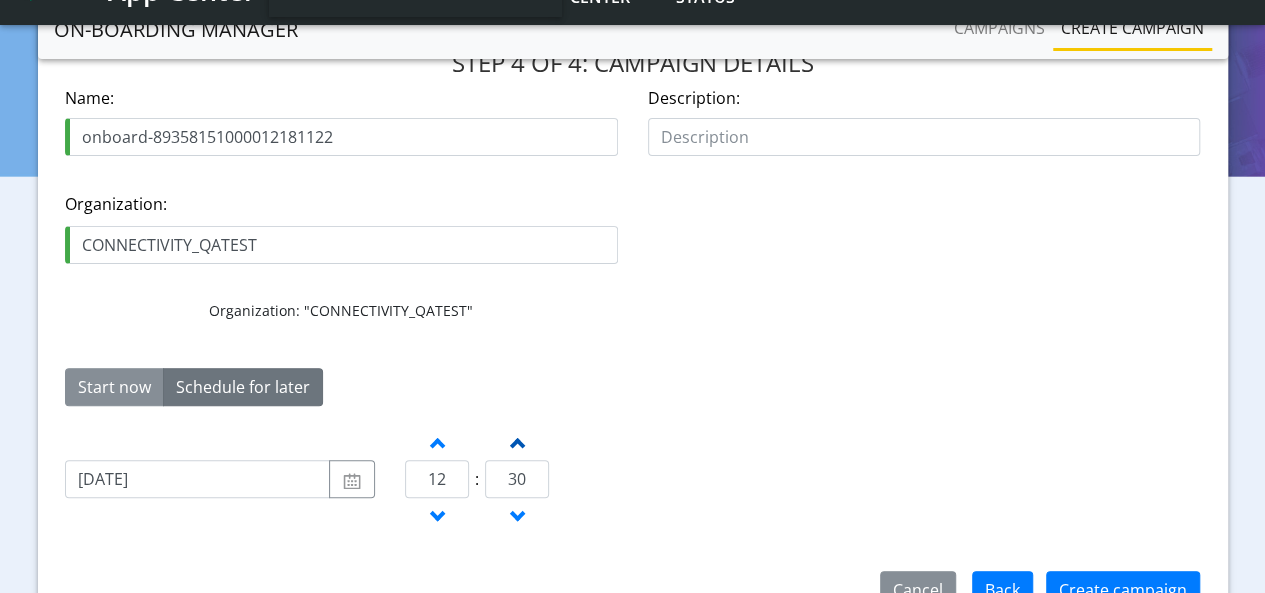 click 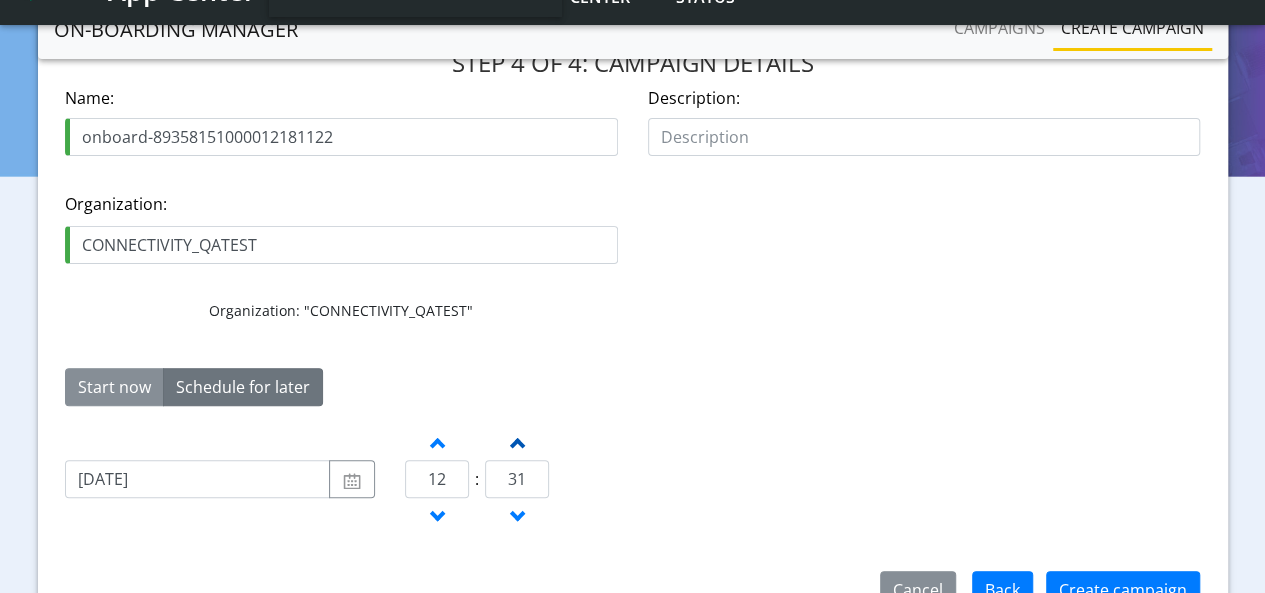 click 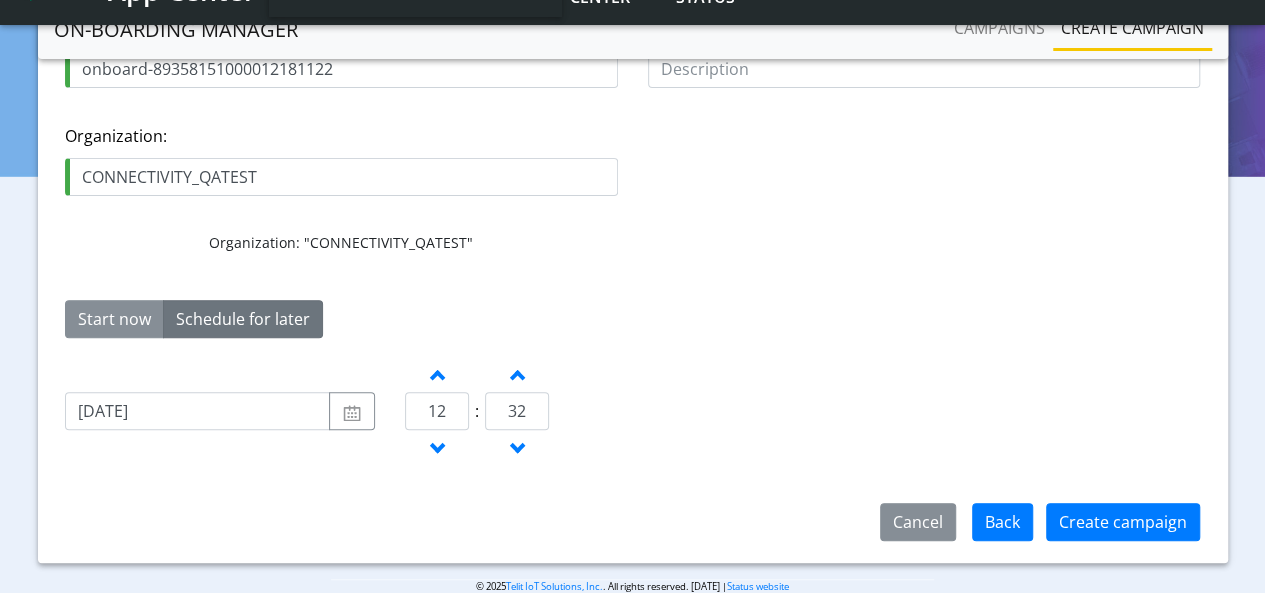 scroll, scrollTop: 284, scrollLeft: 0, axis: vertical 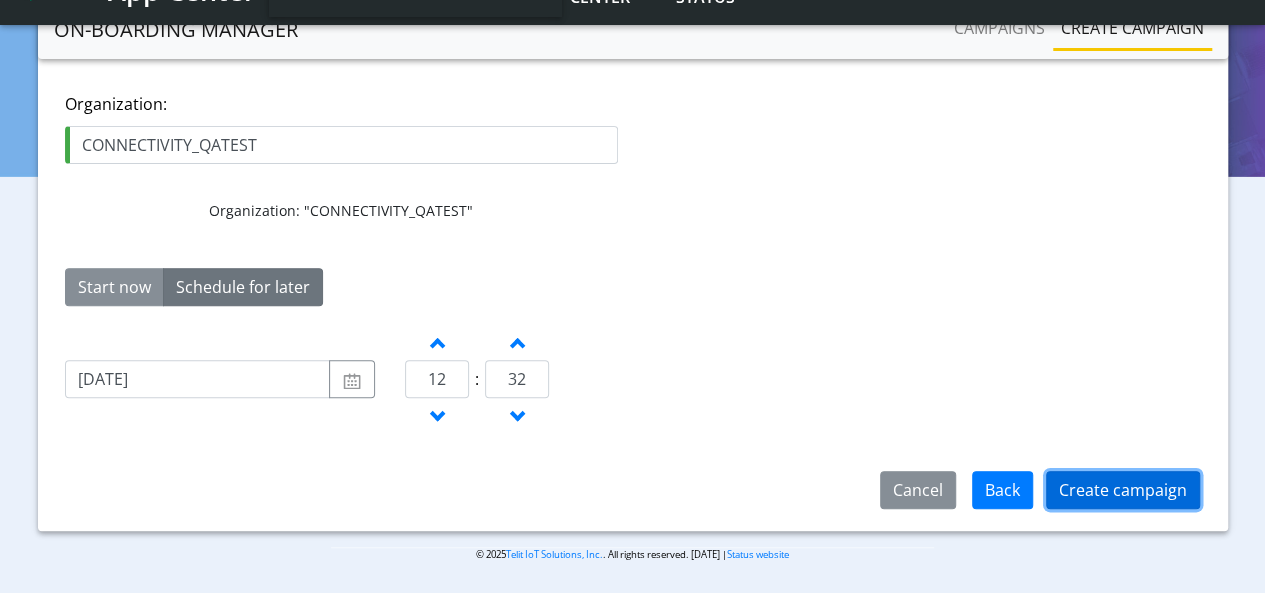 click on "Create campaign" at bounding box center [1123, 490] 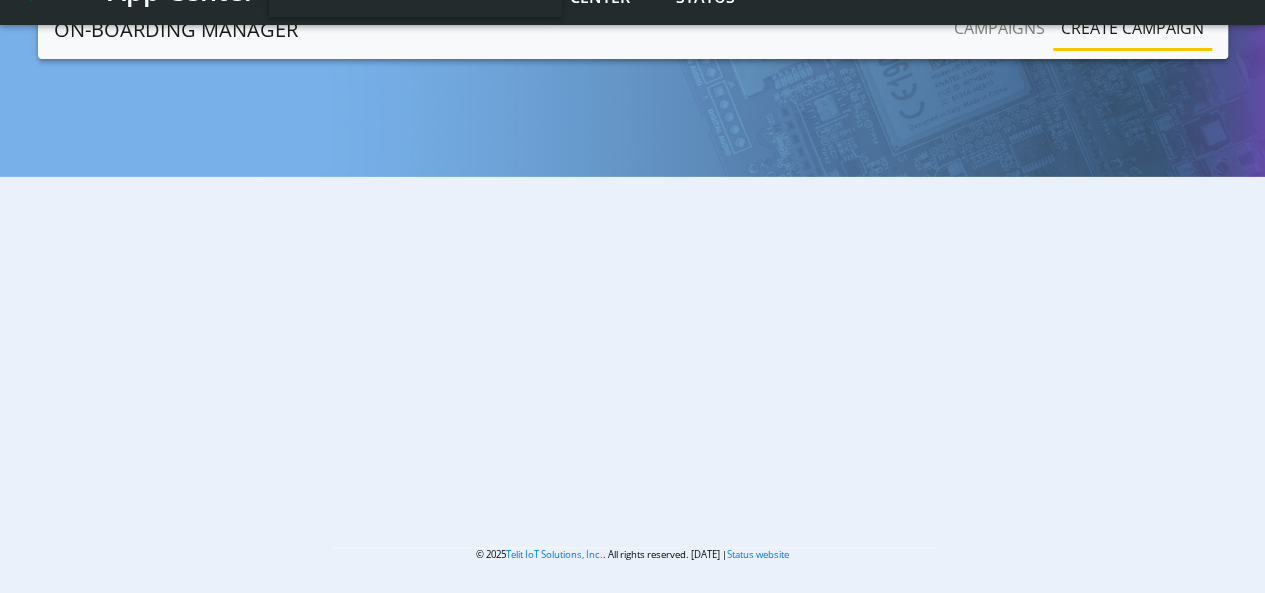 scroll, scrollTop: 0, scrollLeft: 0, axis: both 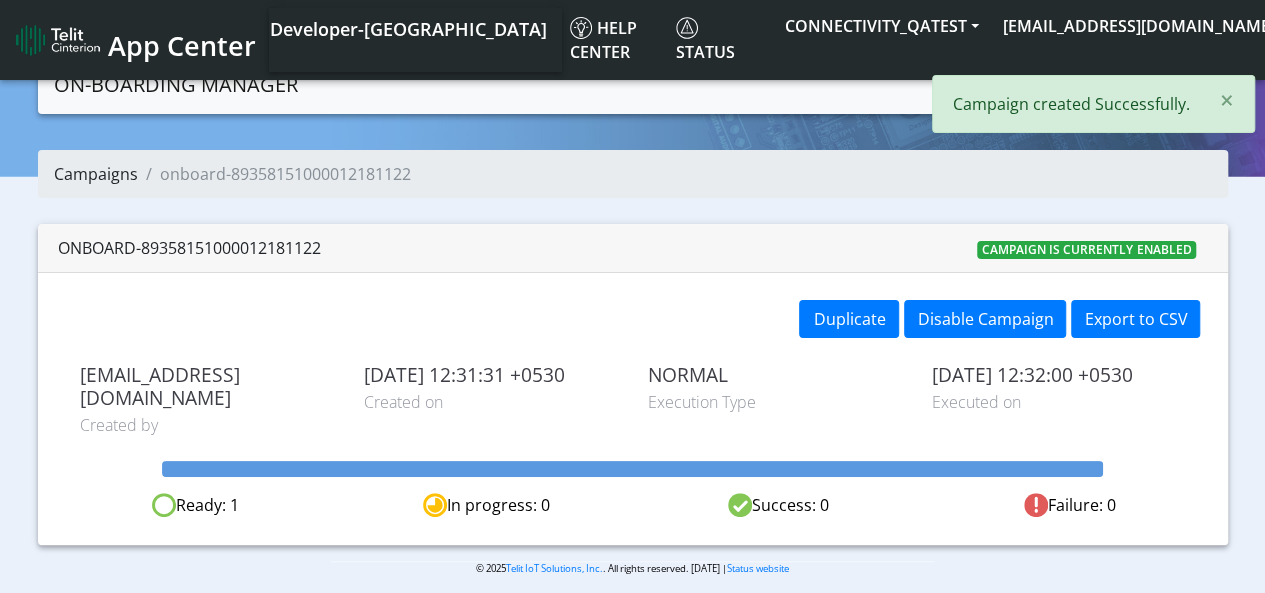 click on "Campaigns" 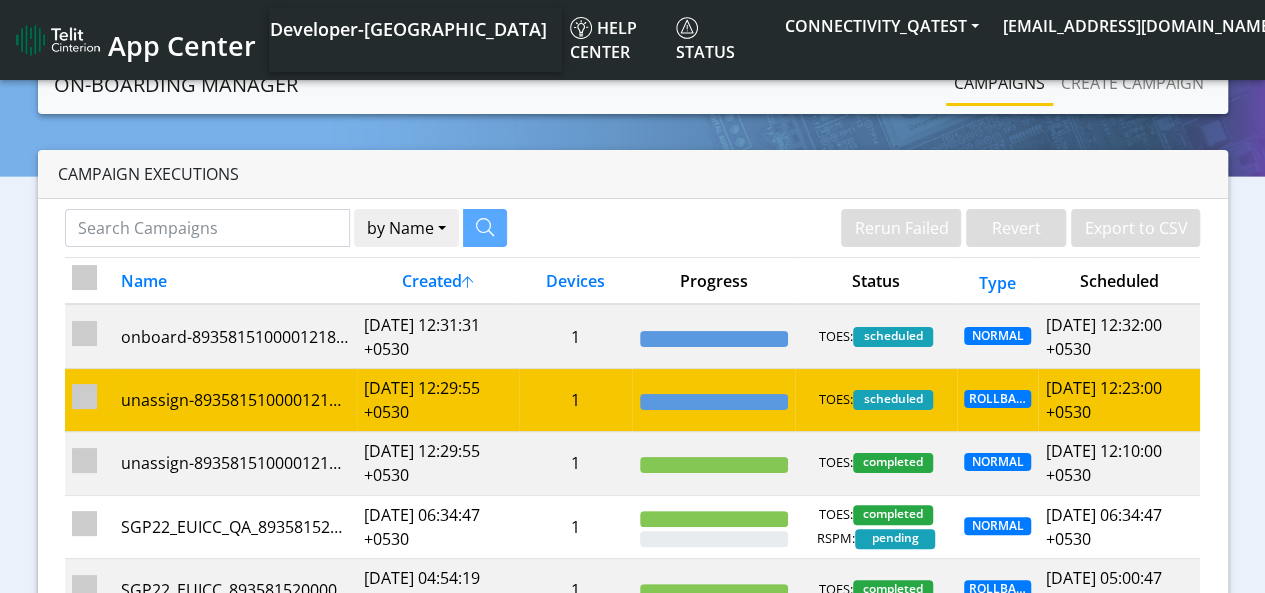 click at bounding box center [84, 396] 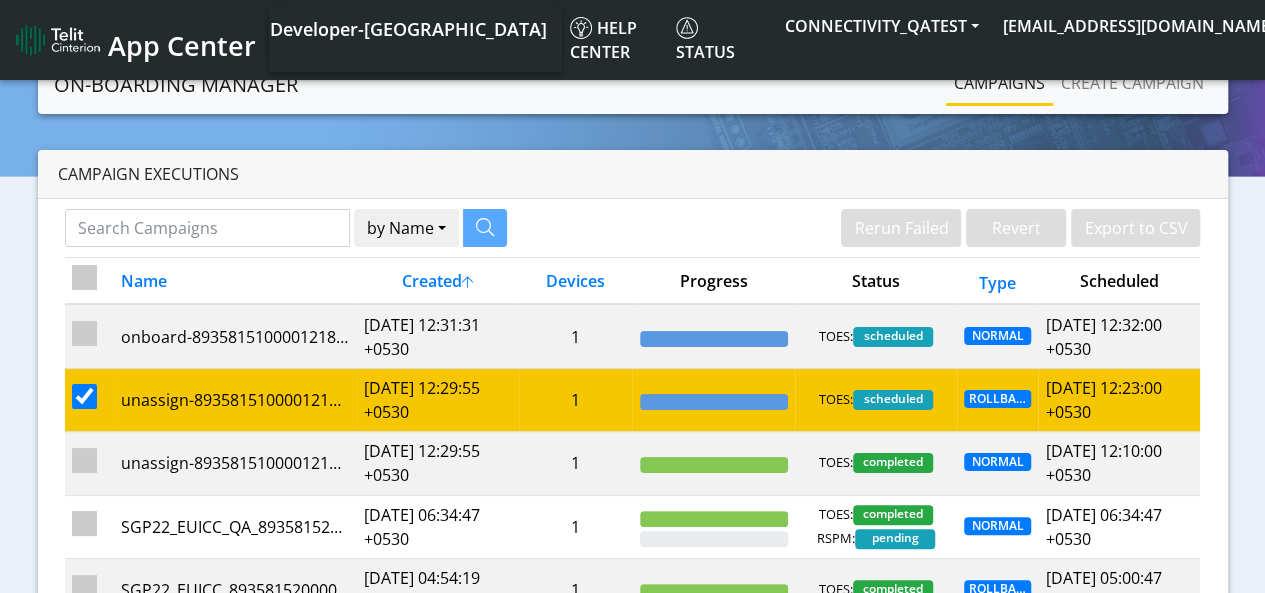 checkbox on "false" 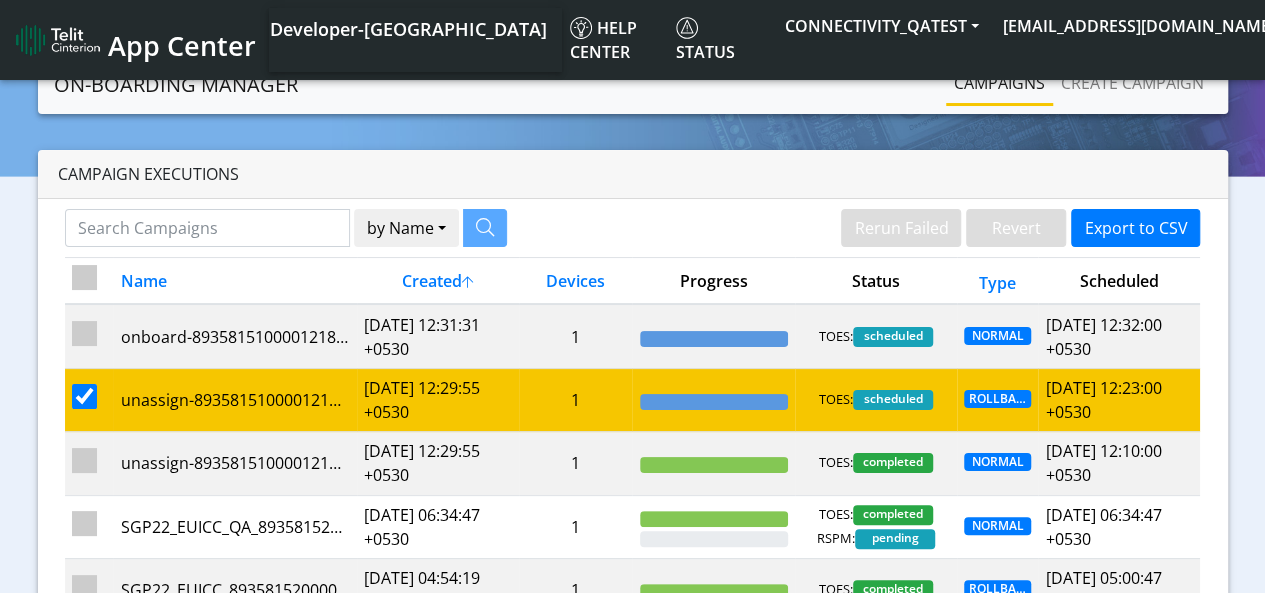click at bounding box center (84, 396) 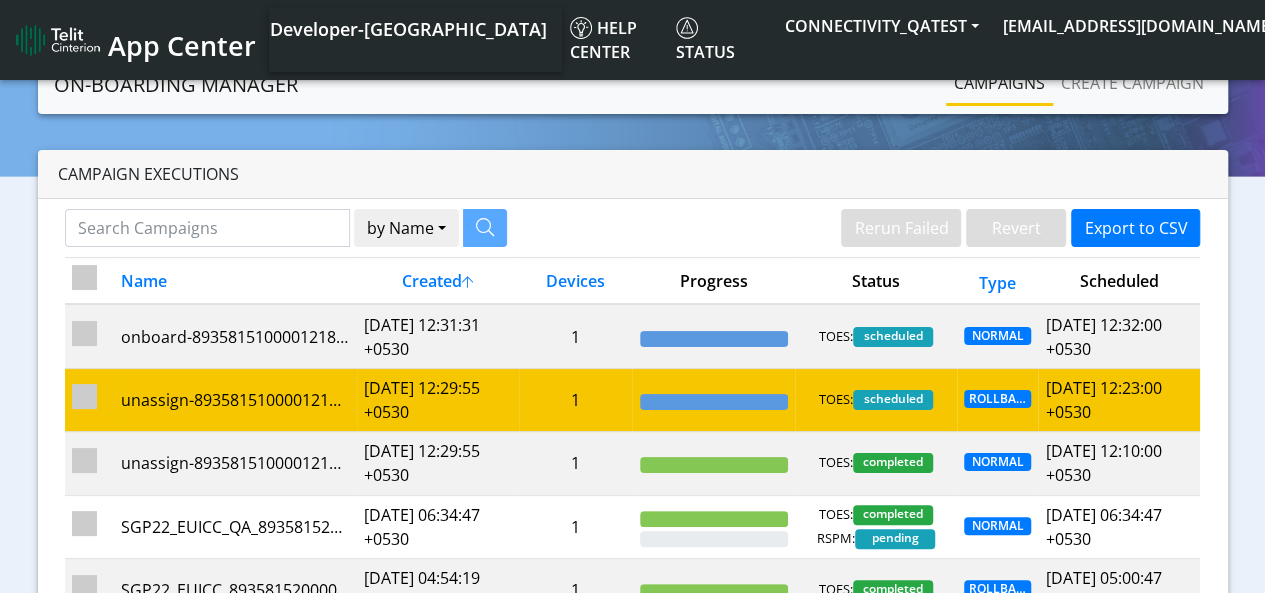 checkbox on "false" 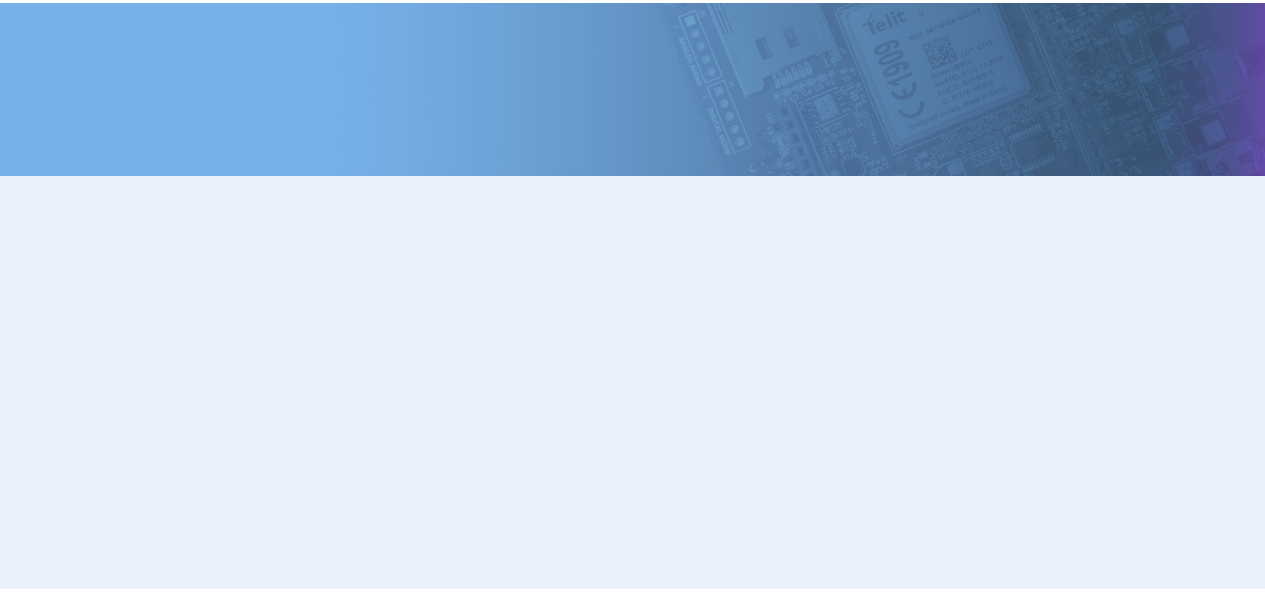 scroll, scrollTop: 0, scrollLeft: 0, axis: both 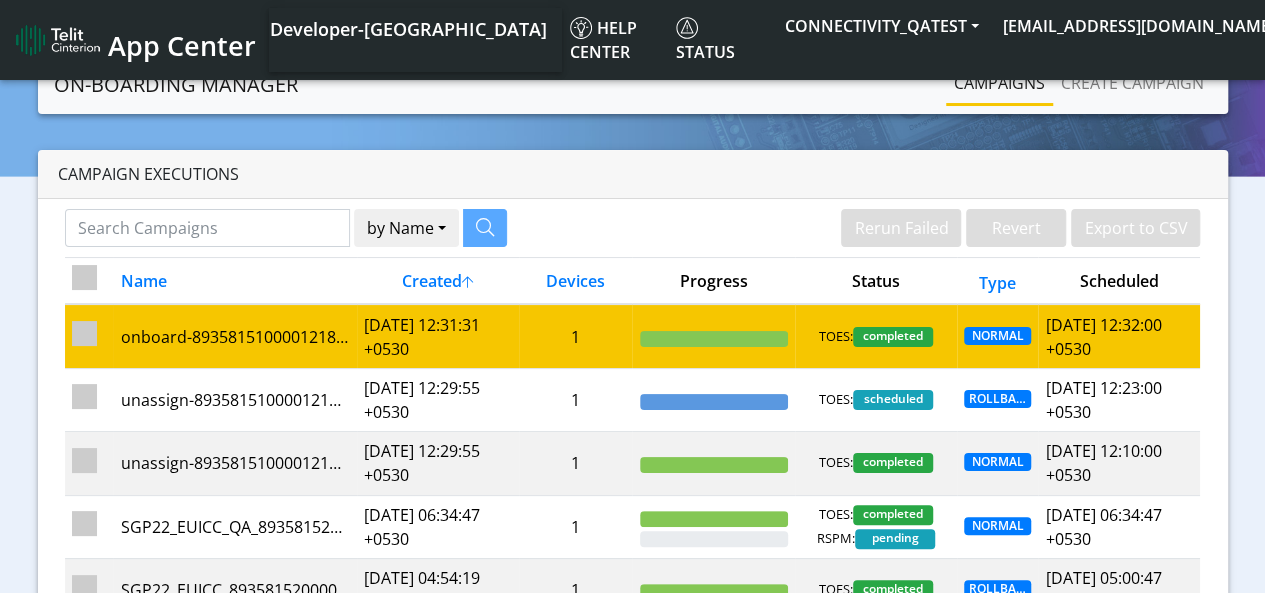 click on "1" at bounding box center (576, 336) 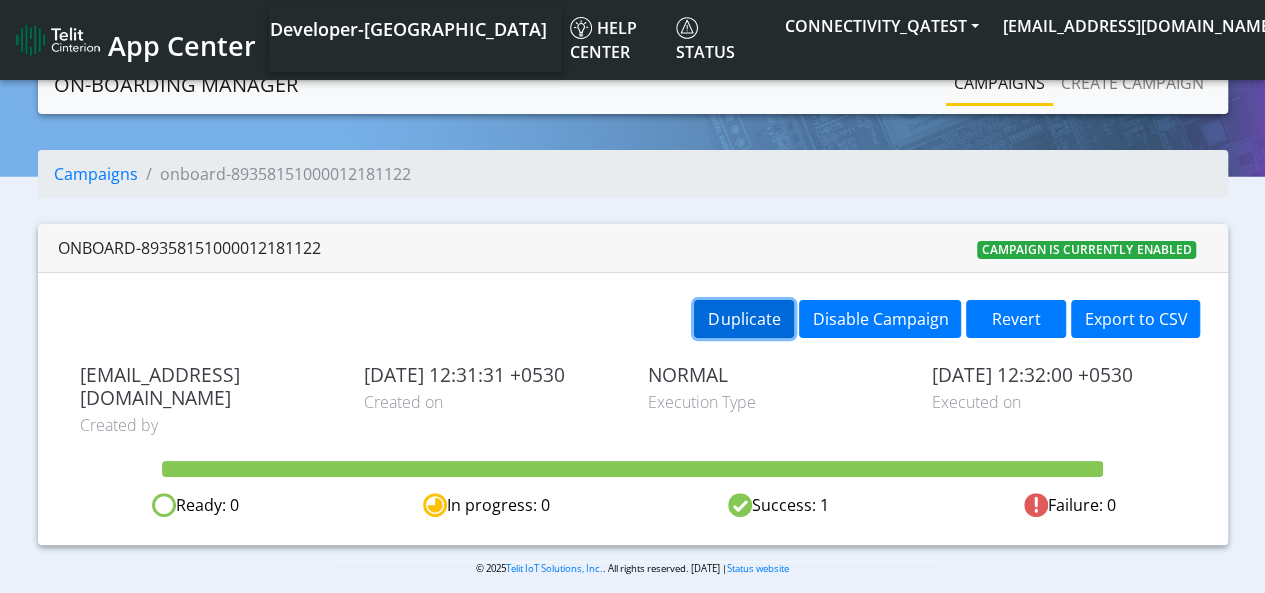 click on "Duplicate" 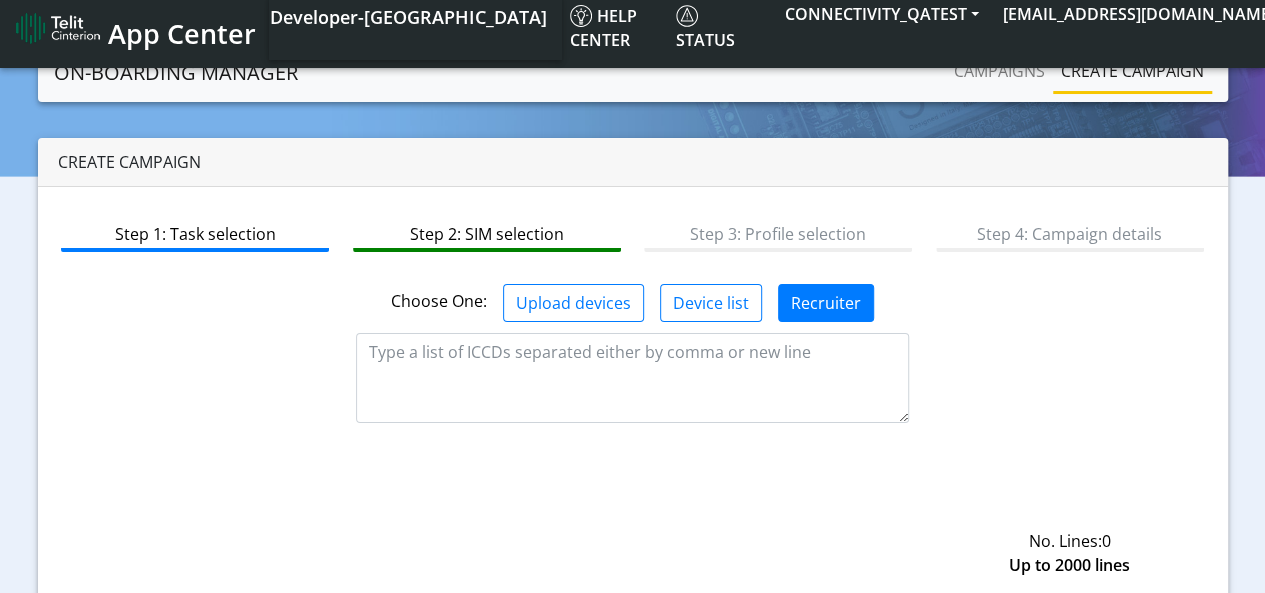 scroll, scrollTop: 0, scrollLeft: 0, axis: both 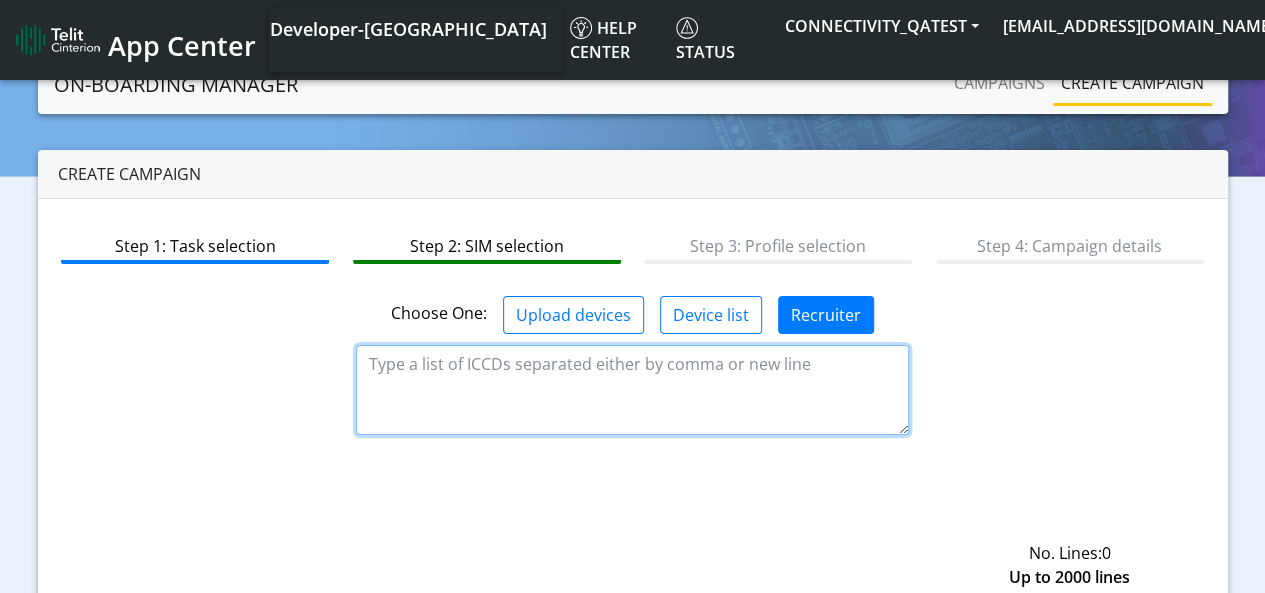 click at bounding box center (632, 390) 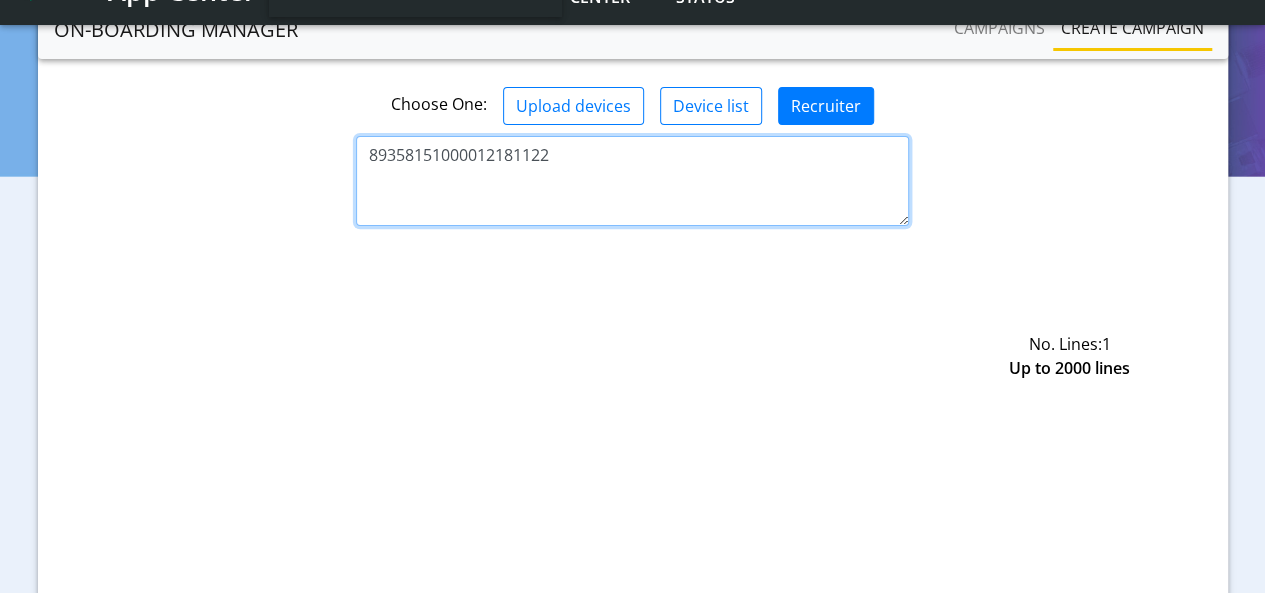scroll, scrollTop: 284, scrollLeft: 0, axis: vertical 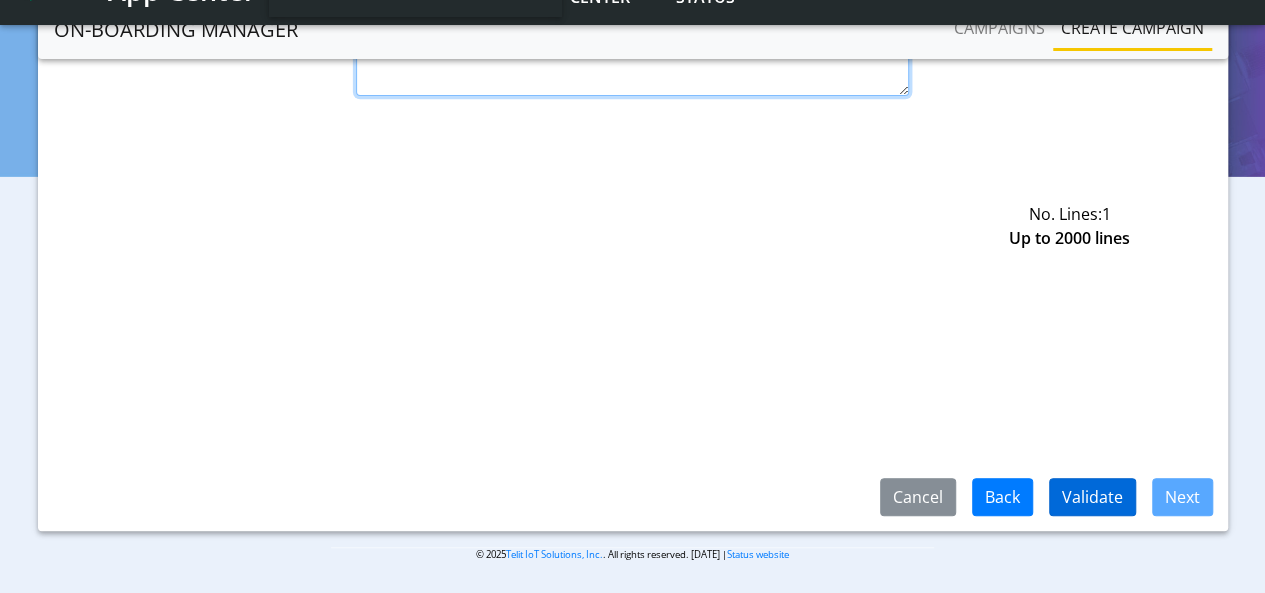 type on "89358151000012181122" 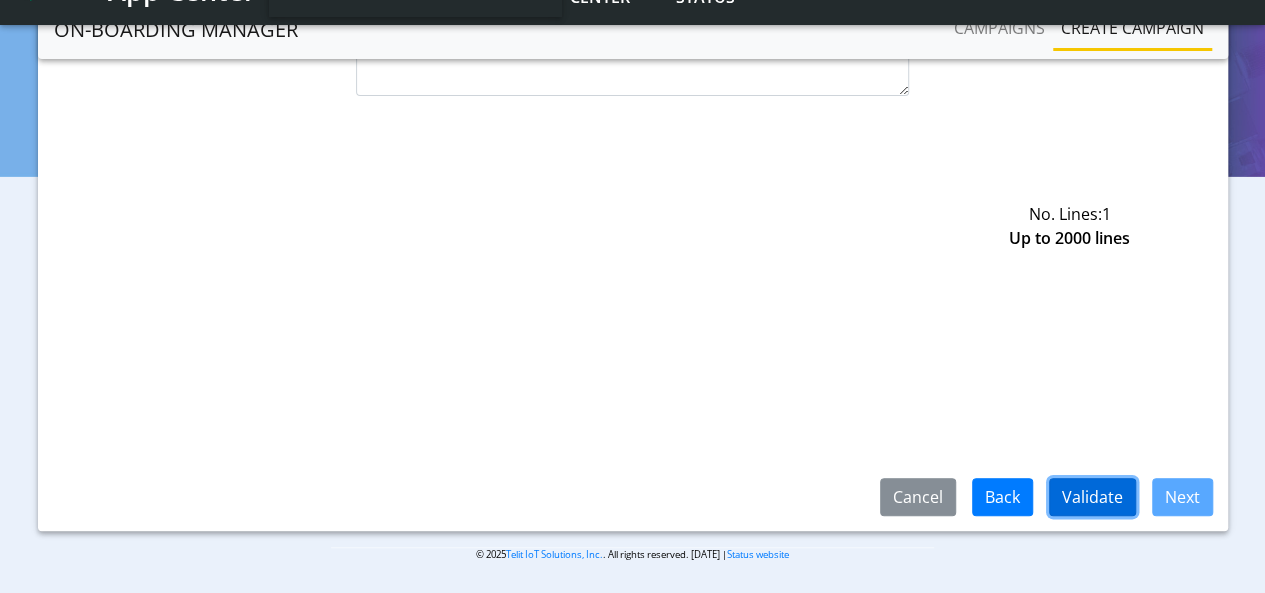 click on "Validate" at bounding box center (1092, 497) 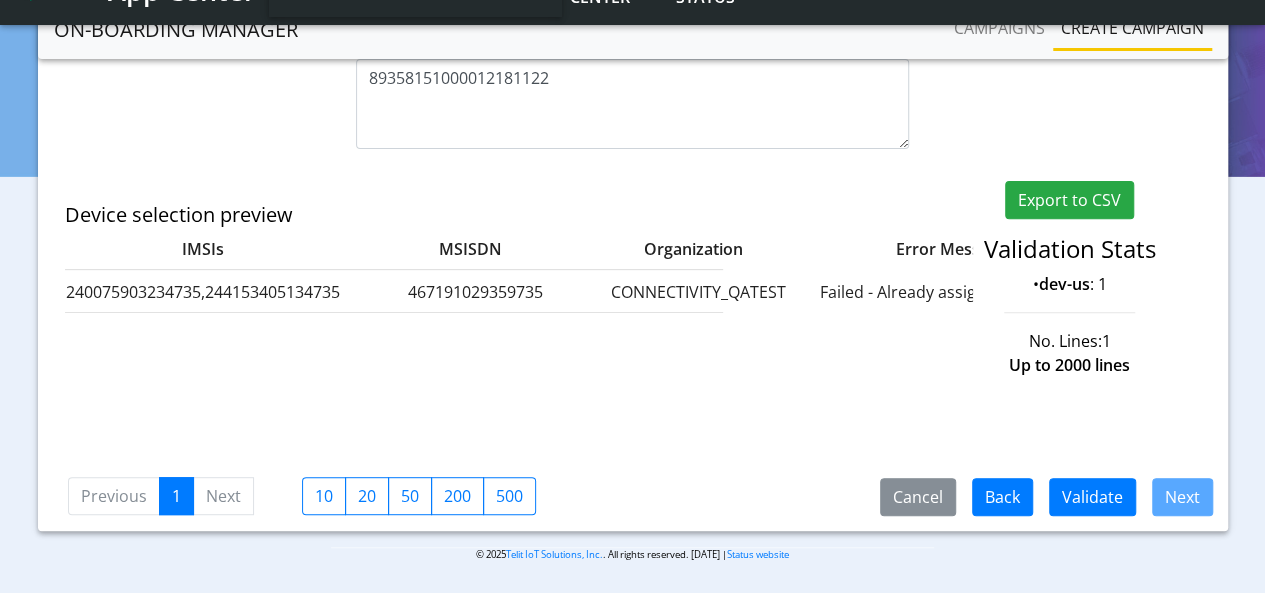 scroll, scrollTop: 0, scrollLeft: 384, axis: horizontal 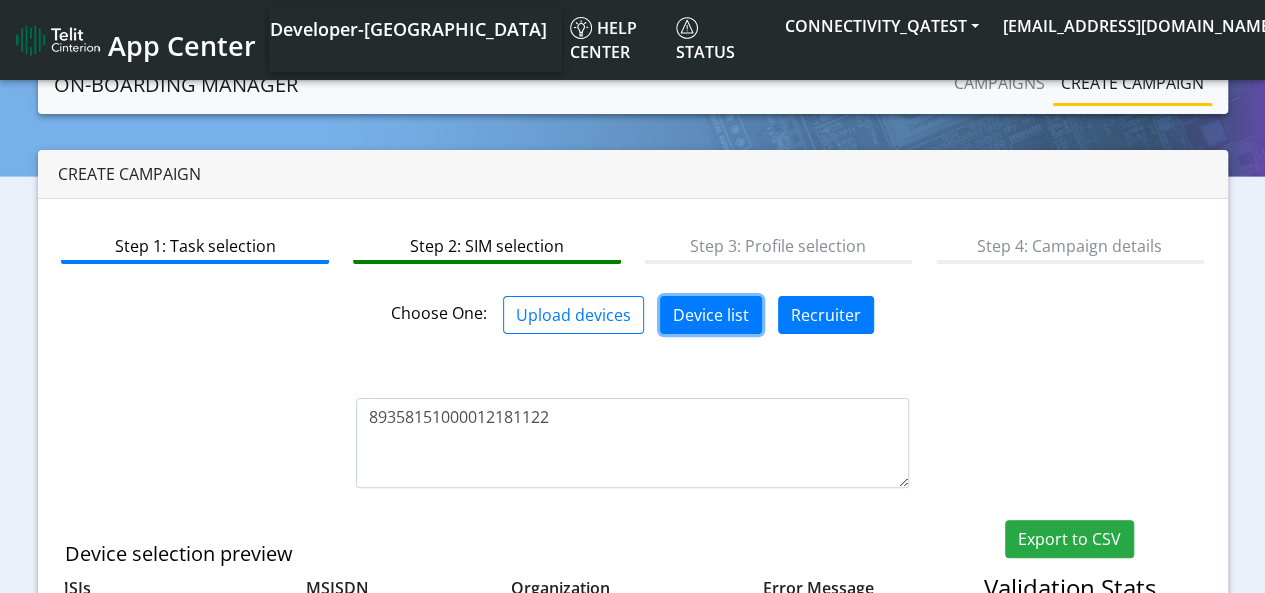 click on "Device list" at bounding box center [711, 315] 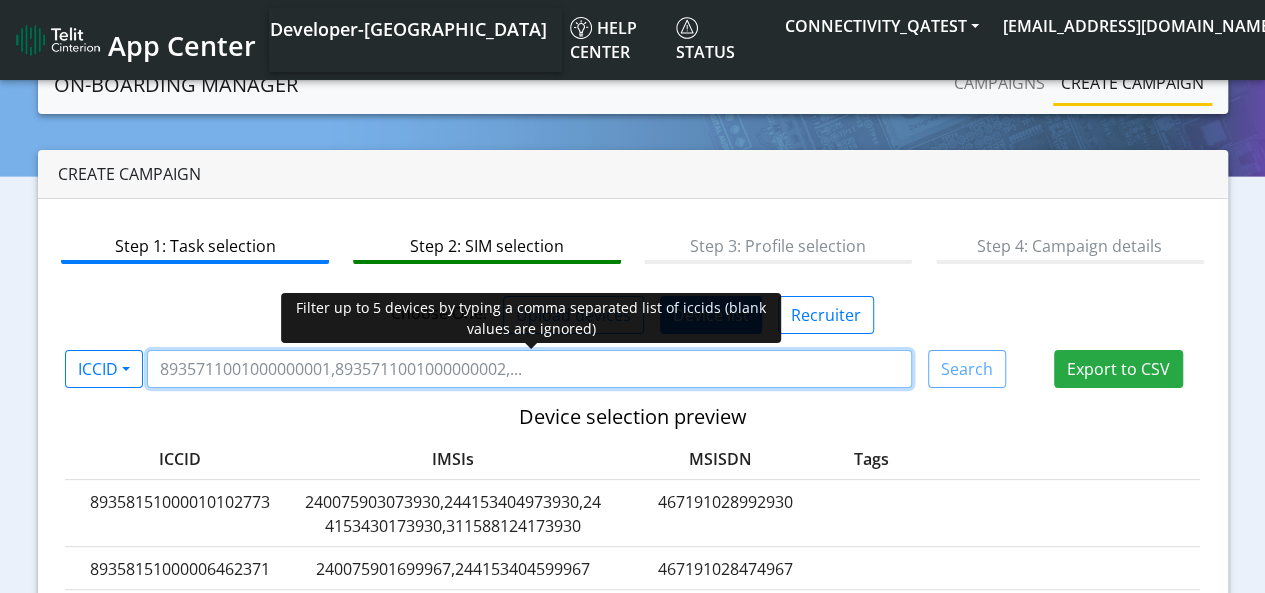 click at bounding box center [529, 369] 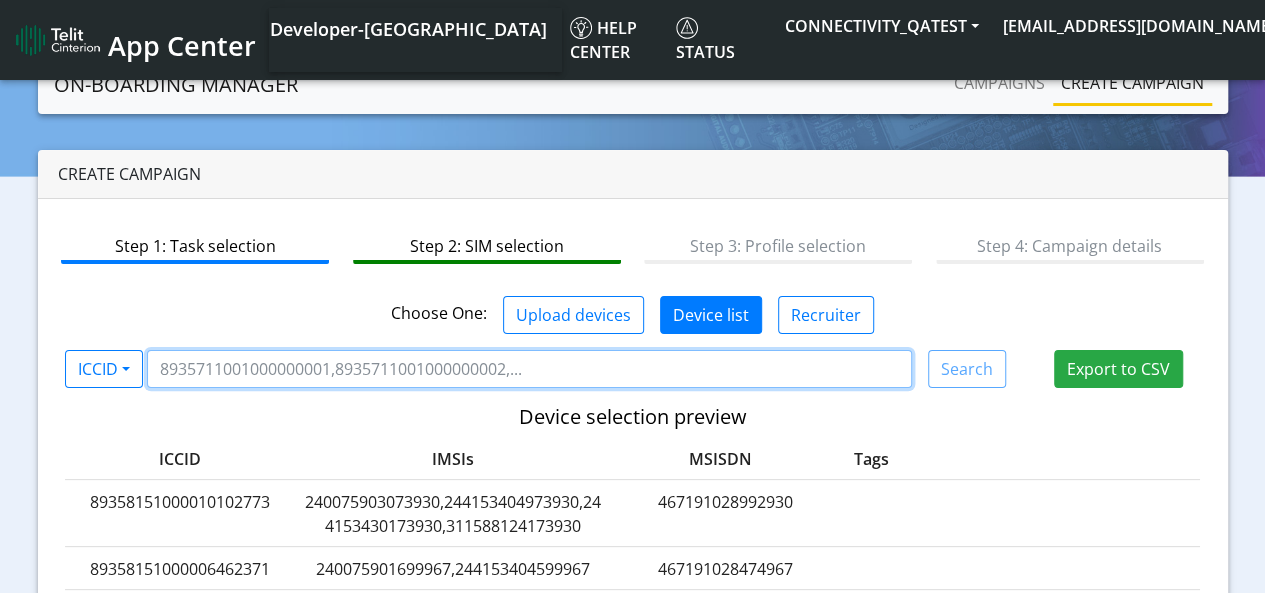 paste on "89358151000012181122" 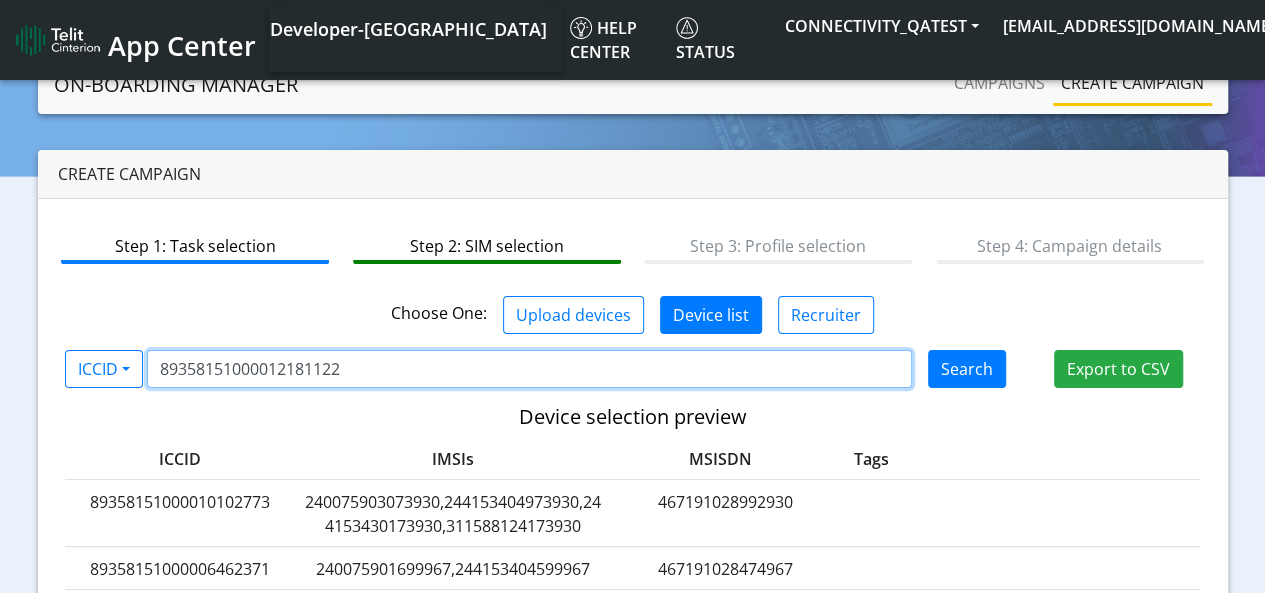 type on "89358151000012181122" 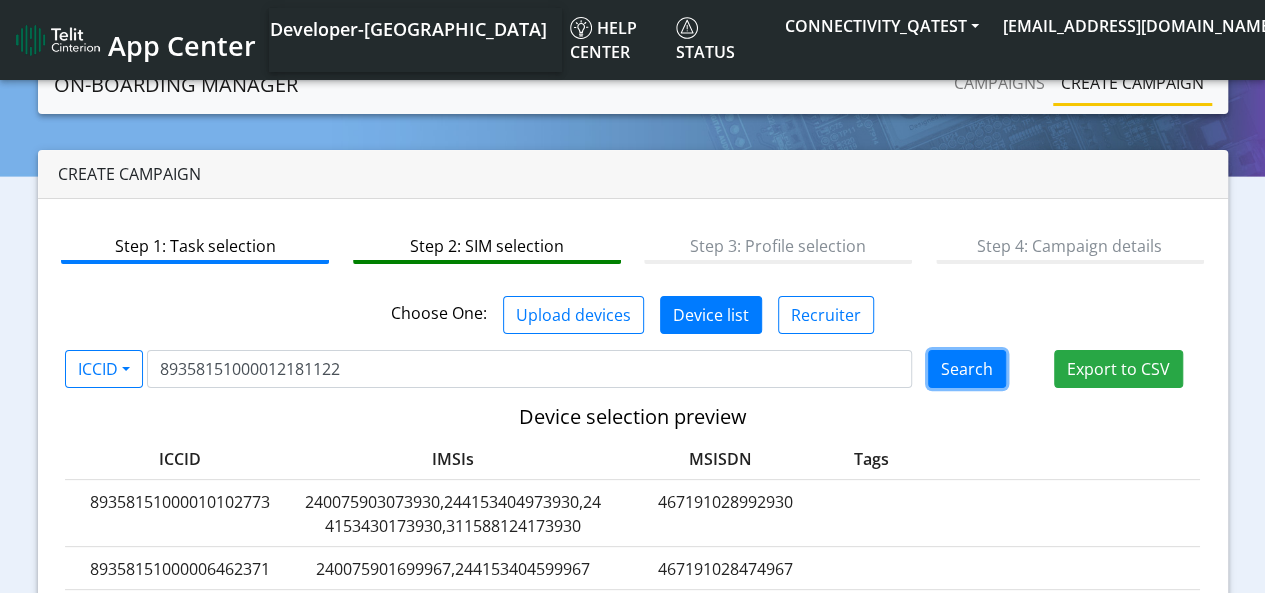 click on "Search" 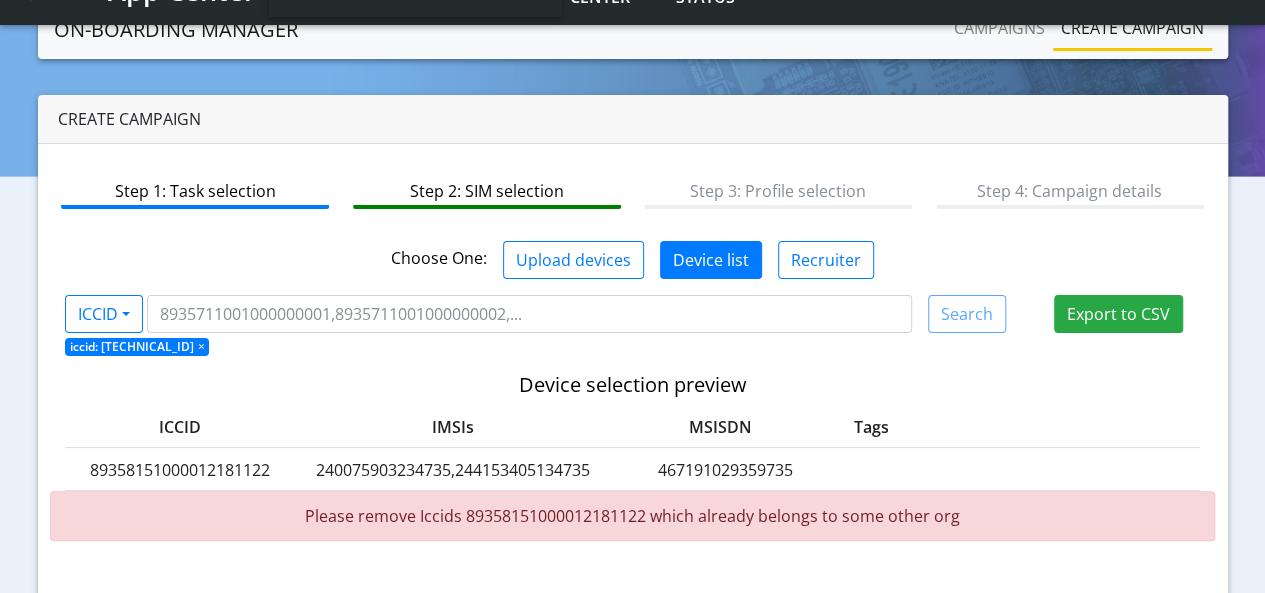 scroll, scrollTop: 100, scrollLeft: 0, axis: vertical 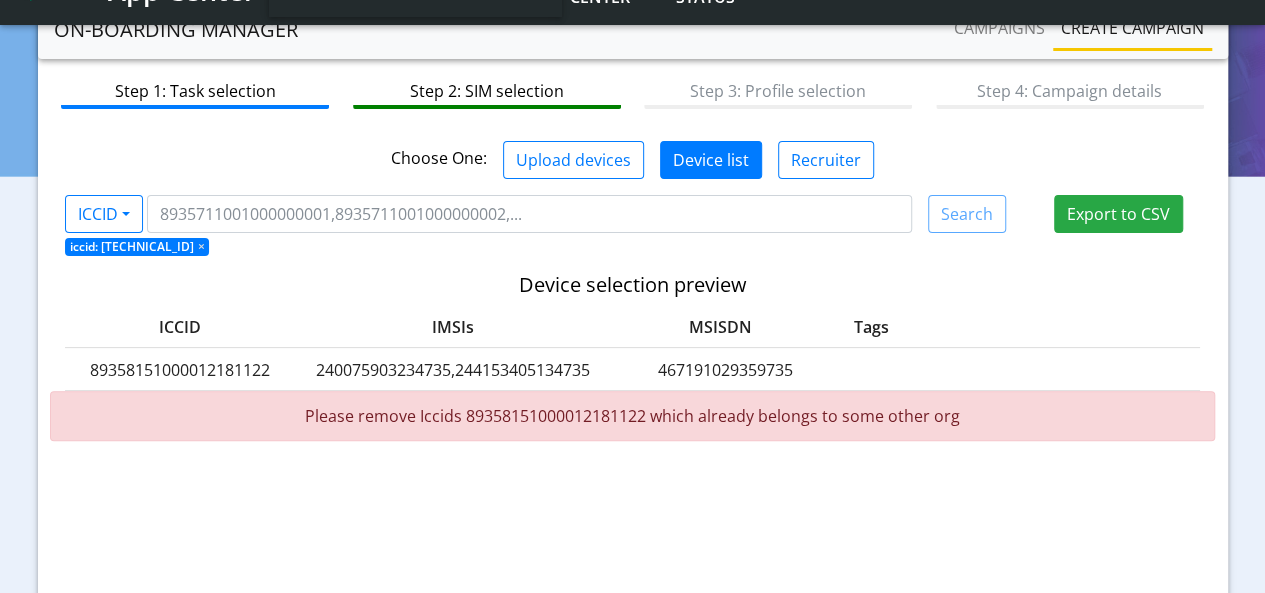 click on "240075903234735,244153405134735" 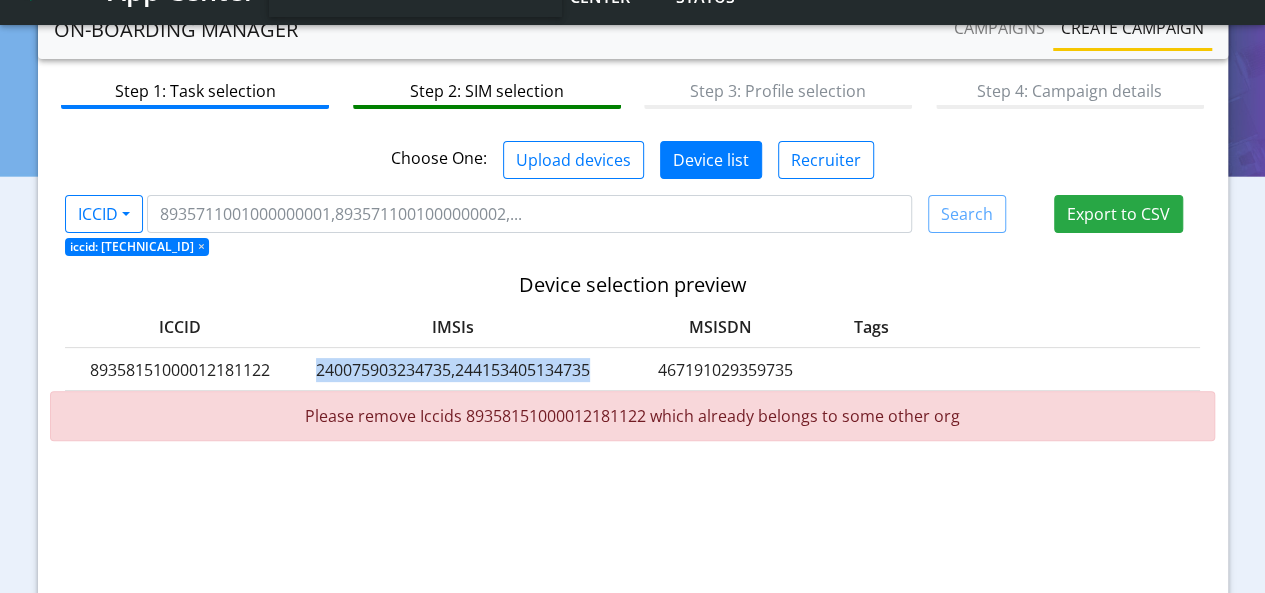 click on "240075903234735,244153405134735" 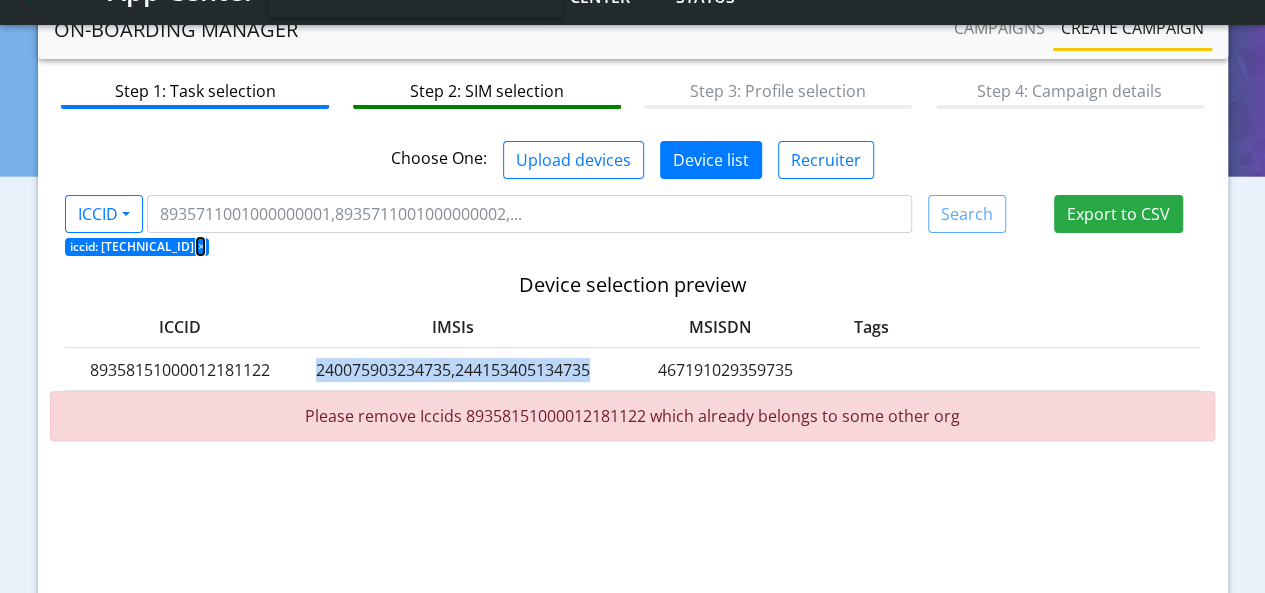 click on "×" 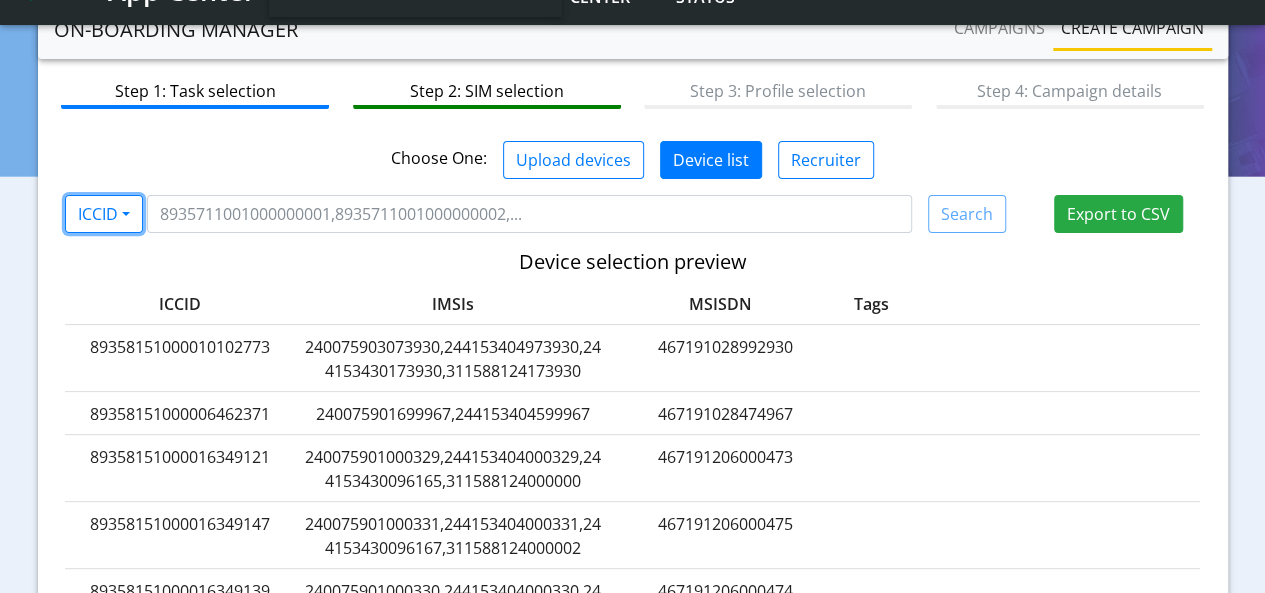 click on "ICCID" at bounding box center (104, 214) 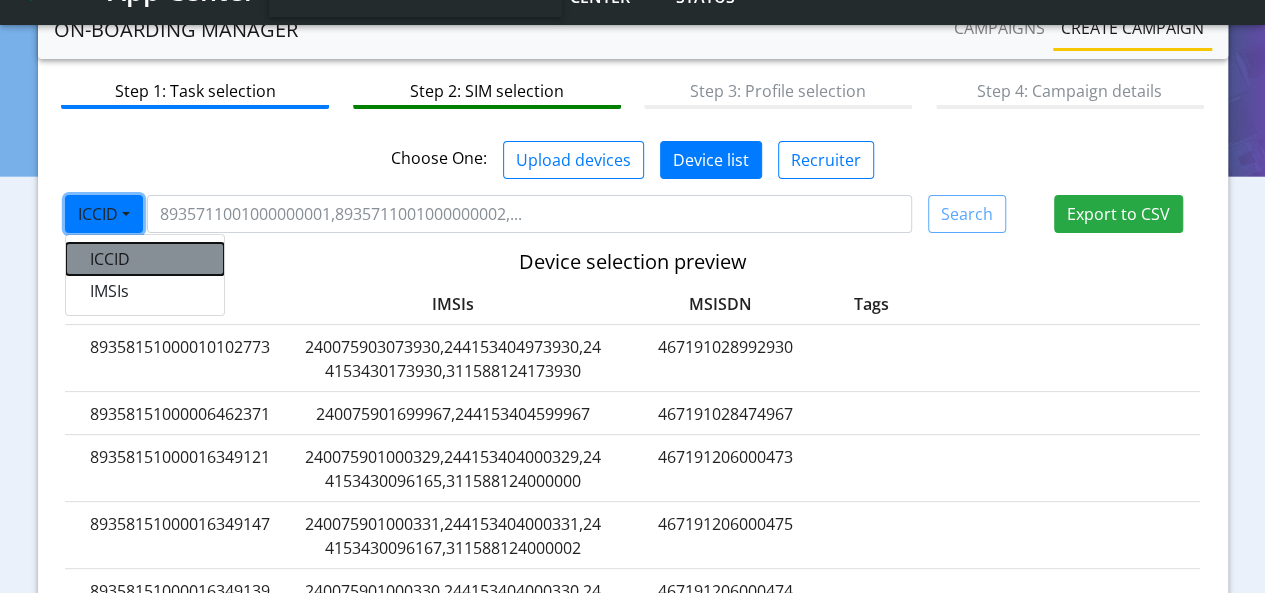 click on "ICCID" at bounding box center [145, 259] 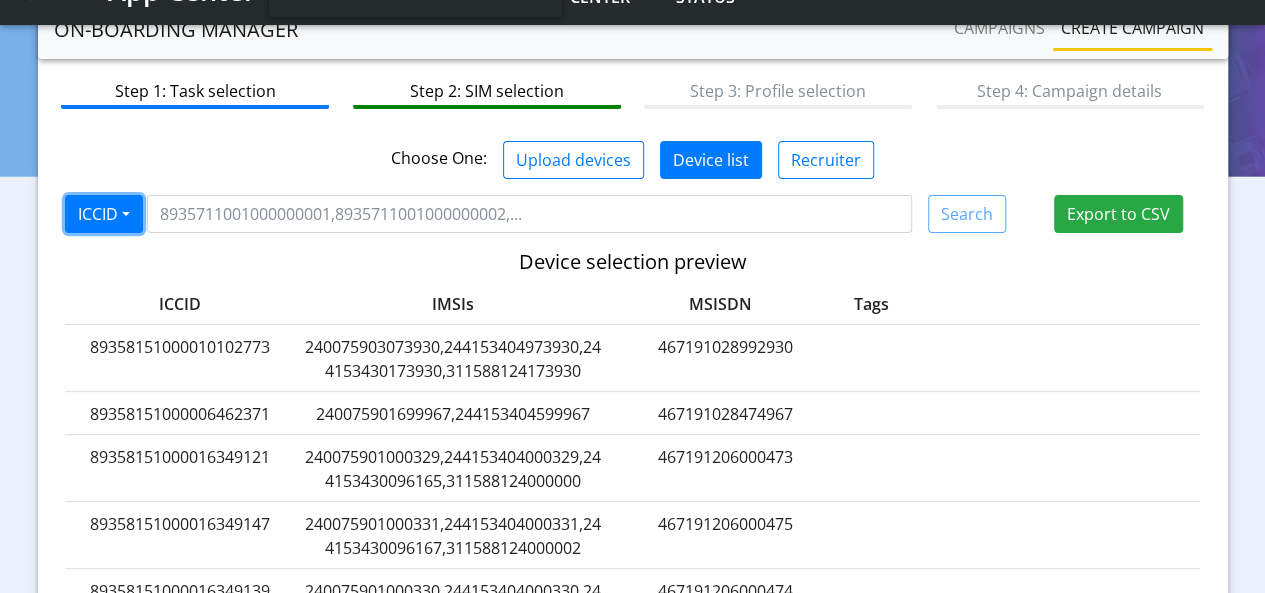 click on "ICCID" at bounding box center (104, 214) 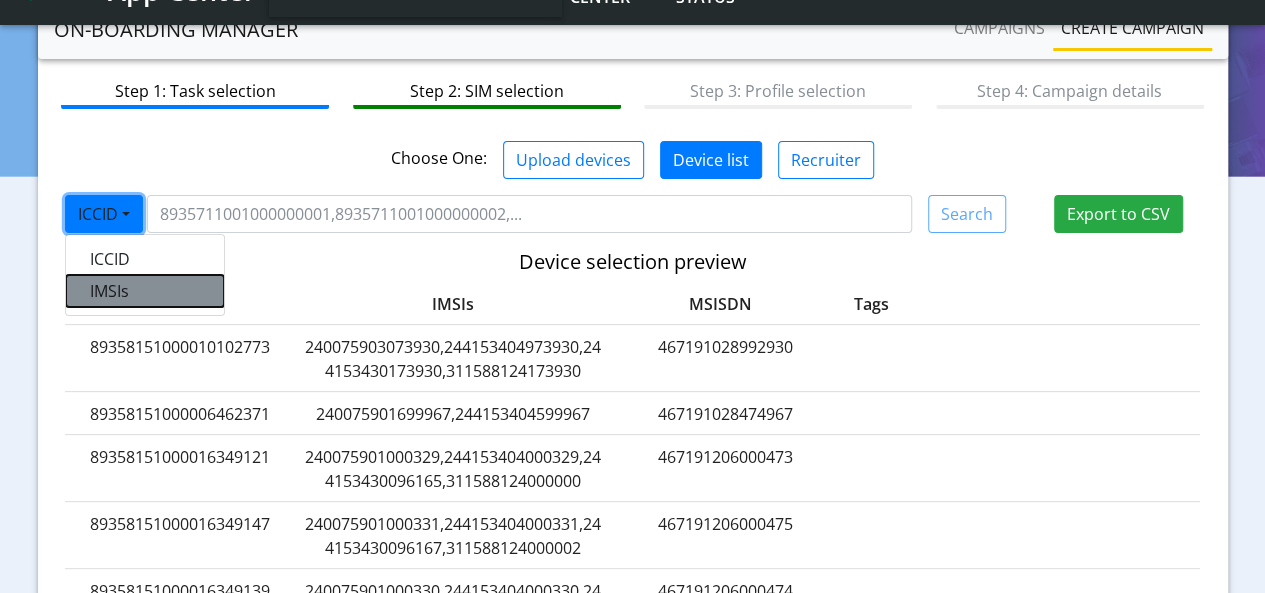 click on "IMSIs" 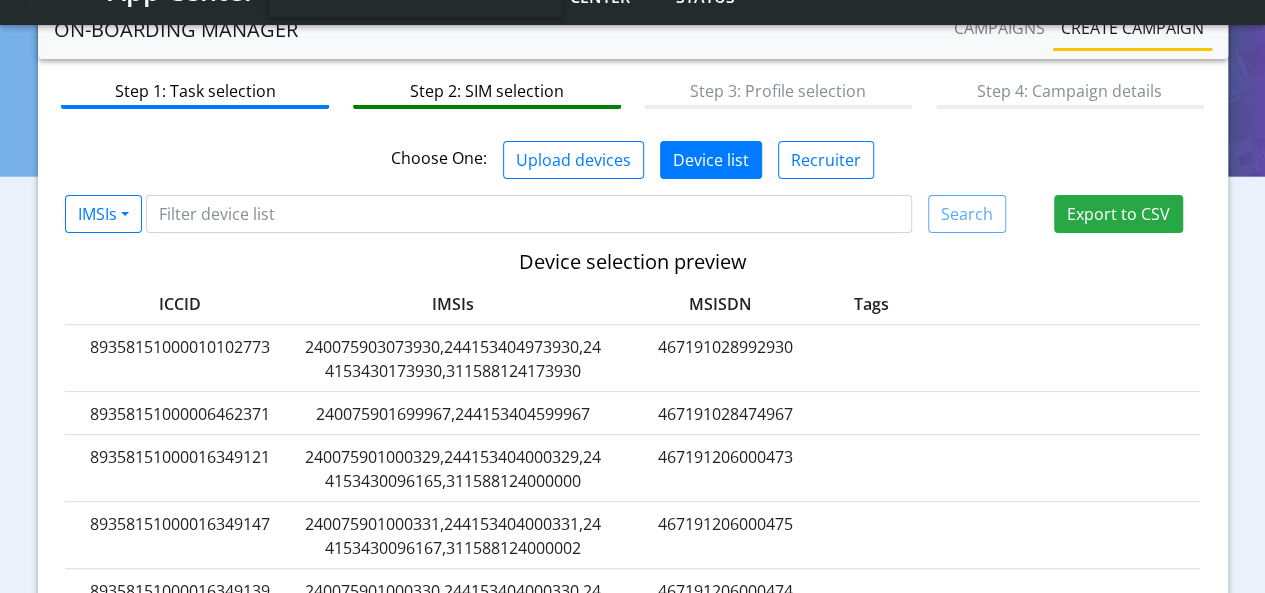 click on "Choose One:  Upload devices   Device list   Recruiter  89358151000012181122  No. Lines:  1   Up to 2000 lines  Upload device list IMSIs  ICCID   IMSIs   Search   Export to CSV   Device selection preview  ICCID IMSIs MSISDN Tags  89358151000010102773  240075903073930,244153404973930,244153430173930,311588124173930 467191028992930  89358151000006462371  240075901699967,244153404599967 467191028474967  89358151000016349121  240075901000329,244153404000329,244153430096165,311588124000000 467191206000473  89358151000016349147  240075901000331,244153404000331,244153430096167,311588124000002 467191206000475  89358151000016349139  240075901000330,244153404000330,244153430096166,311588124000001 467191206000474  89358151000016349154  240075901000332,244153404000332,244153430096168,311588124000003 467191206000476  89358151000016349170  240075901000334,244153404000334,244153430096170,311588124000005 467191206000478  Please upload a CSV and click validate on the bottom (Maximum of 10k SIMs allowed to Upload)  Cancel  1" 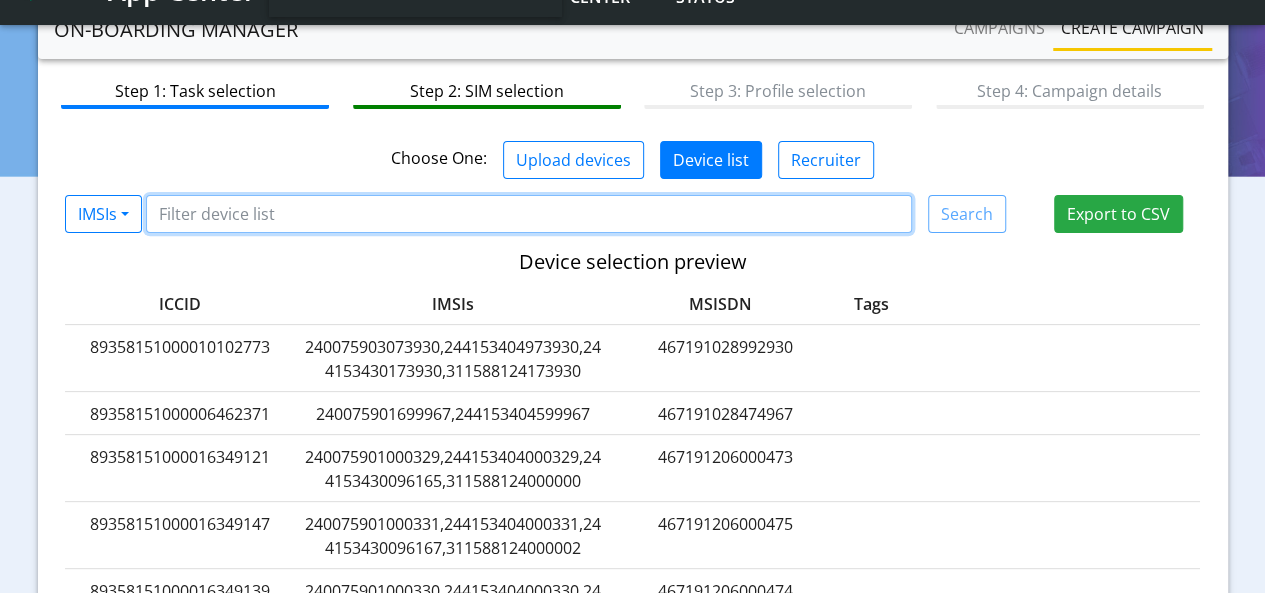 click at bounding box center (529, 214) 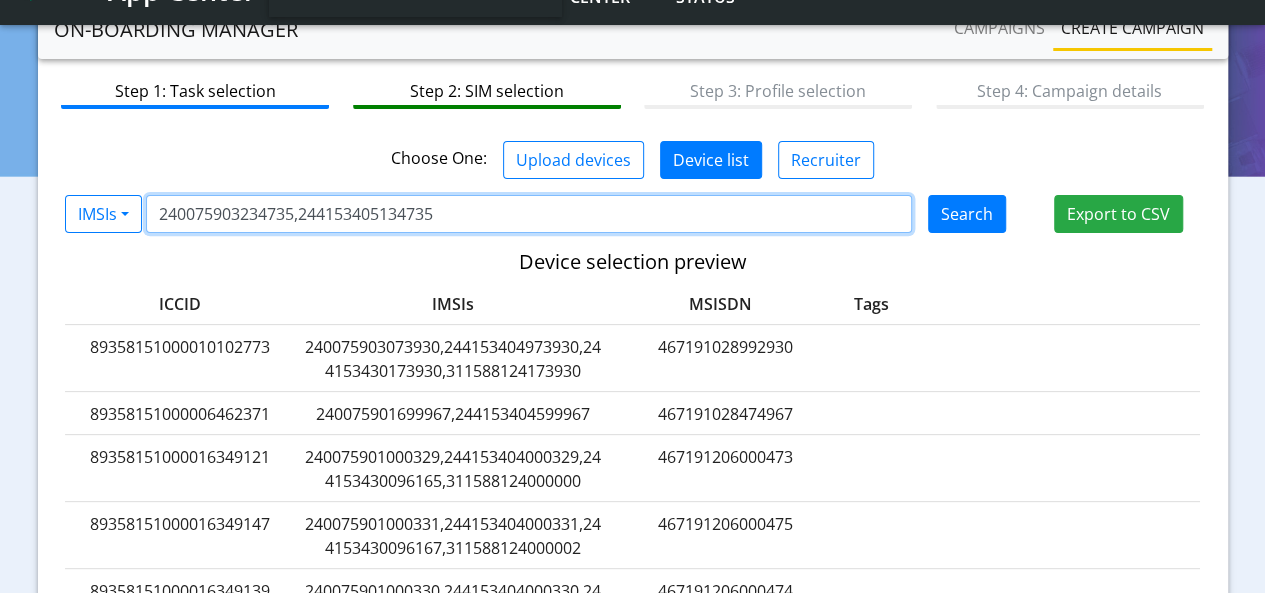 type on "240075903234735,244153405134735" 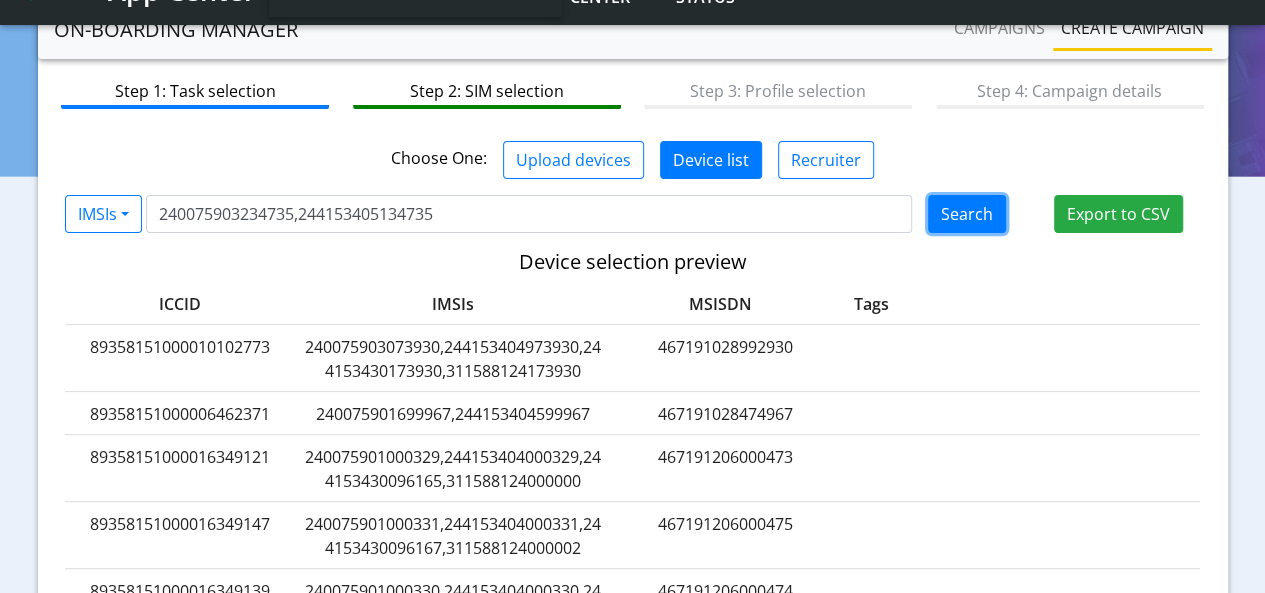 click on "Search" 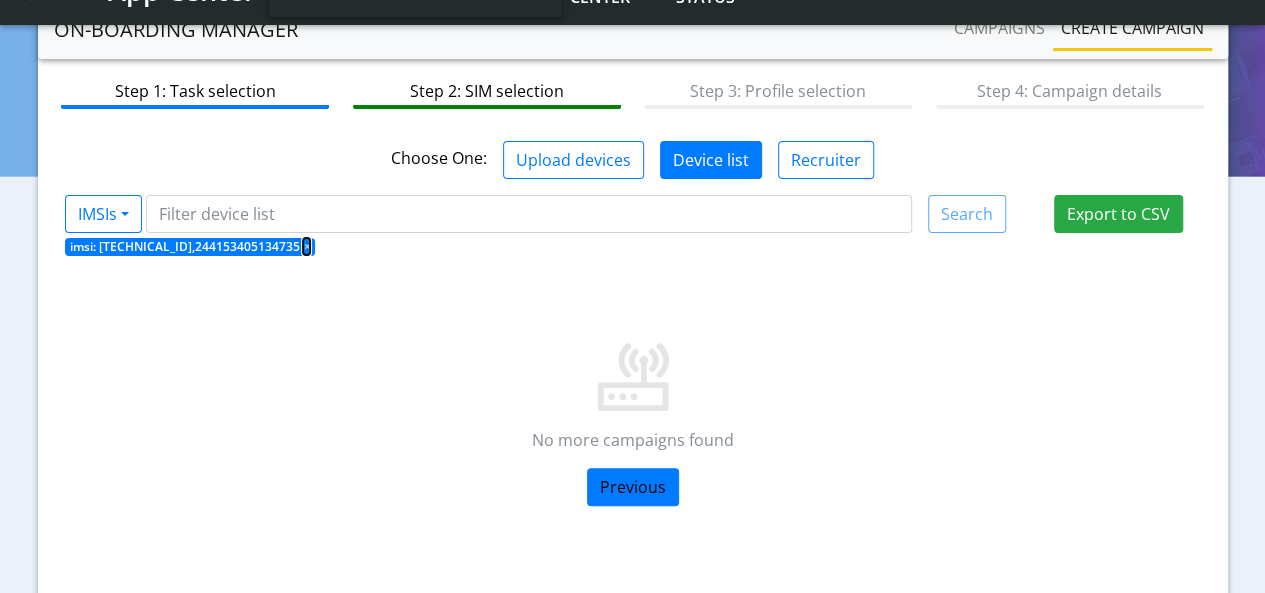 click on "×" 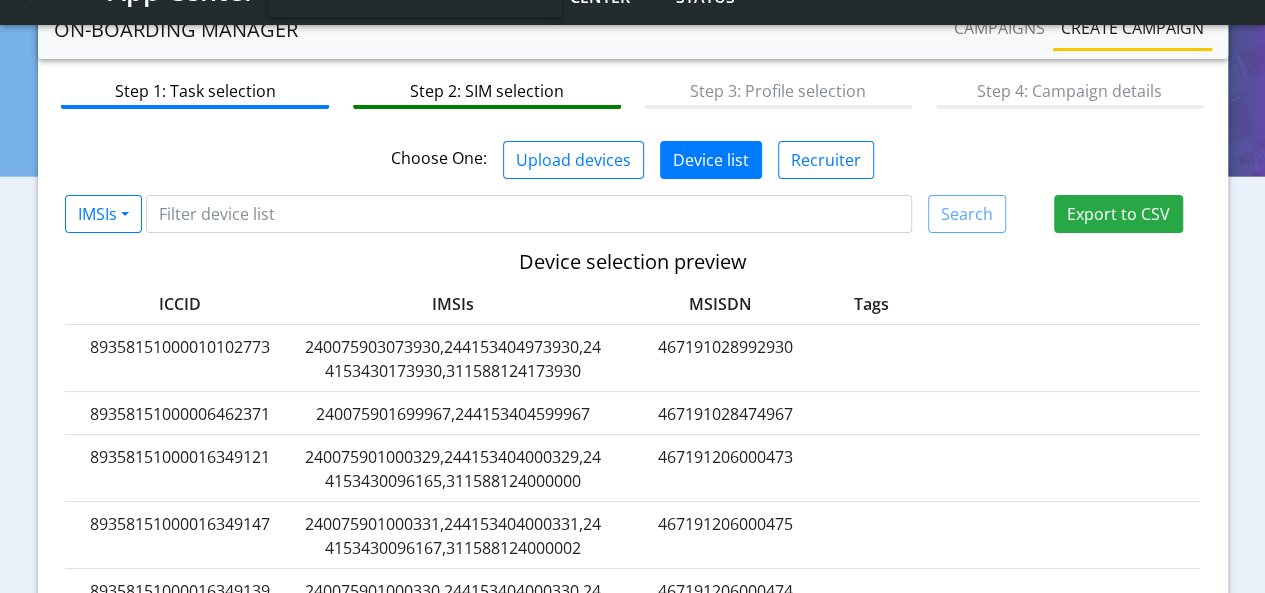 click on "240075903073930,244153404973930,244153430173930,311588124173930" 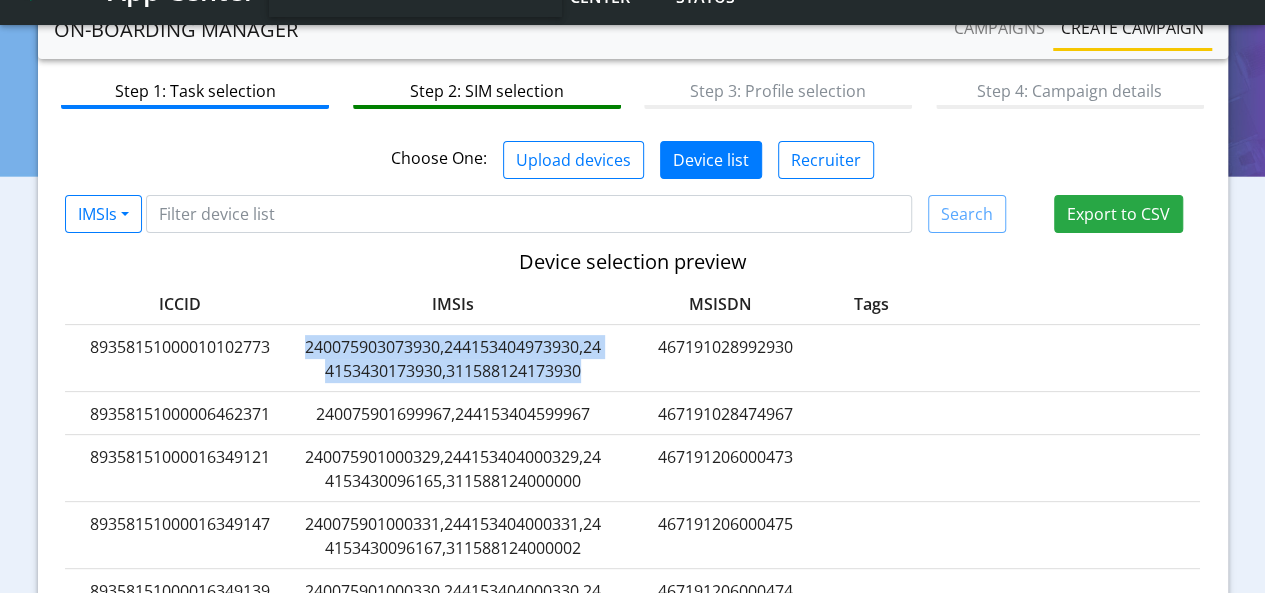 click on "240075903073930,244153404973930,244153430173930,311588124173930" 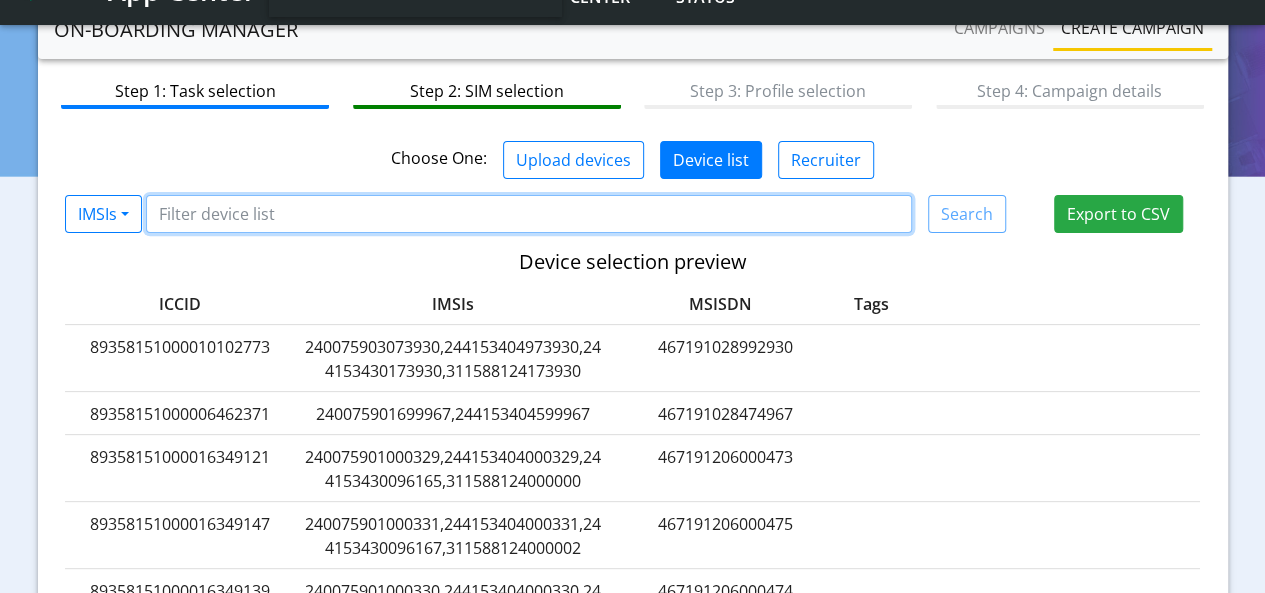 click at bounding box center [529, 214] 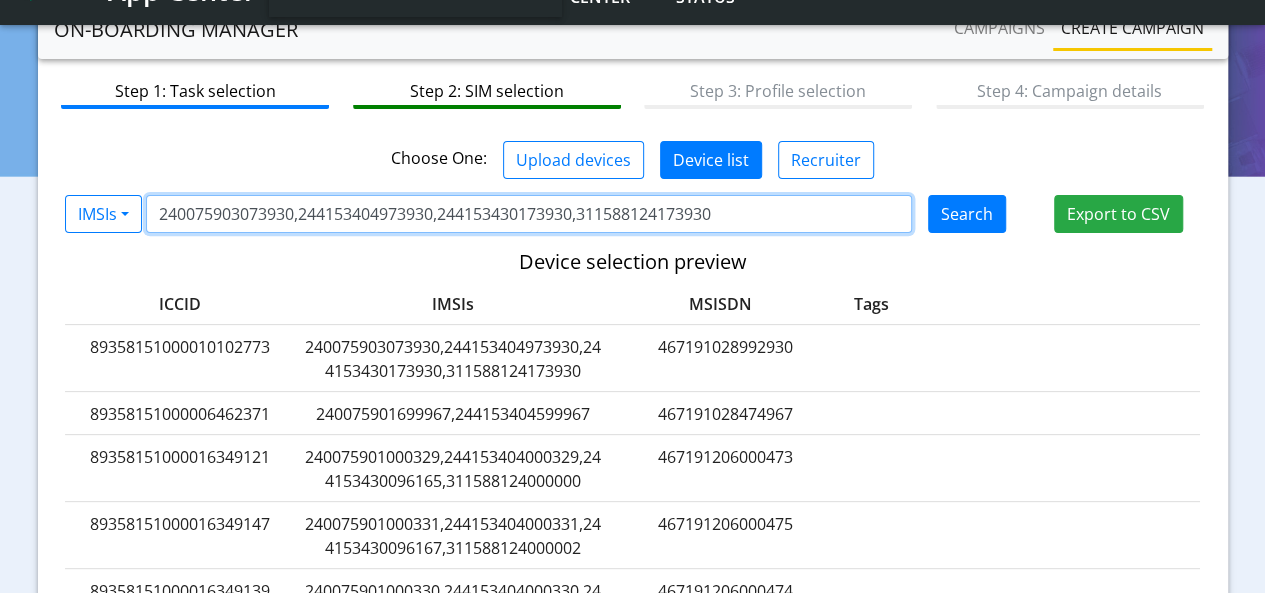 type on "240075903073930,244153404973930,244153430173930,311588124173930" 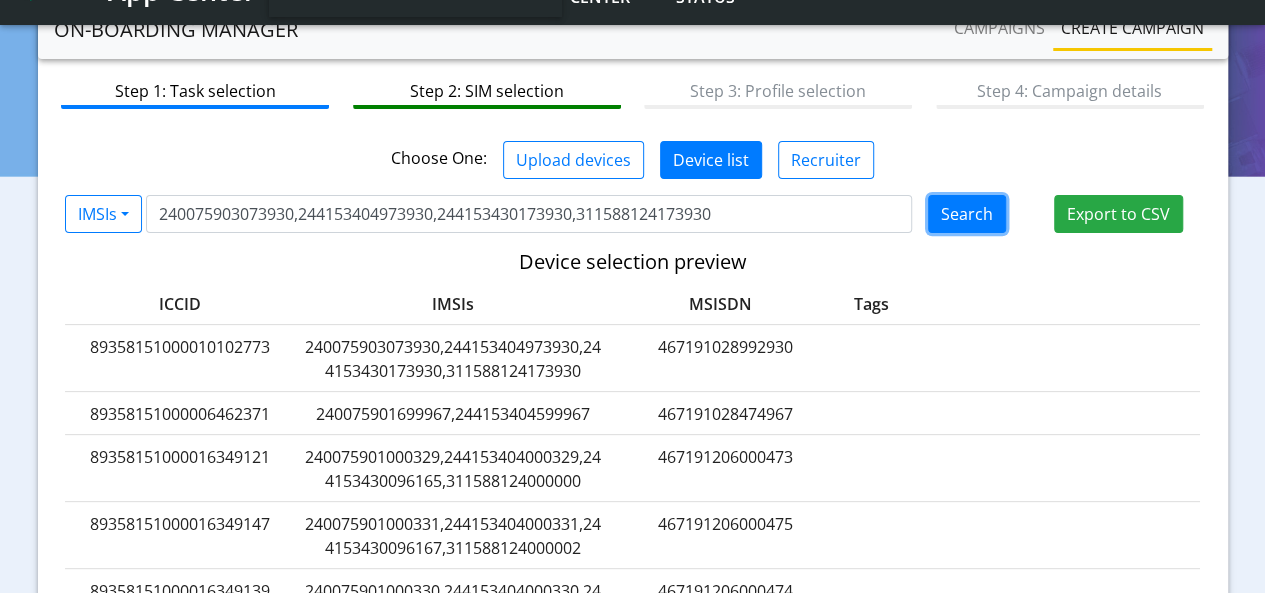 click on "Search" 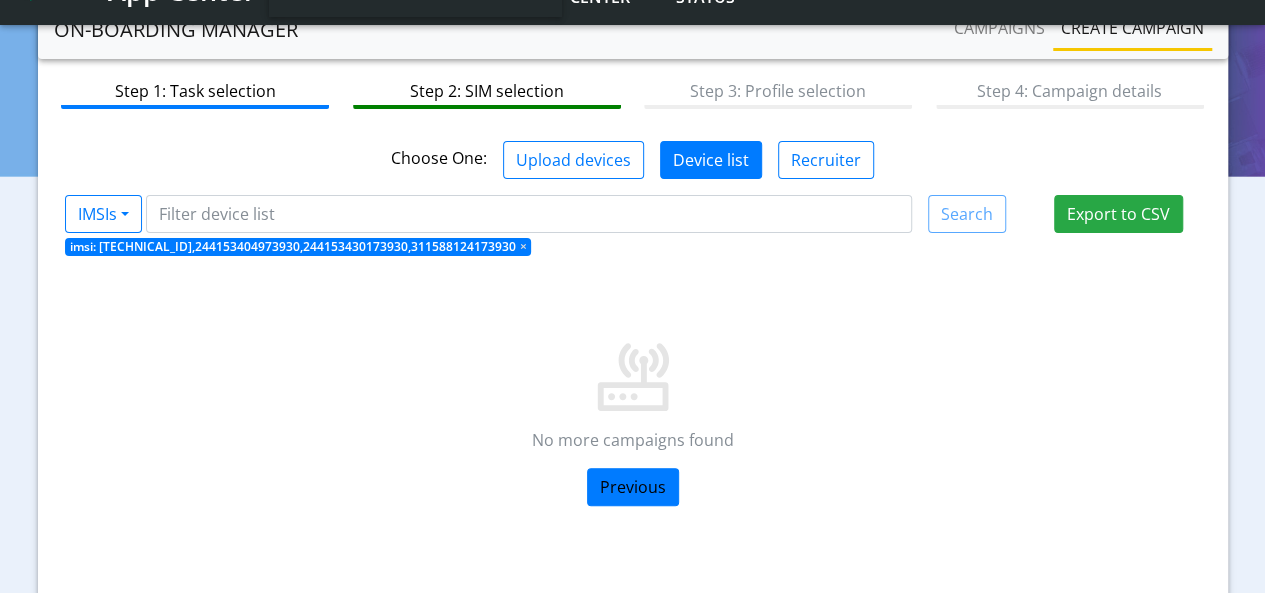 click on "imsi: 240075903073930,244153404973930,244153430173930,311588124173930  ×" 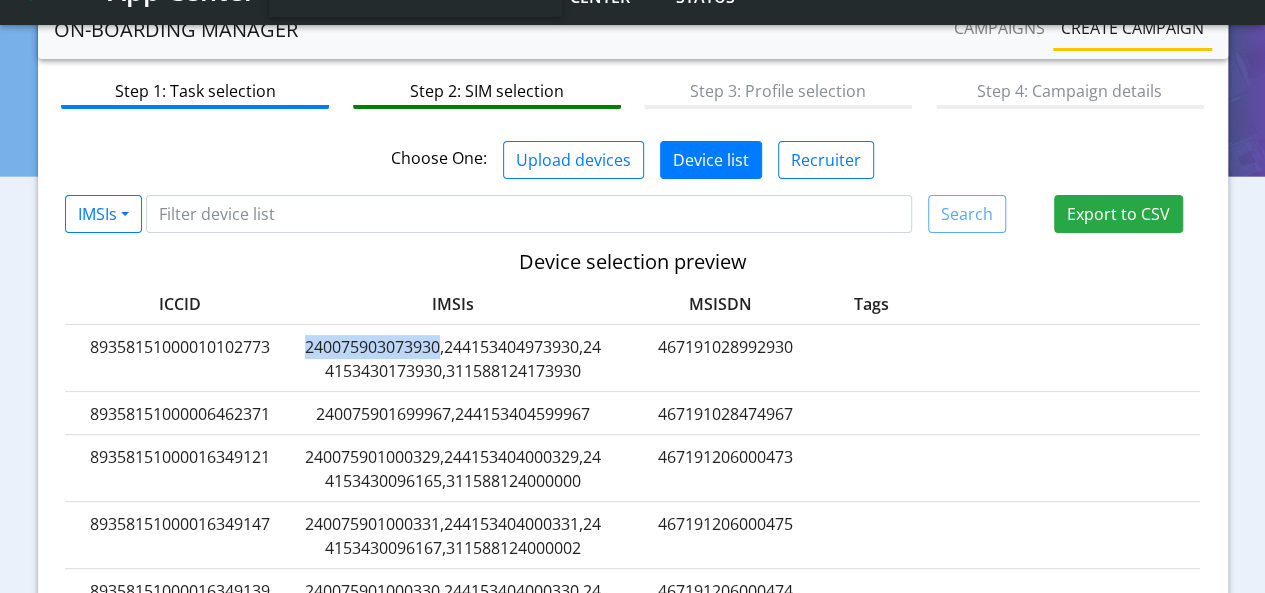 drag, startPoint x: 440, startPoint y: 343, endPoint x: 308, endPoint y: 350, distance: 132.18547 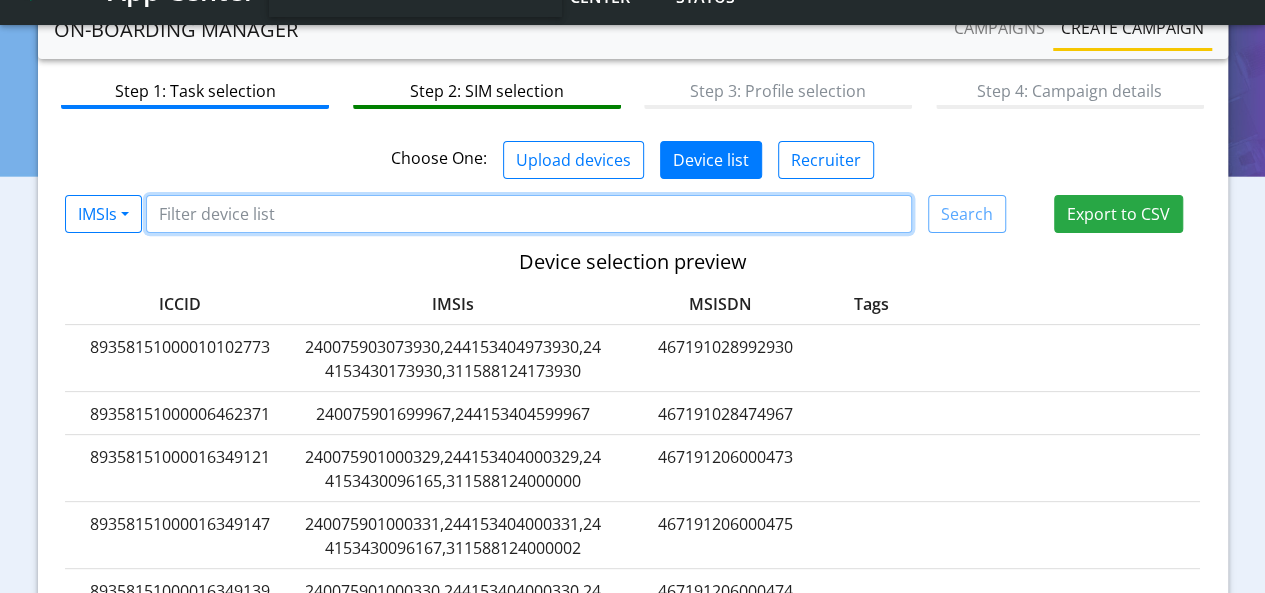 click at bounding box center [529, 214] 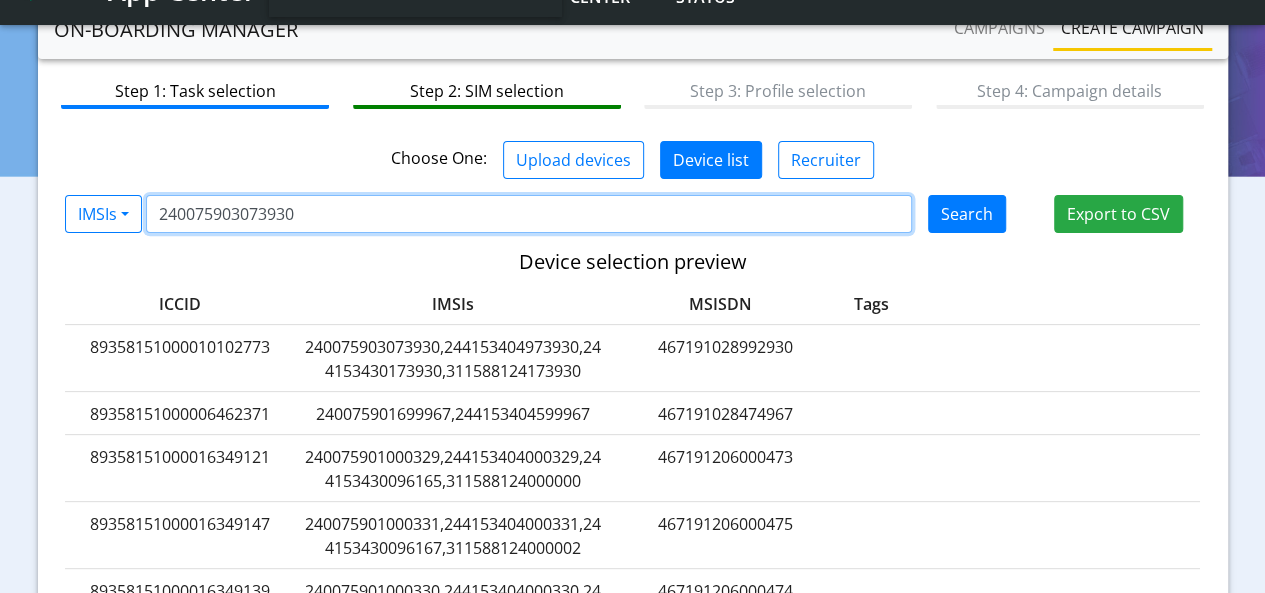type on "240075903073930" 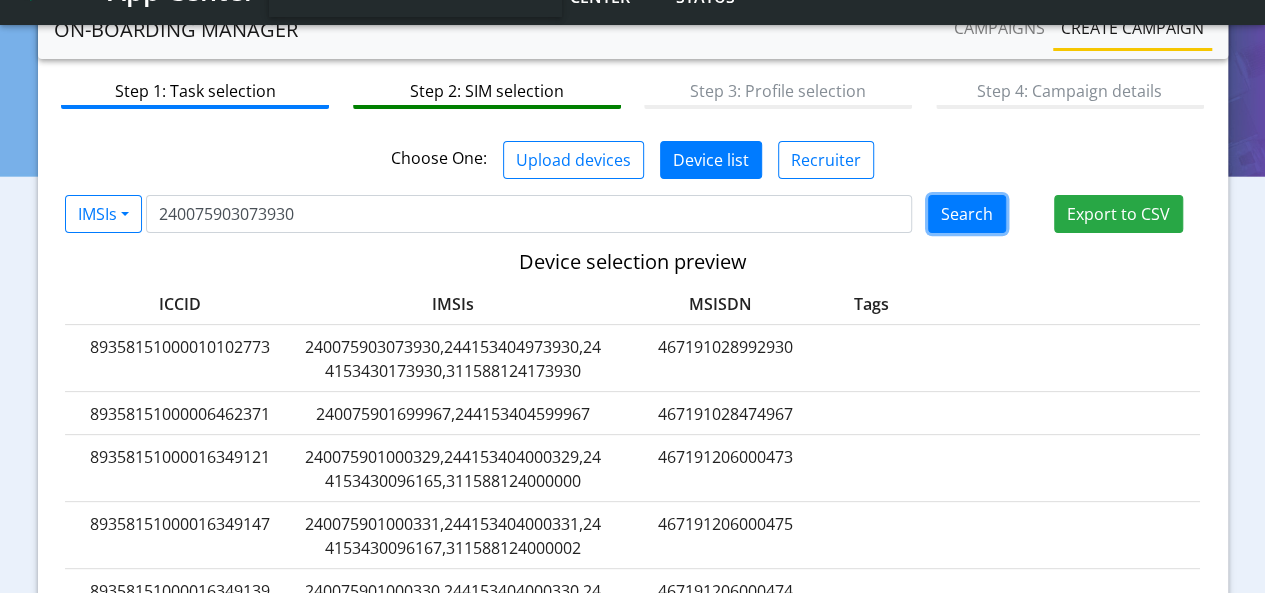 click on "Search" 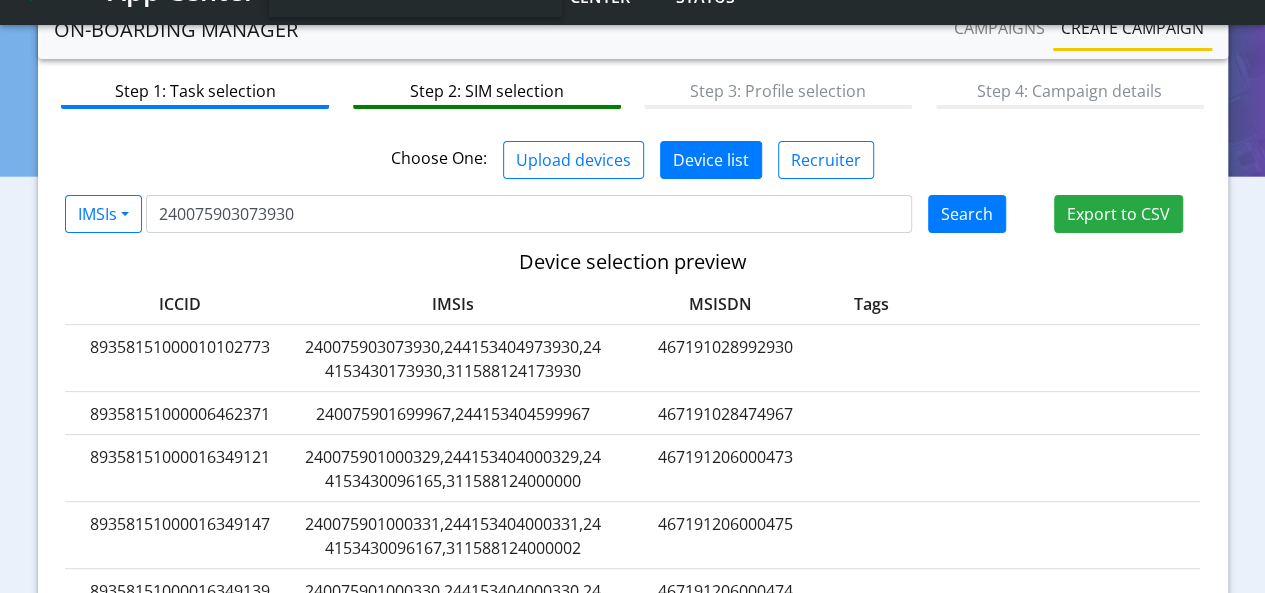 type 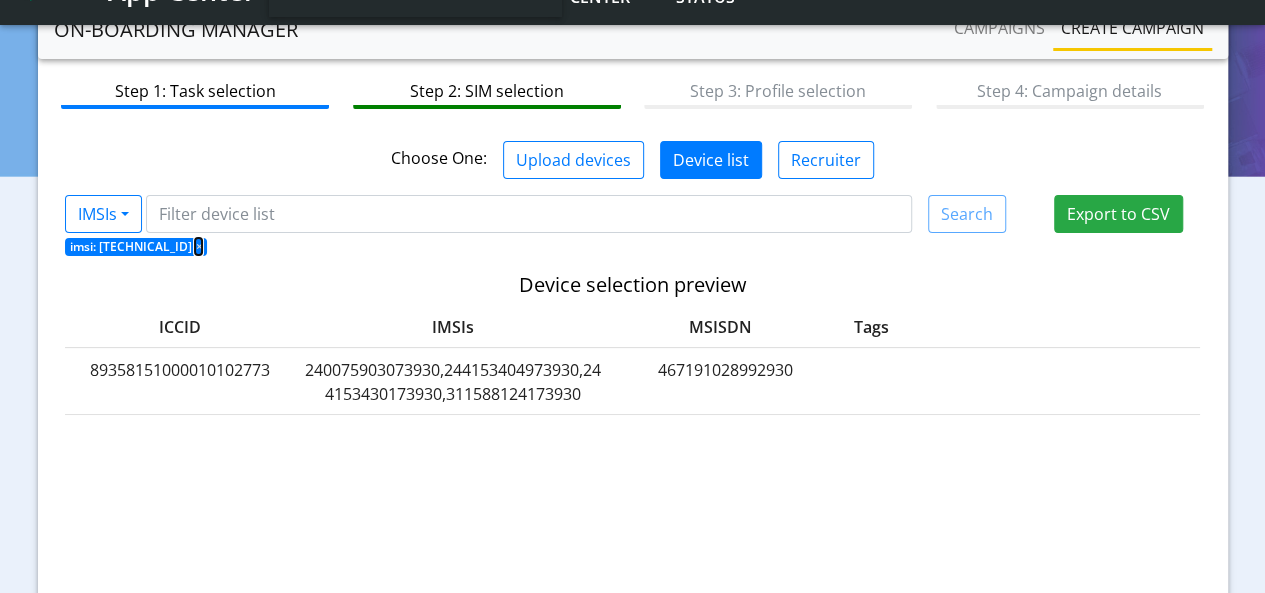 click on "×" 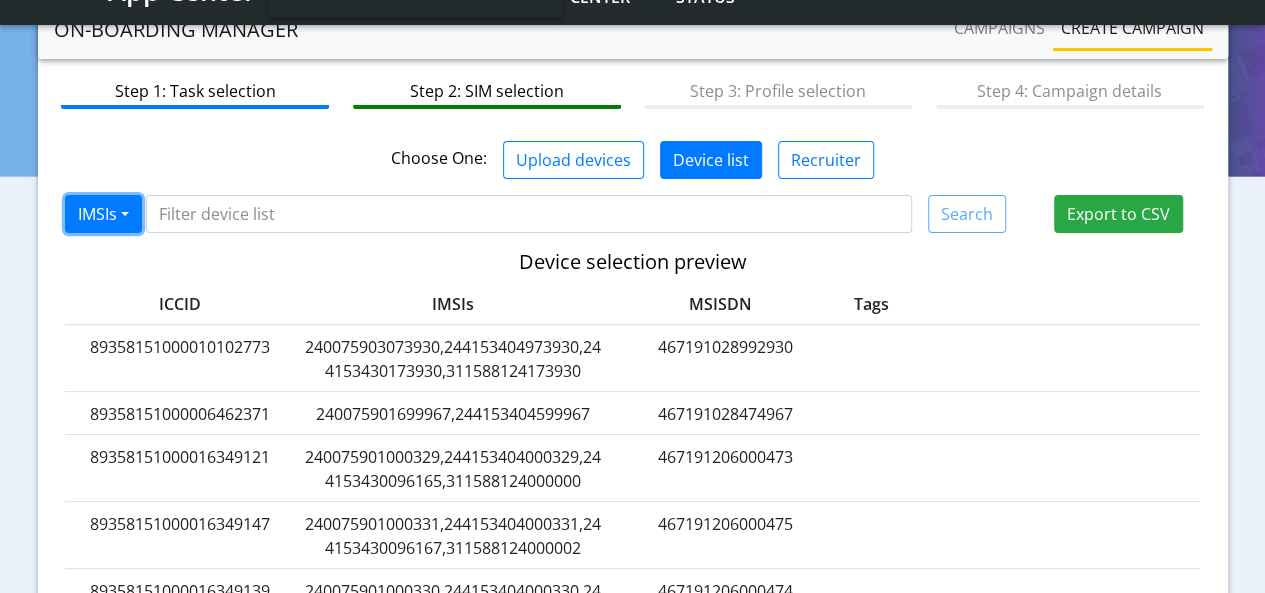 click on "IMSIs" at bounding box center (103, 214) 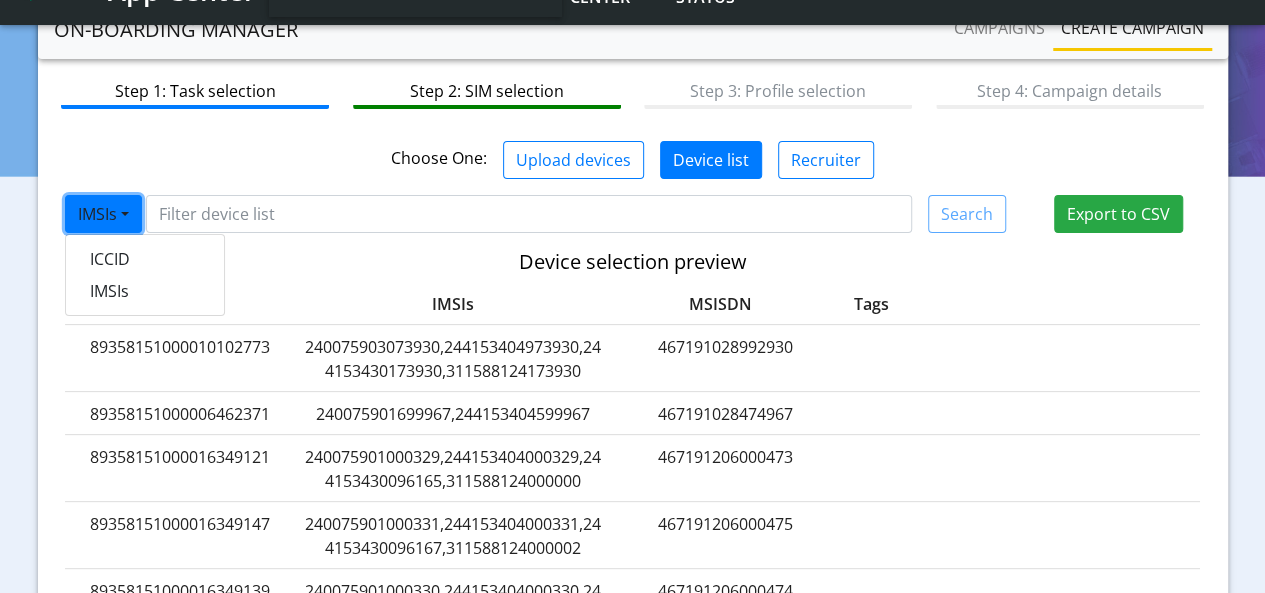 click on "Device selection preview" 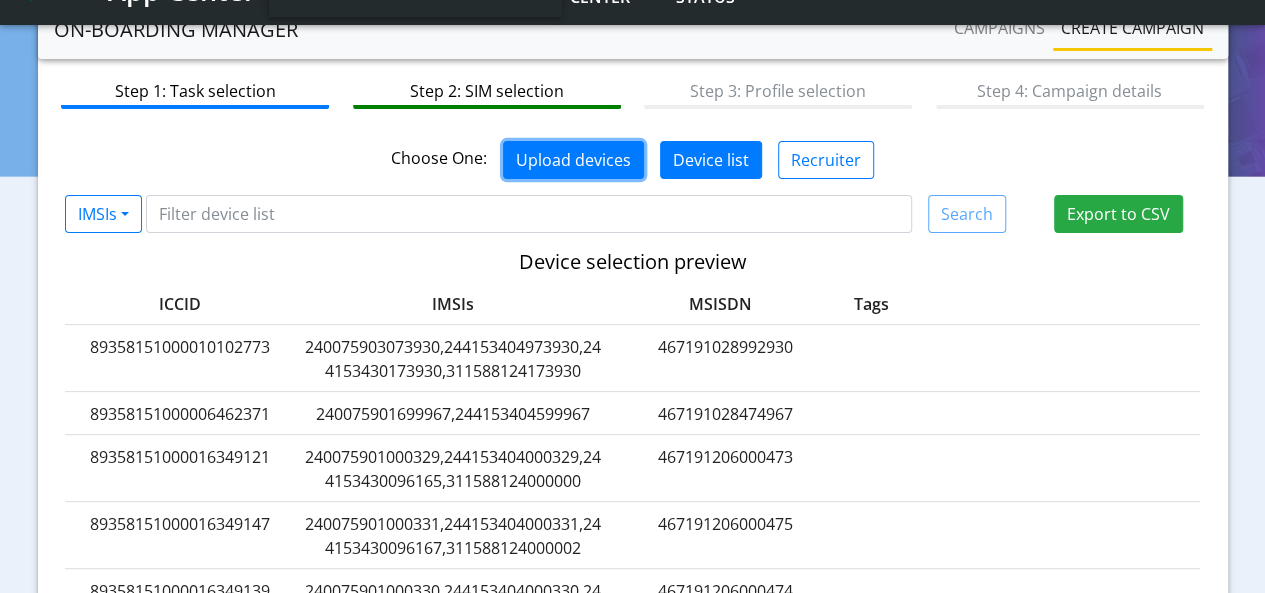 click on "Upload devices" at bounding box center [573, 160] 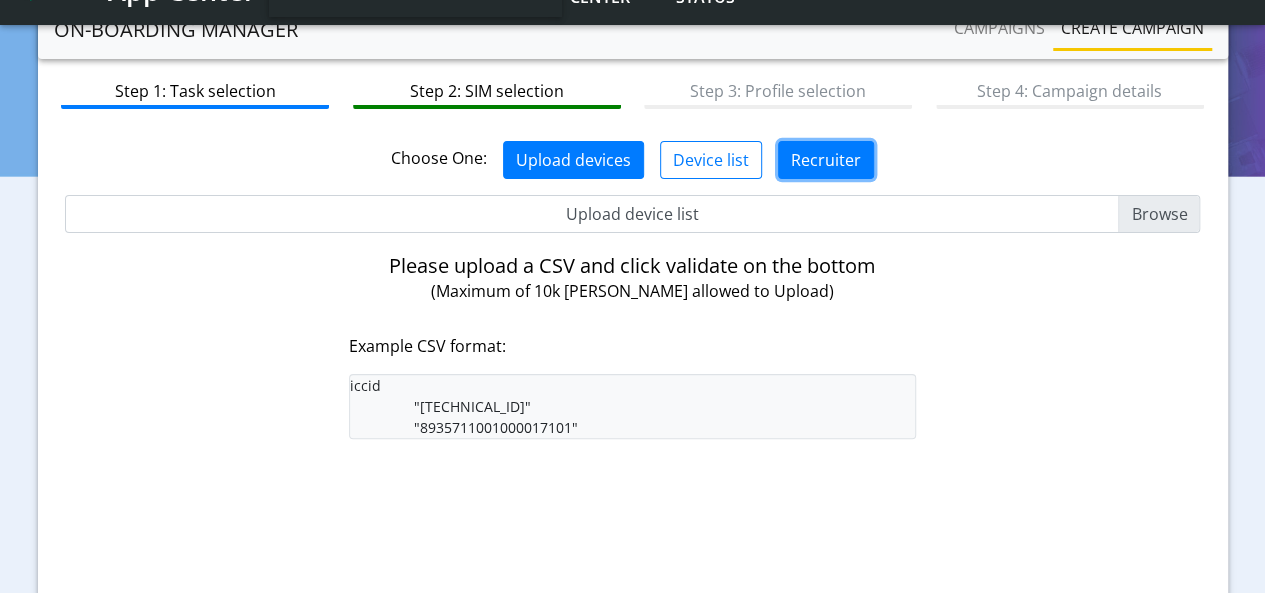 click on "Recruiter" at bounding box center (826, 160) 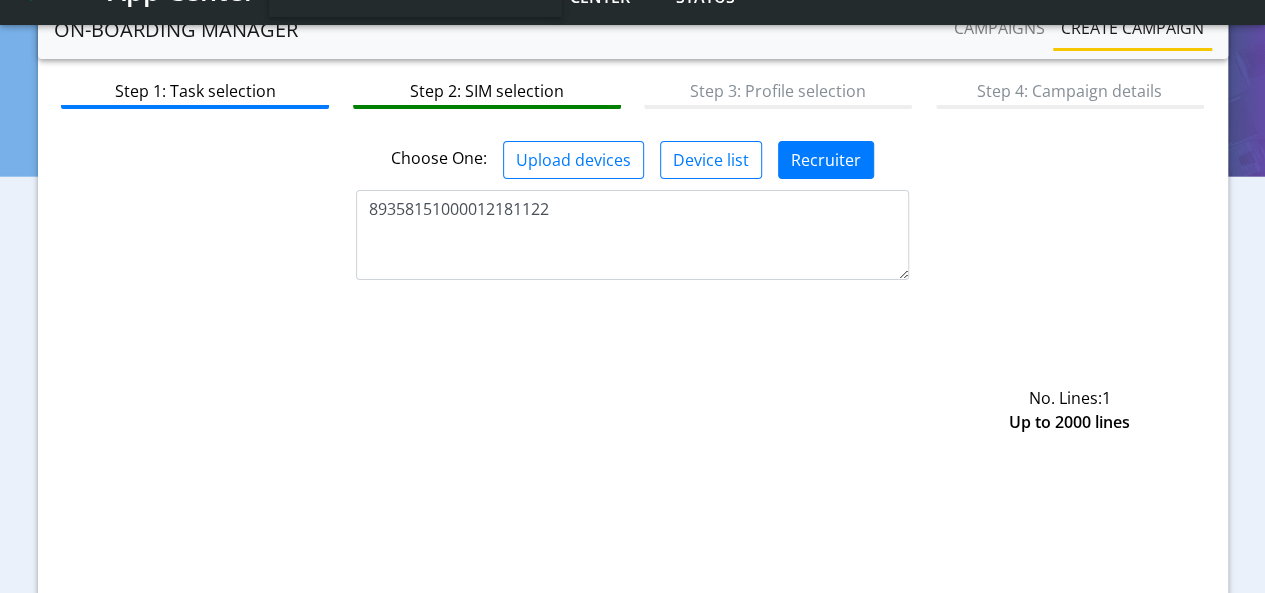 click on "Choose One:  Upload devices   Device list   Recruiter  89358151000012181122  No. Lines:  1   Up to 2000 lines  Upload device list IMSIs  ICCID   IMSIs   Search   Export to CSV   Device selection preview  ICCID IMSIs MSISDN Tags  89358151000010102773  240075903073930,244153404973930,244153430173930,311588124173930 467191028992930  89358151000006462371  240075901699967,244153404599967 467191028474967  89358151000016349121  240075901000329,244153404000329,244153430096165,311588124000000 467191206000473  89358151000016349147  240075901000331,244153404000331,244153430096167,311588124000002 467191206000475  89358151000016349139  240075901000330,244153404000330,244153430096166,311588124000001 467191206000474  89358151000016349154  240075901000332,244153404000332,244153430096168,311588124000003 467191206000476  89358151000016349170  240075901000334,244153404000334,244153430096170,311588124000005 467191206000478  Please upload a CSV and click validate on the bottom (Maximum of 10k SIMs allowed to Upload)  Cancel" 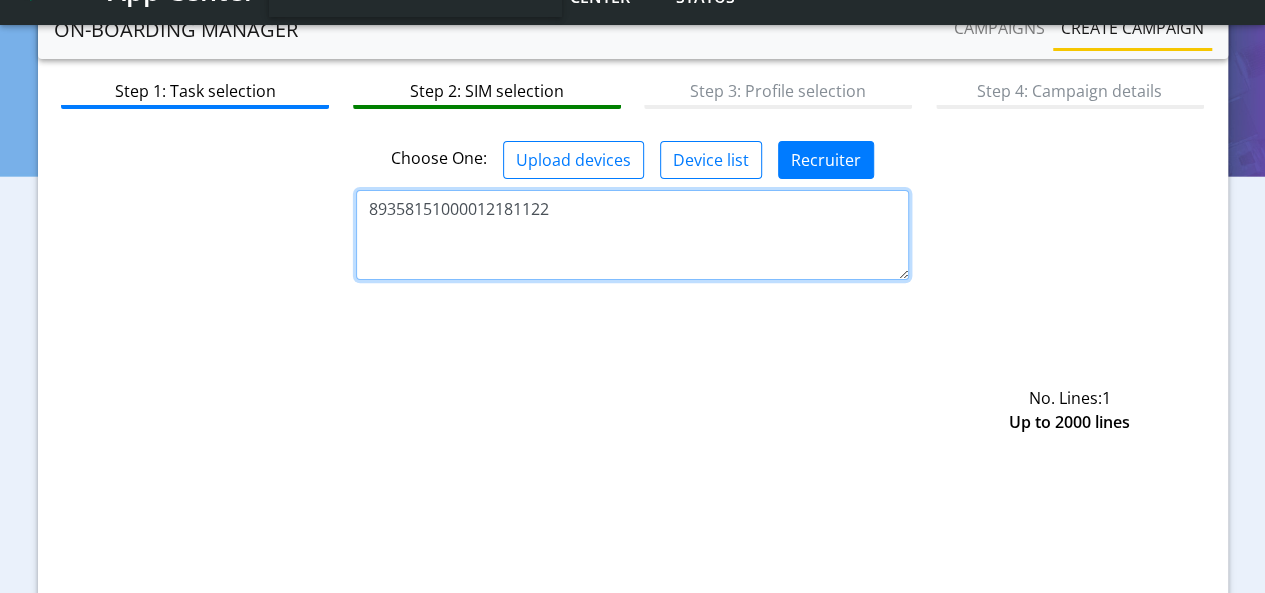 click on "89358151000012181122" at bounding box center (632, 235) 